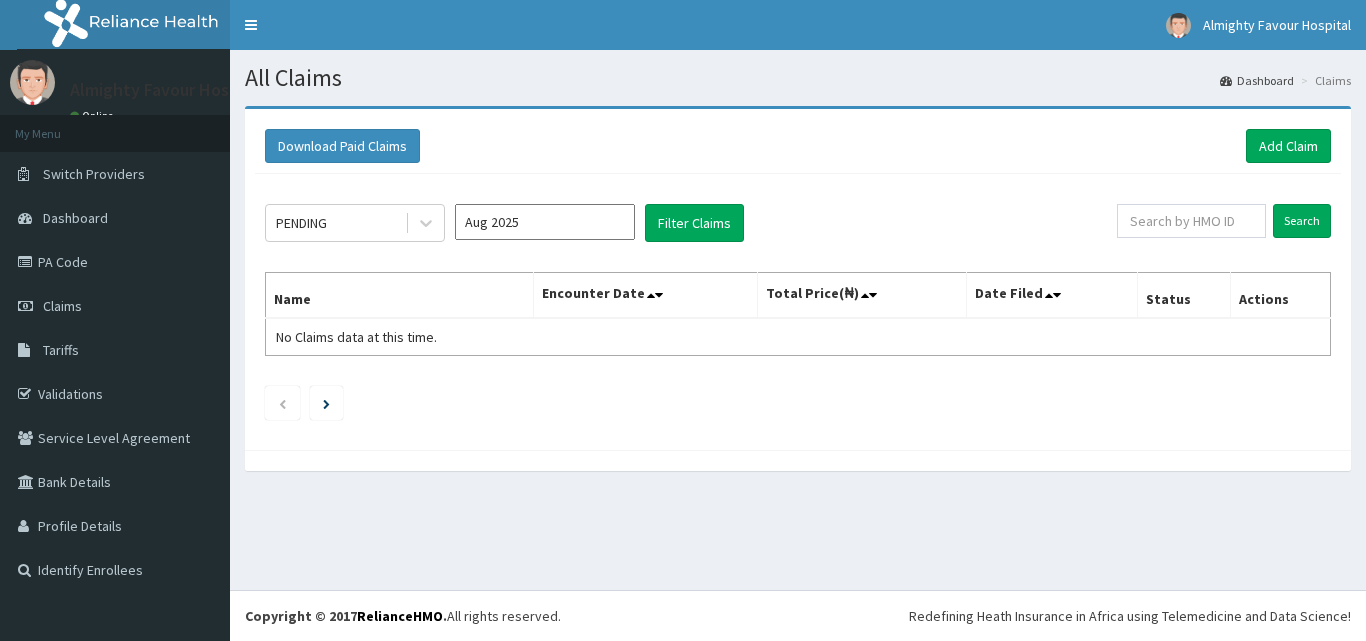 scroll, scrollTop: 0, scrollLeft: 0, axis: both 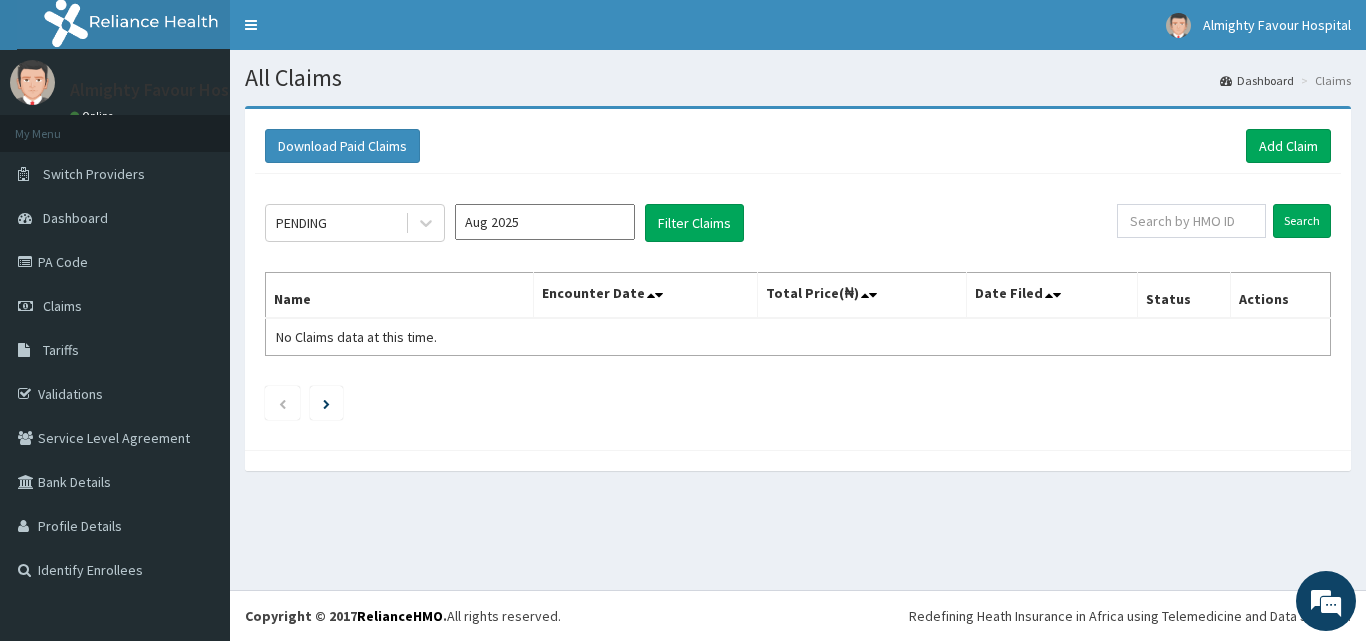 click on "PENDING Aug 2025 Filter Claims Search Name Encounter Date Total Price(₦) Date Filed Status Actions No Claims data at this time." 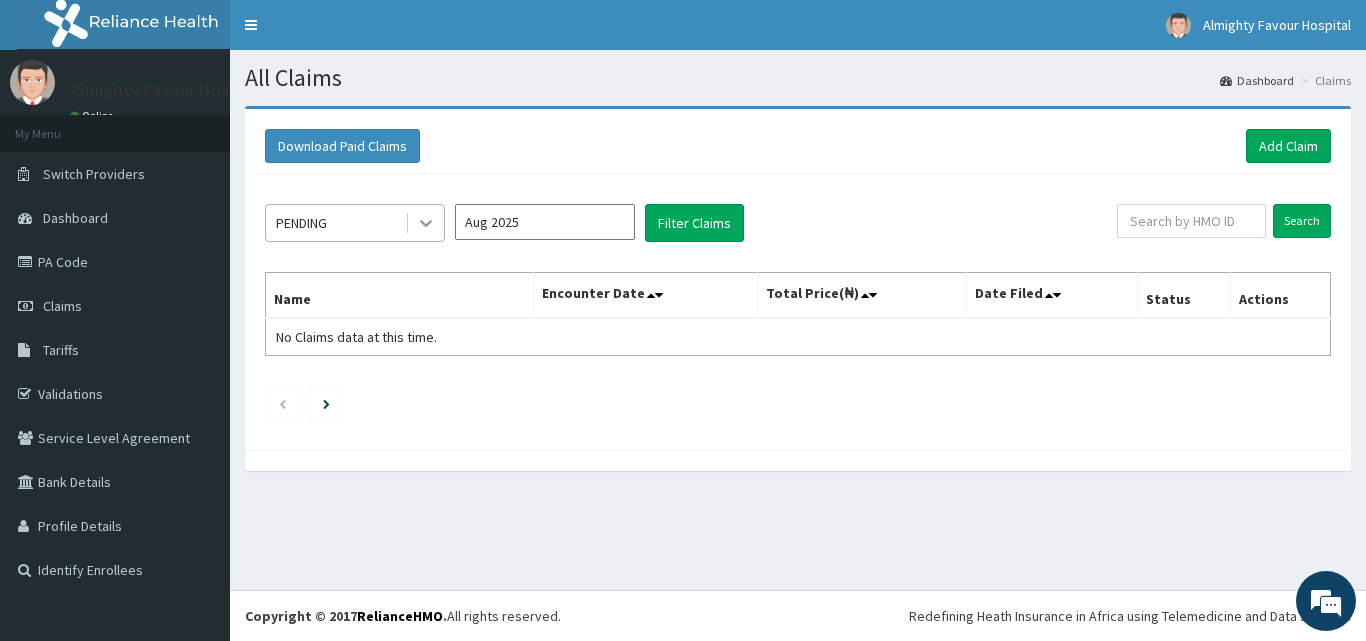 click at bounding box center [426, 223] 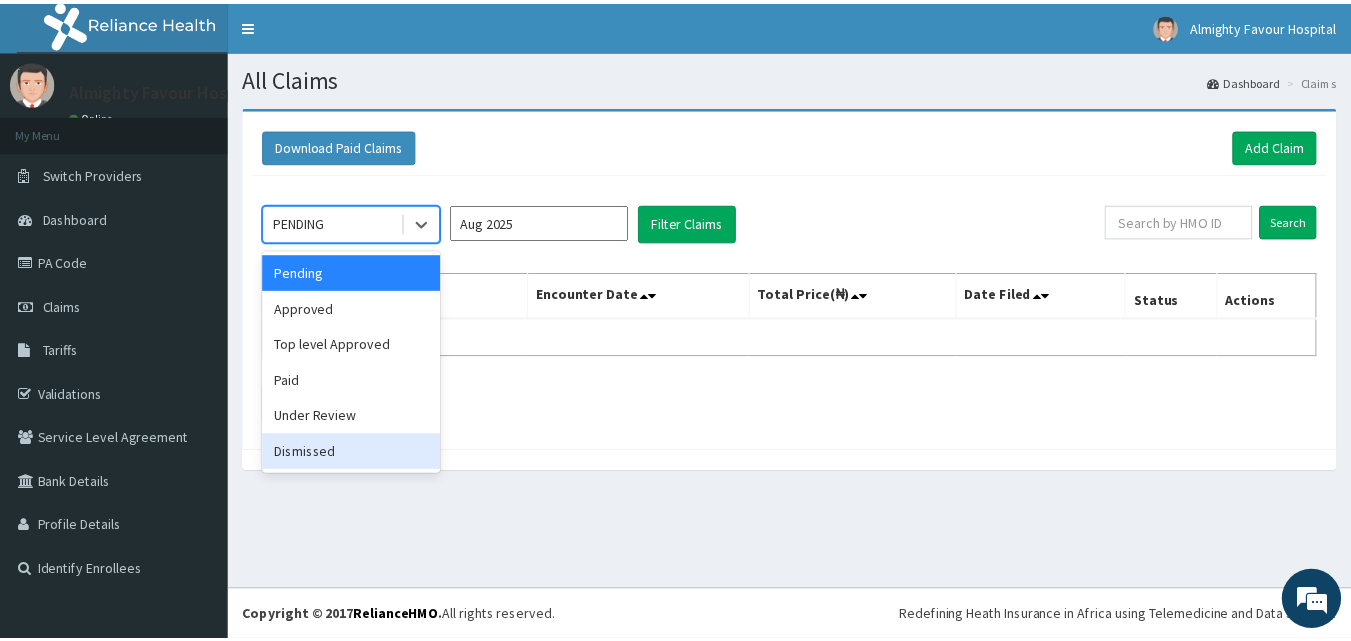 scroll, scrollTop: 0, scrollLeft: 0, axis: both 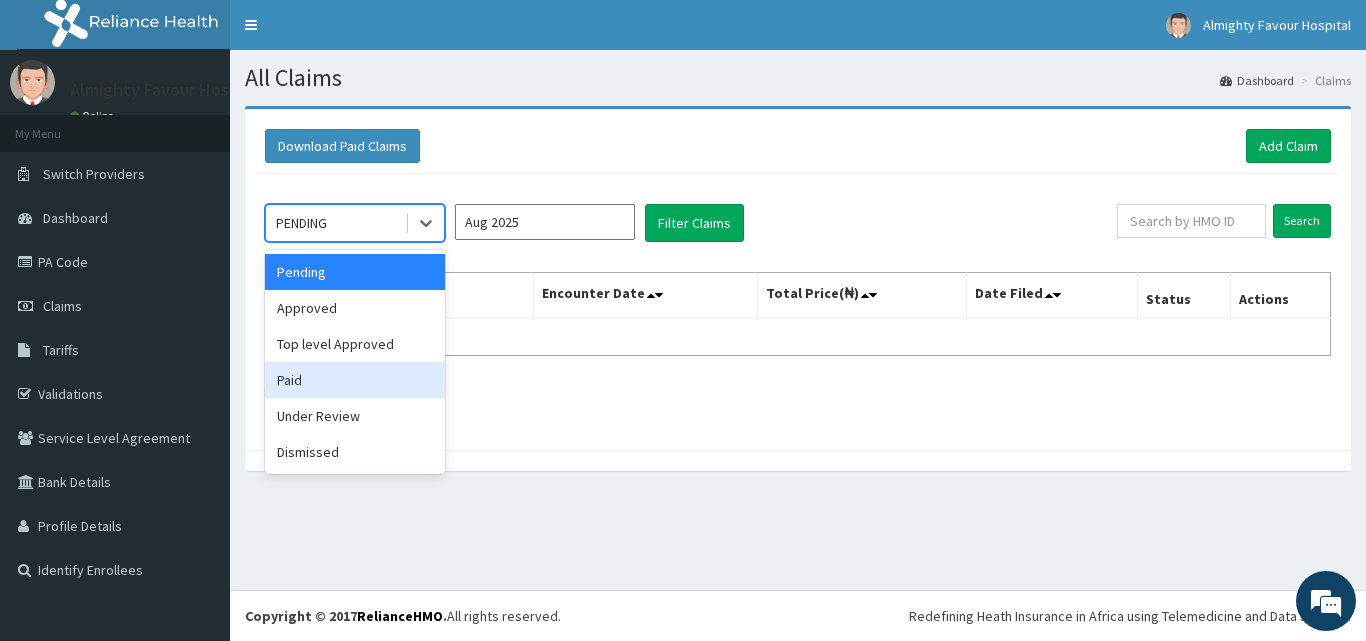 click on "Paid" at bounding box center (355, 380) 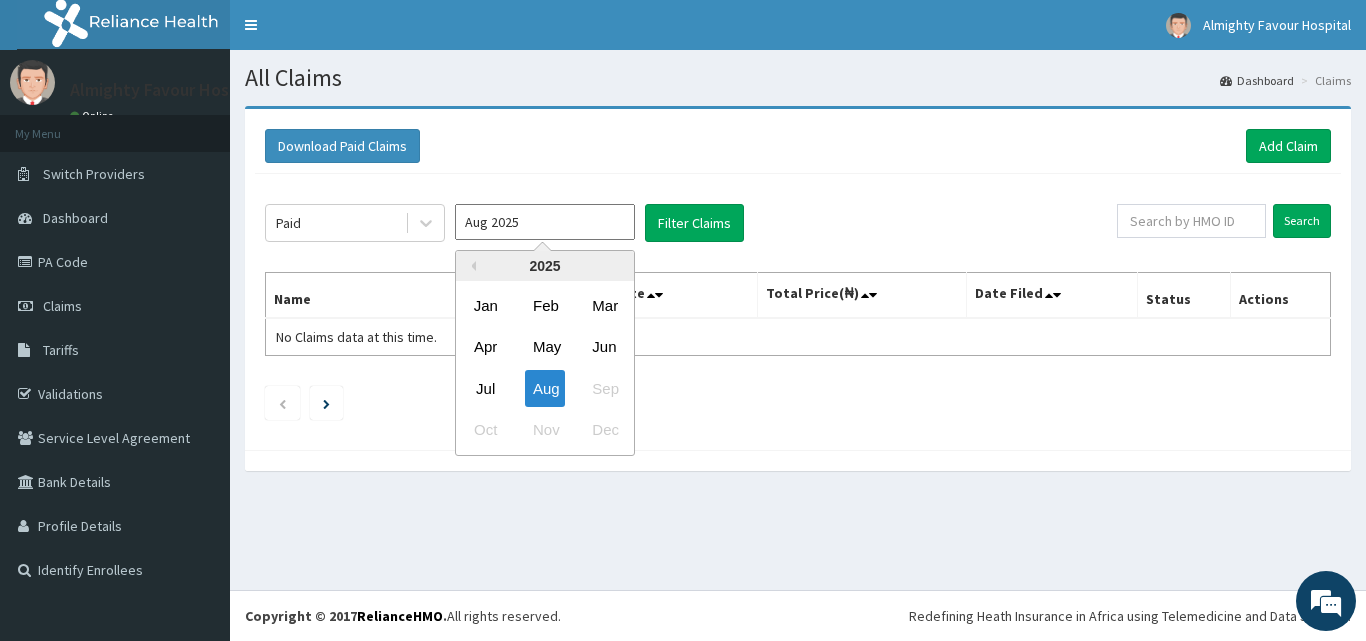 click on "Aug 2025" at bounding box center [545, 222] 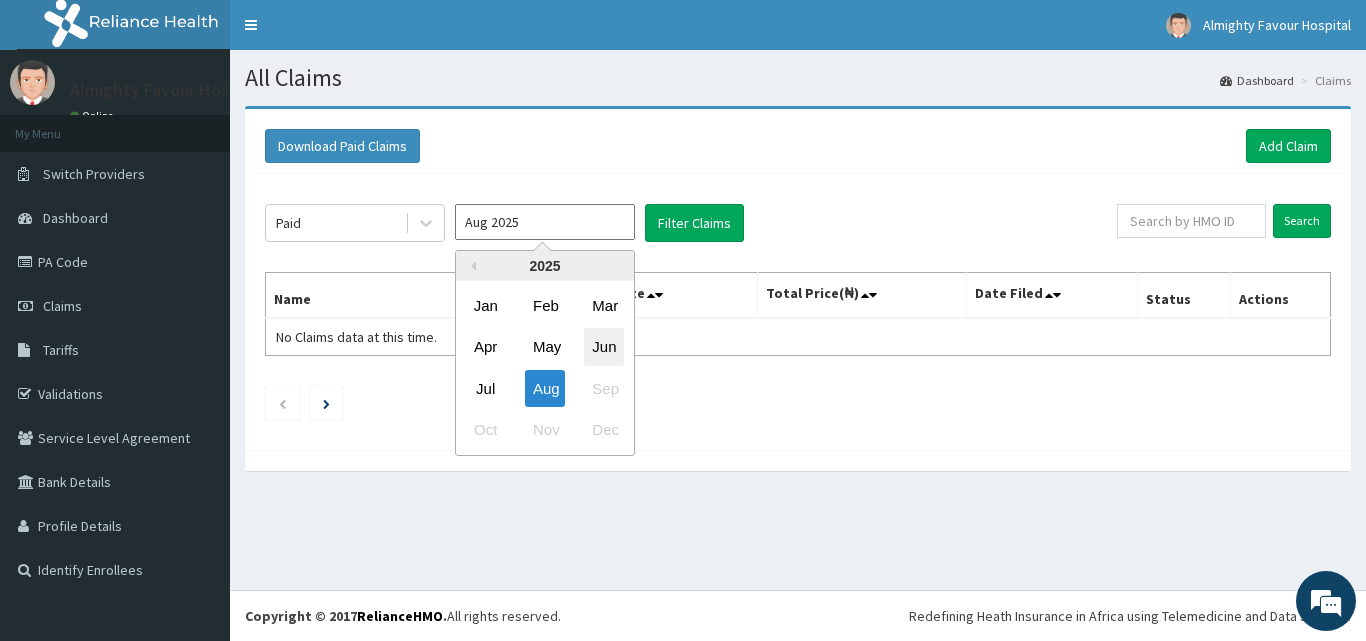 click on "Jun" at bounding box center (604, 347) 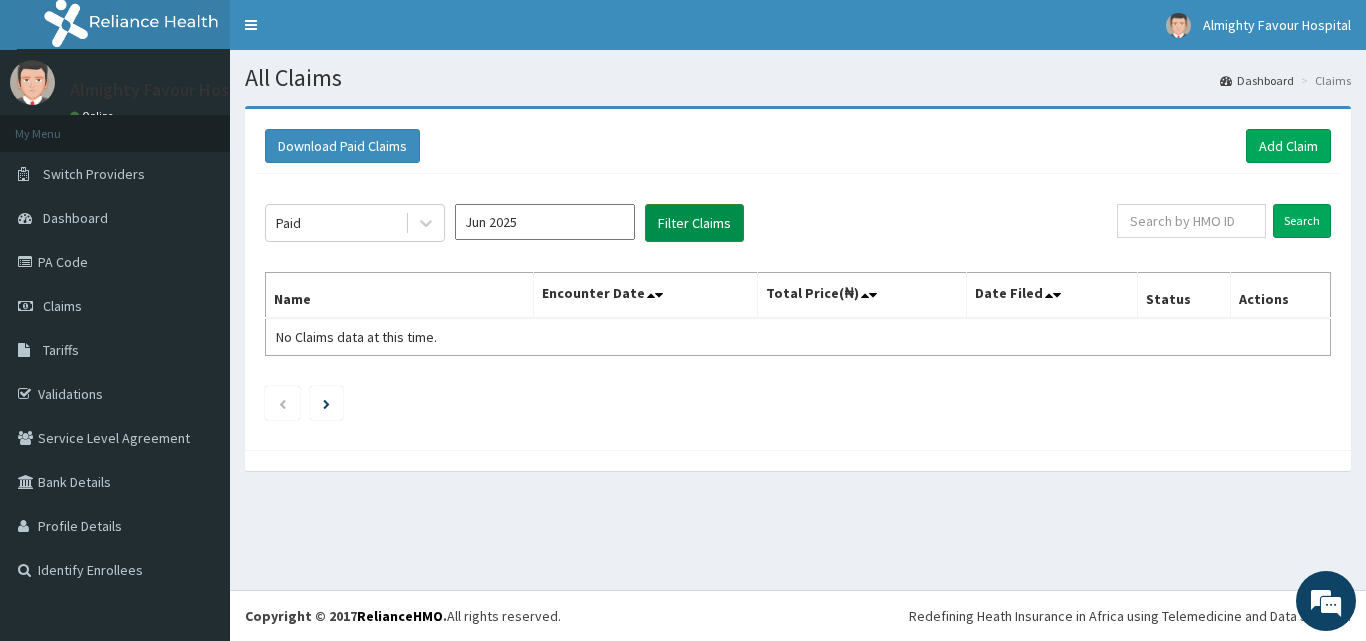 click on "Filter Claims" at bounding box center (694, 223) 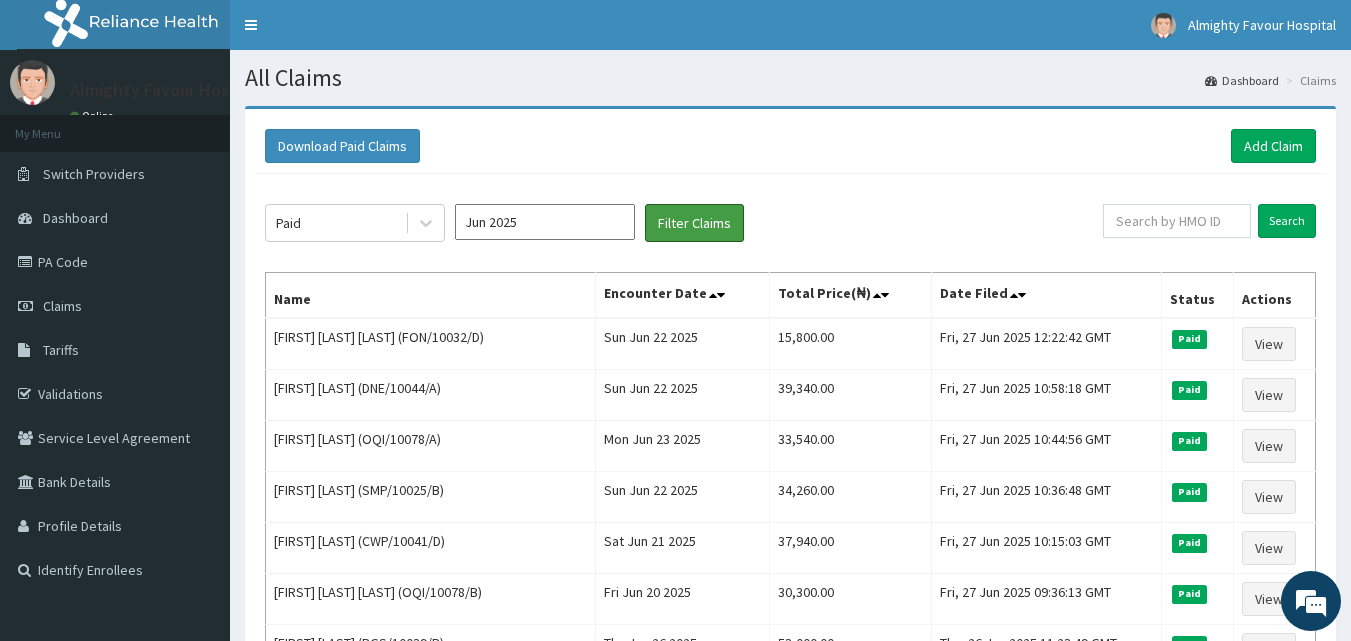 scroll, scrollTop: 560, scrollLeft: 0, axis: vertical 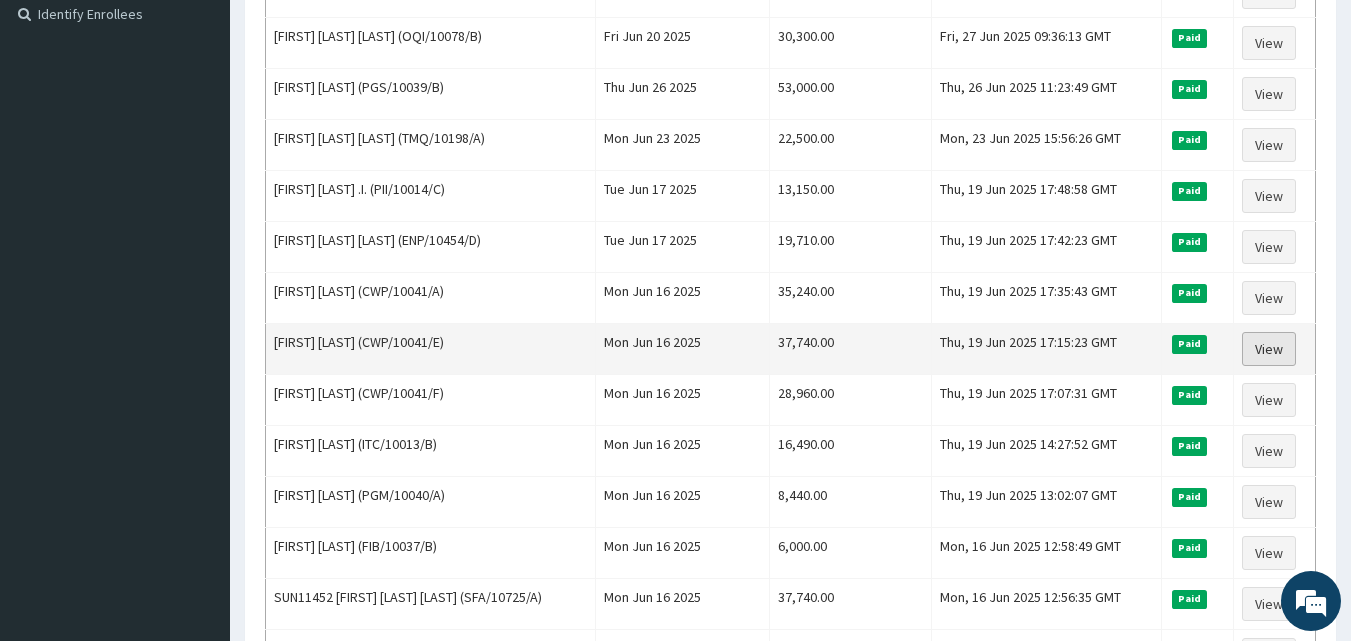 click on "View" at bounding box center (1269, 349) 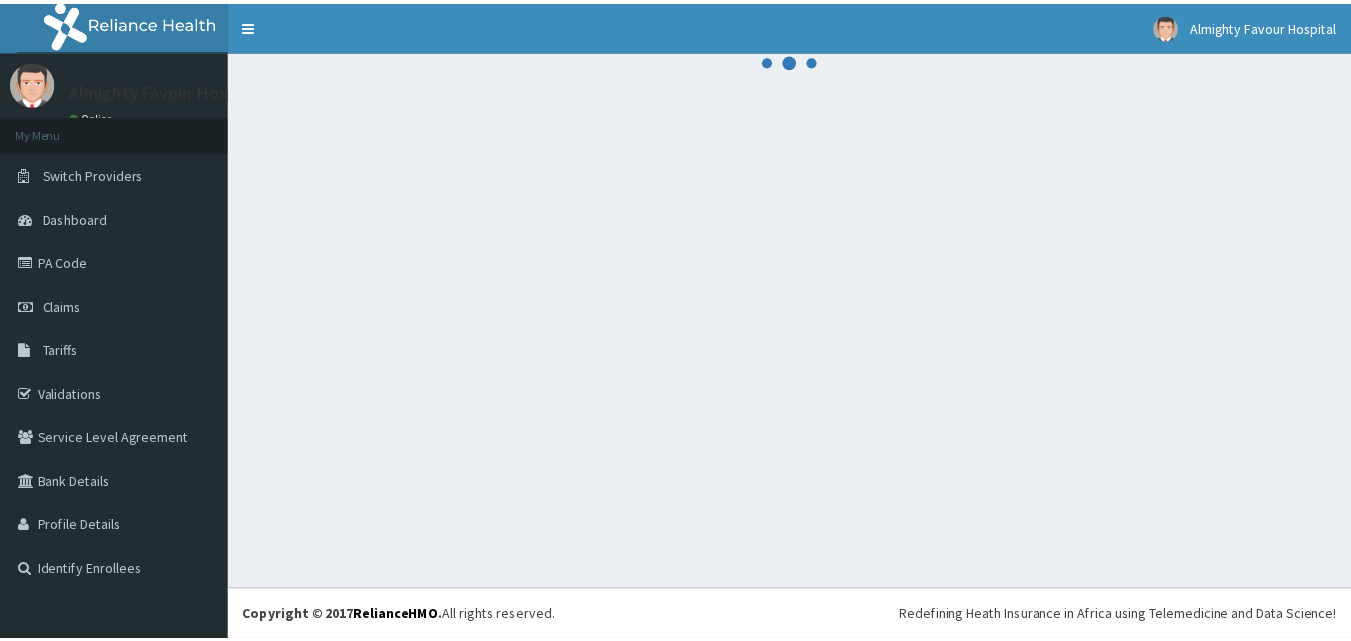 scroll, scrollTop: 0, scrollLeft: 0, axis: both 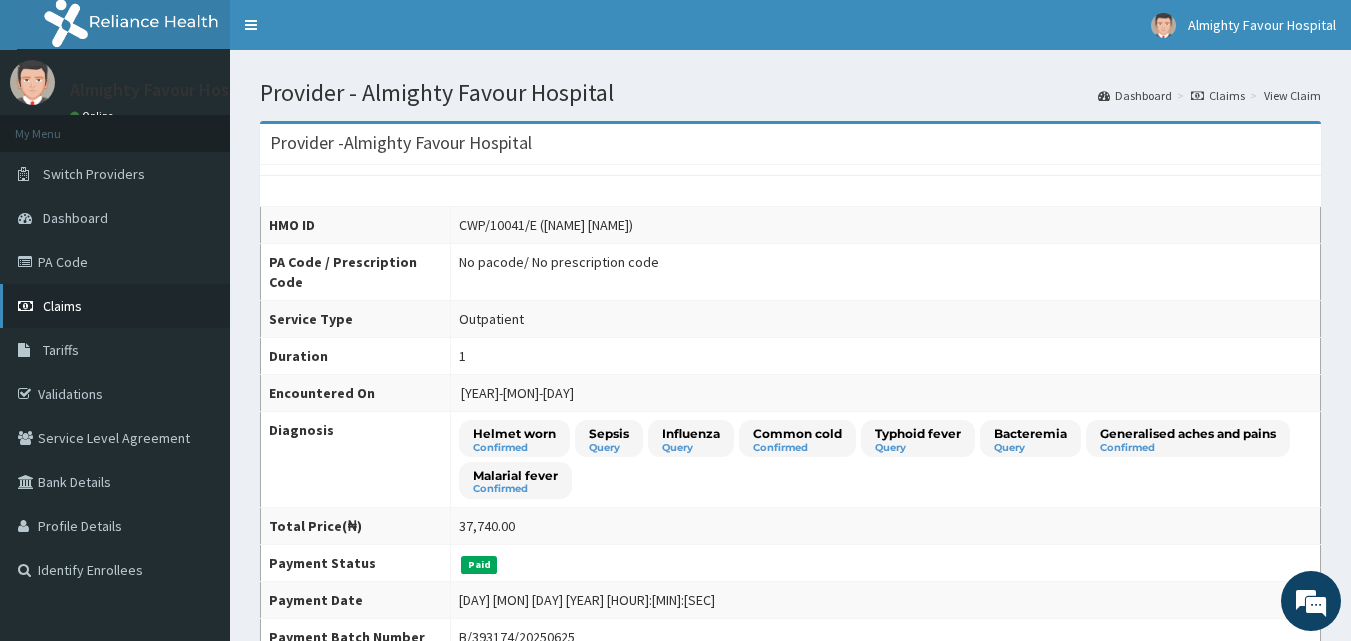click on "Claims" at bounding box center (115, 306) 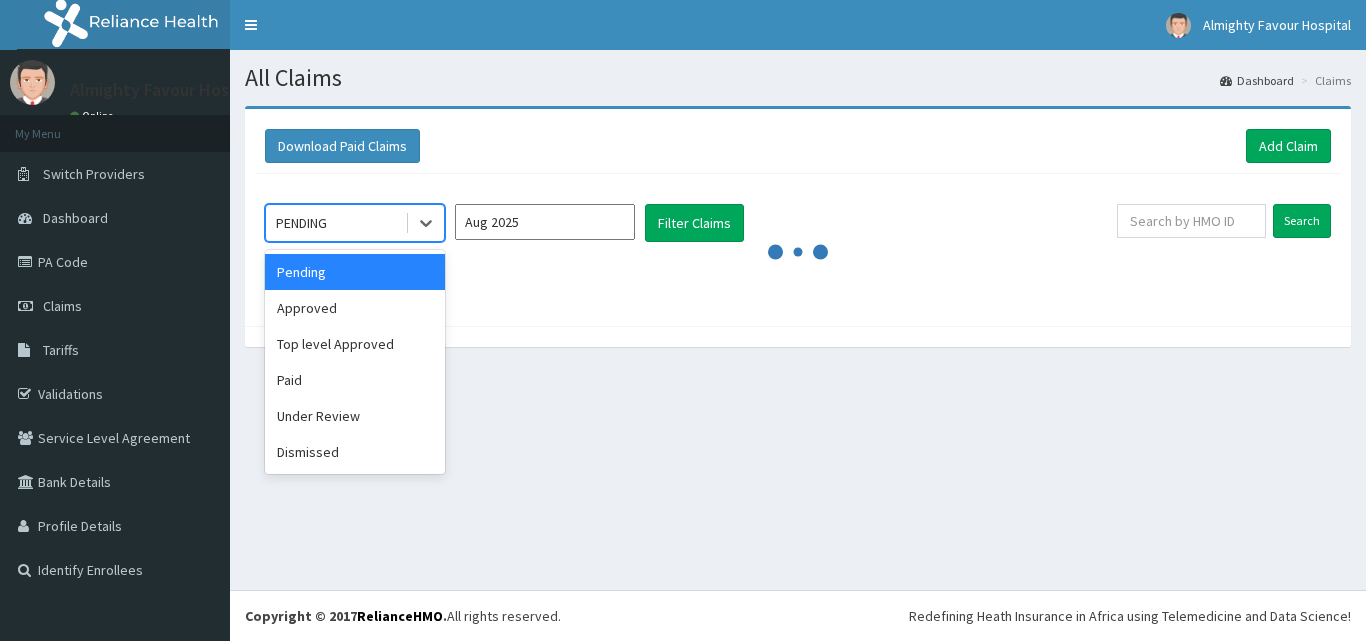scroll, scrollTop: 0, scrollLeft: 0, axis: both 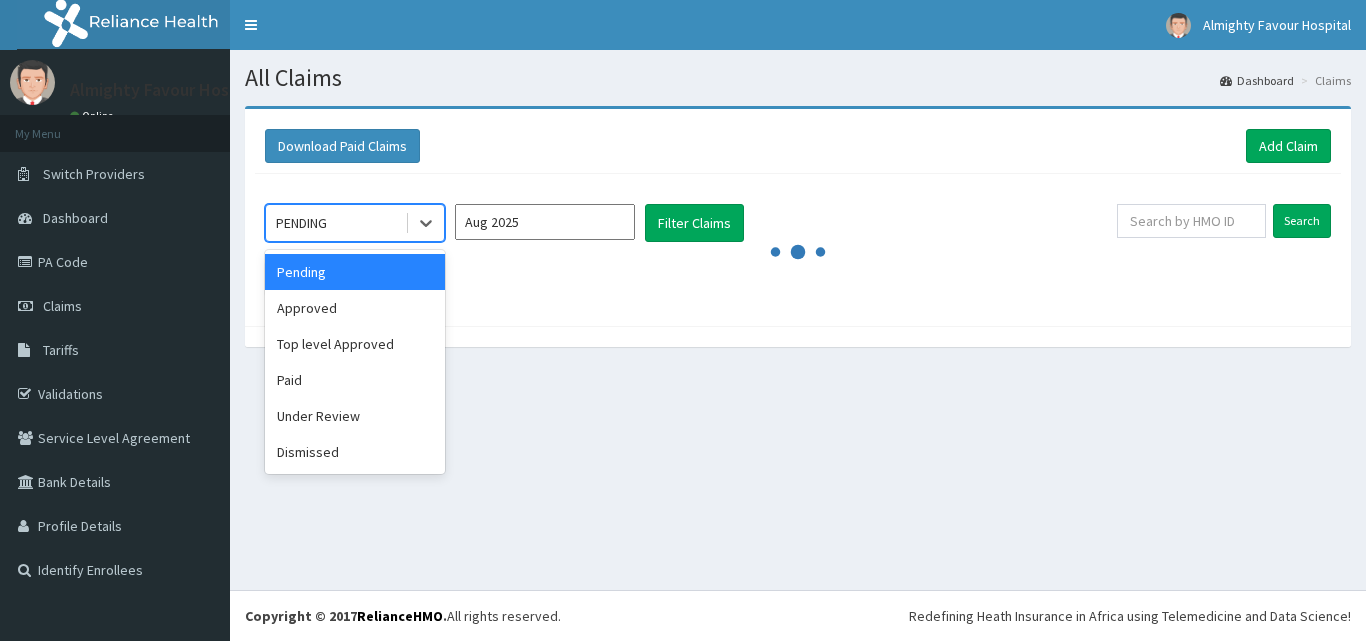 click on "Paid" at bounding box center [355, 380] 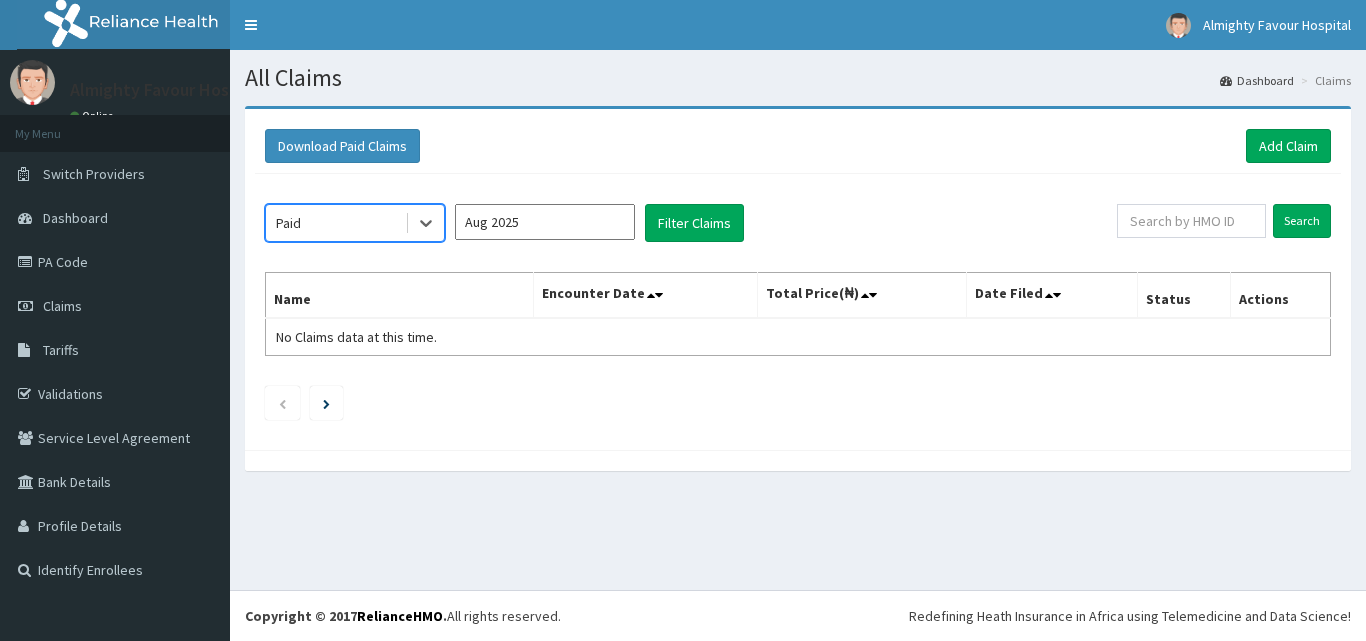 click on "Aug 2025" at bounding box center (545, 222) 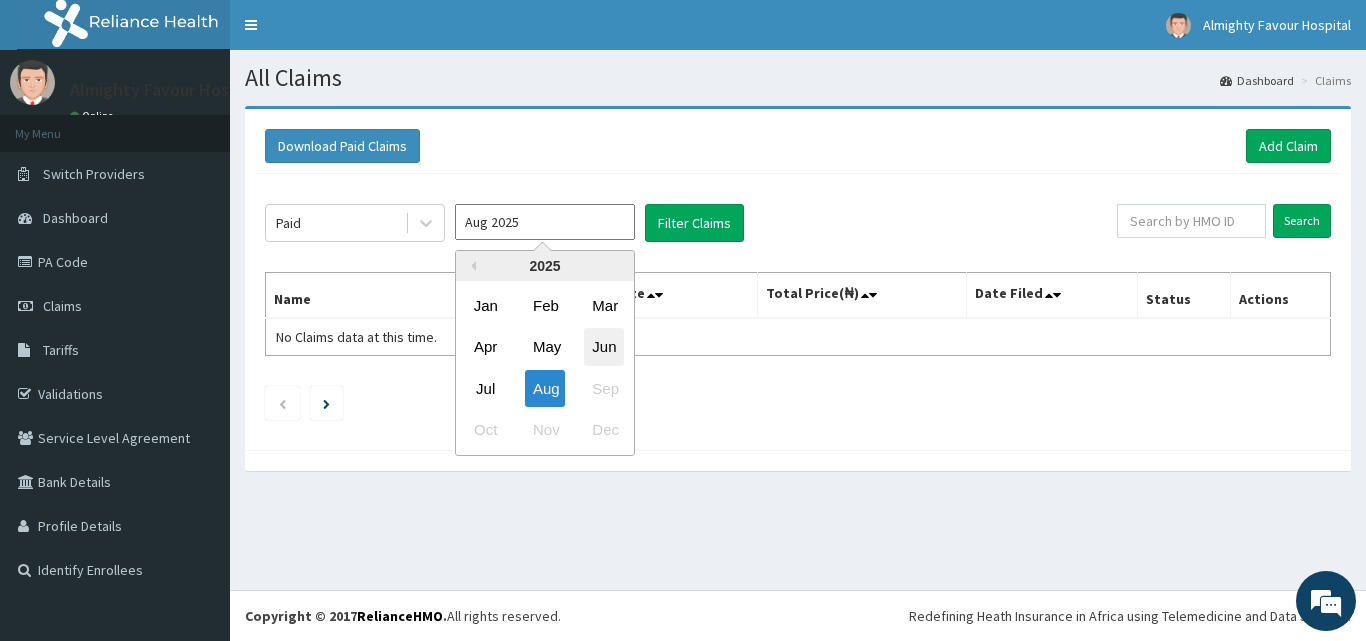 click on "Jun" at bounding box center (604, 347) 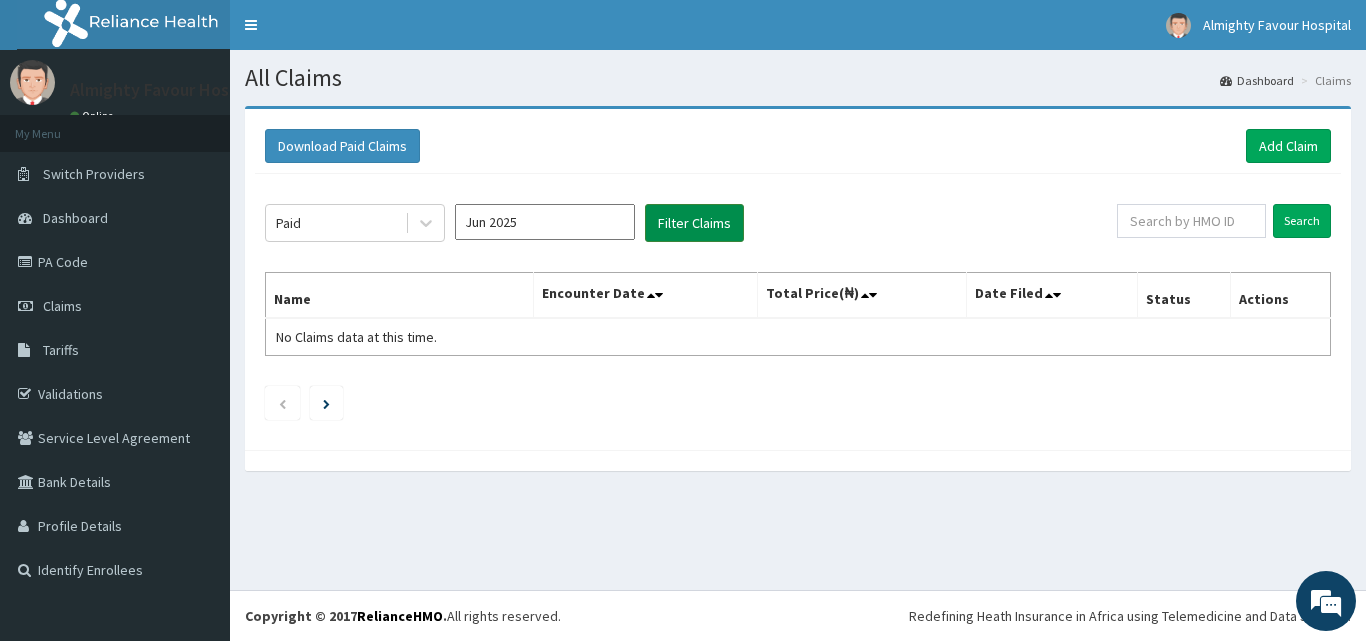 click on "Filter Claims" at bounding box center [694, 223] 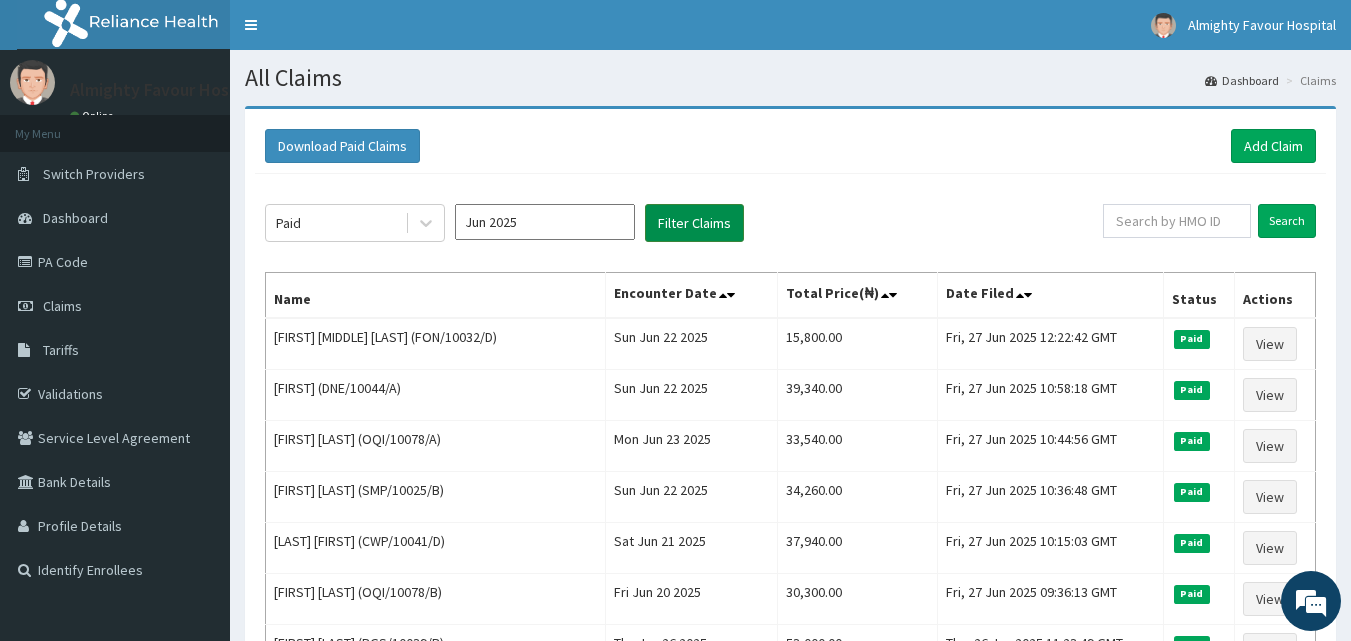 scroll, scrollTop: 0, scrollLeft: 0, axis: both 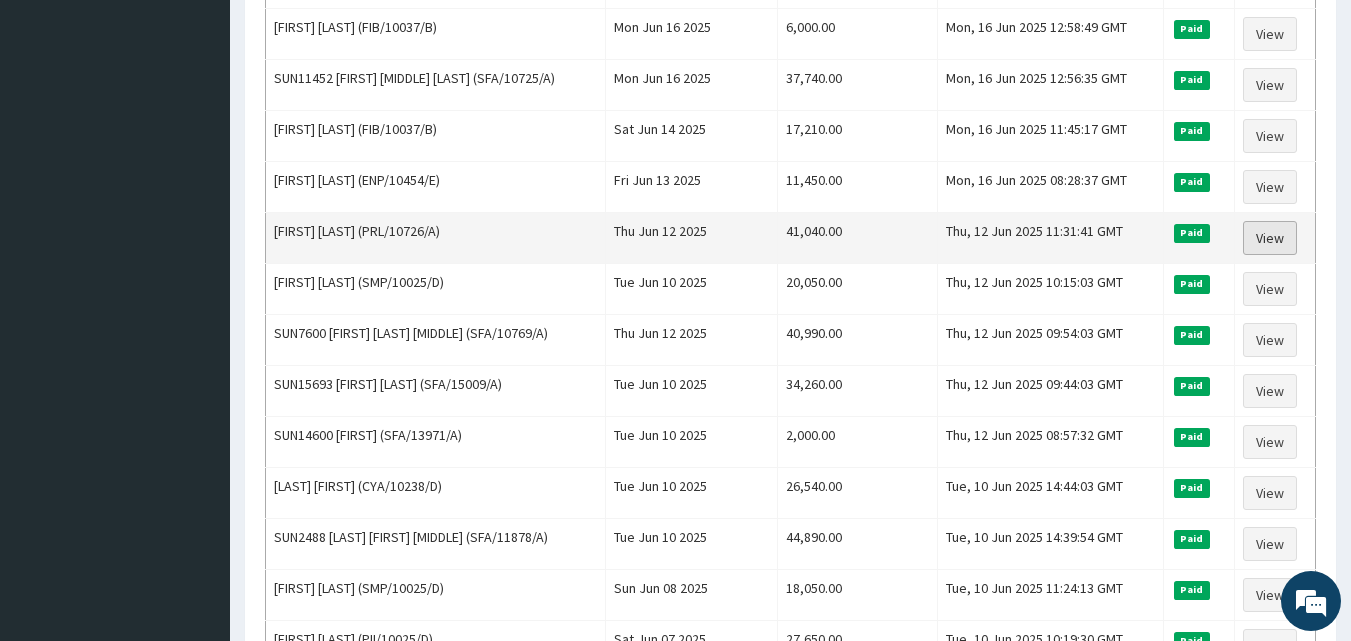click on "View" at bounding box center (1270, 238) 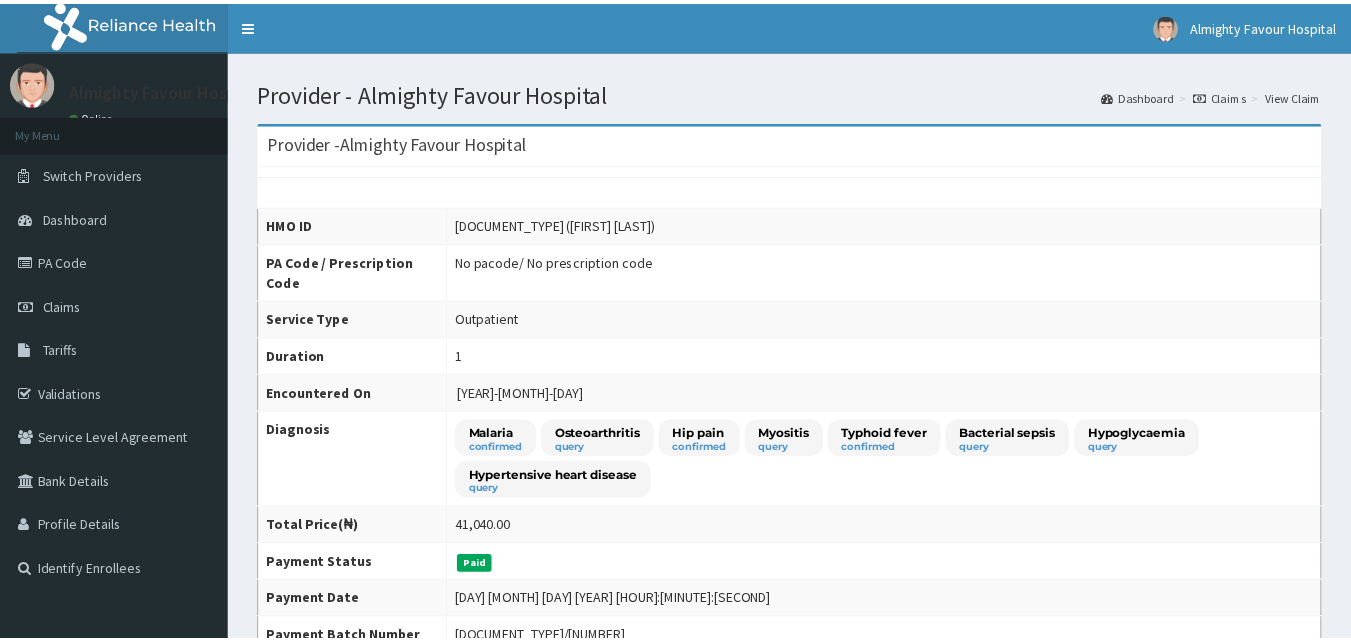 scroll, scrollTop: 0, scrollLeft: 0, axis: both 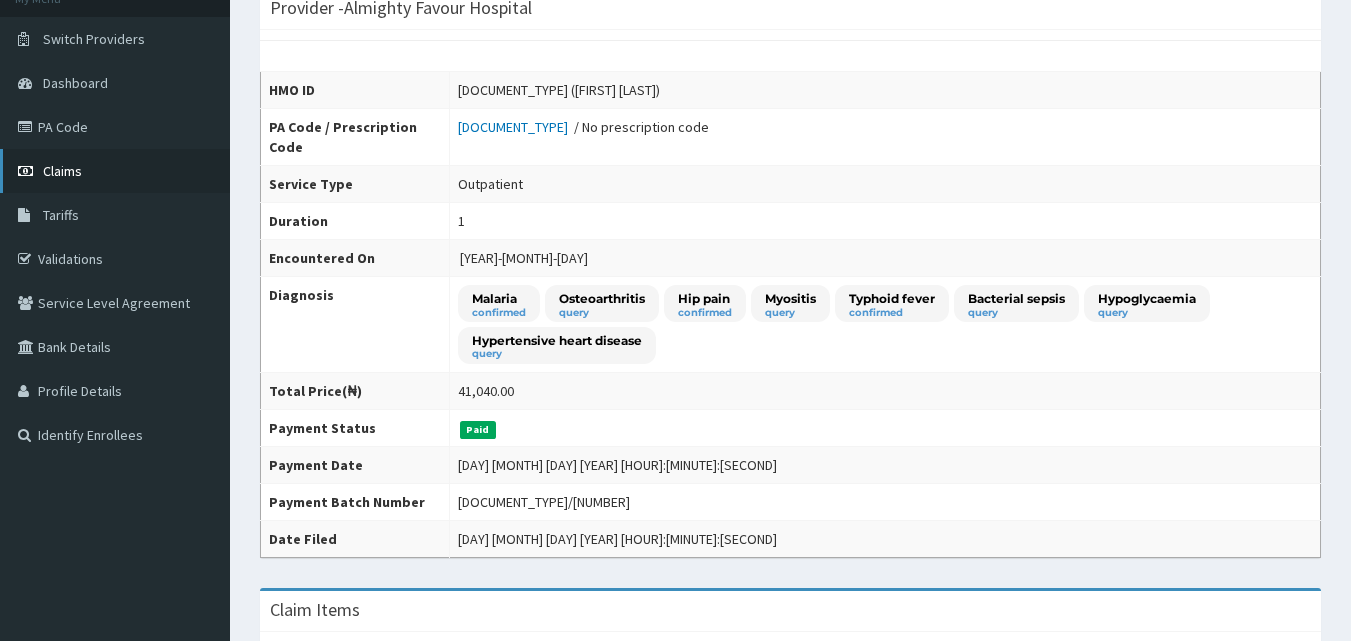 click on "Claims" at bounding box center [115, 171] 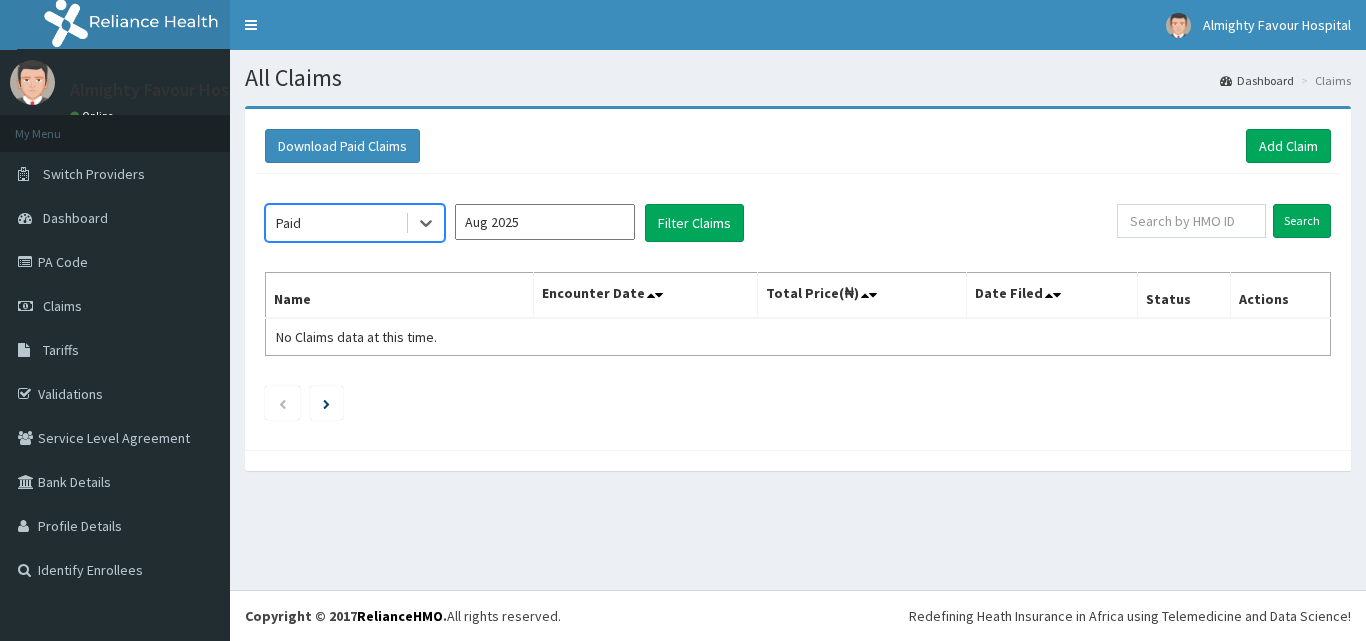 click on "Aug 2025" at bounding box center [545, 222] 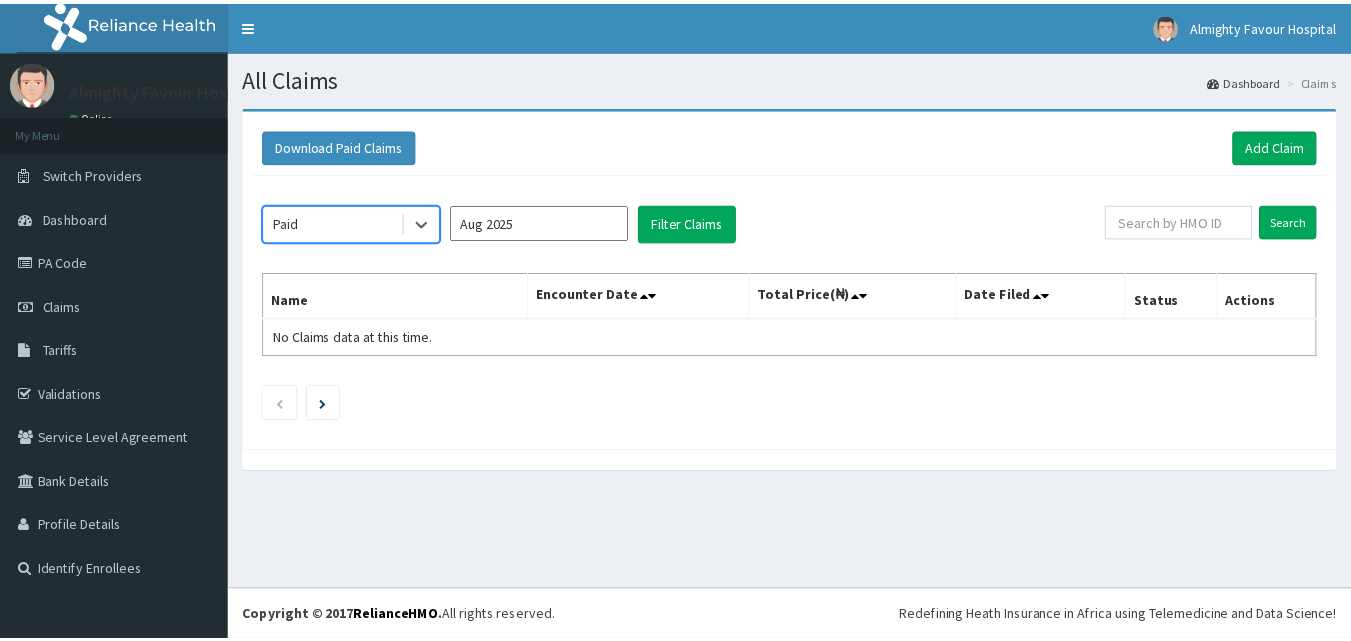 scroll, scrollTop: 0, scrollLeft: 0, axis: both 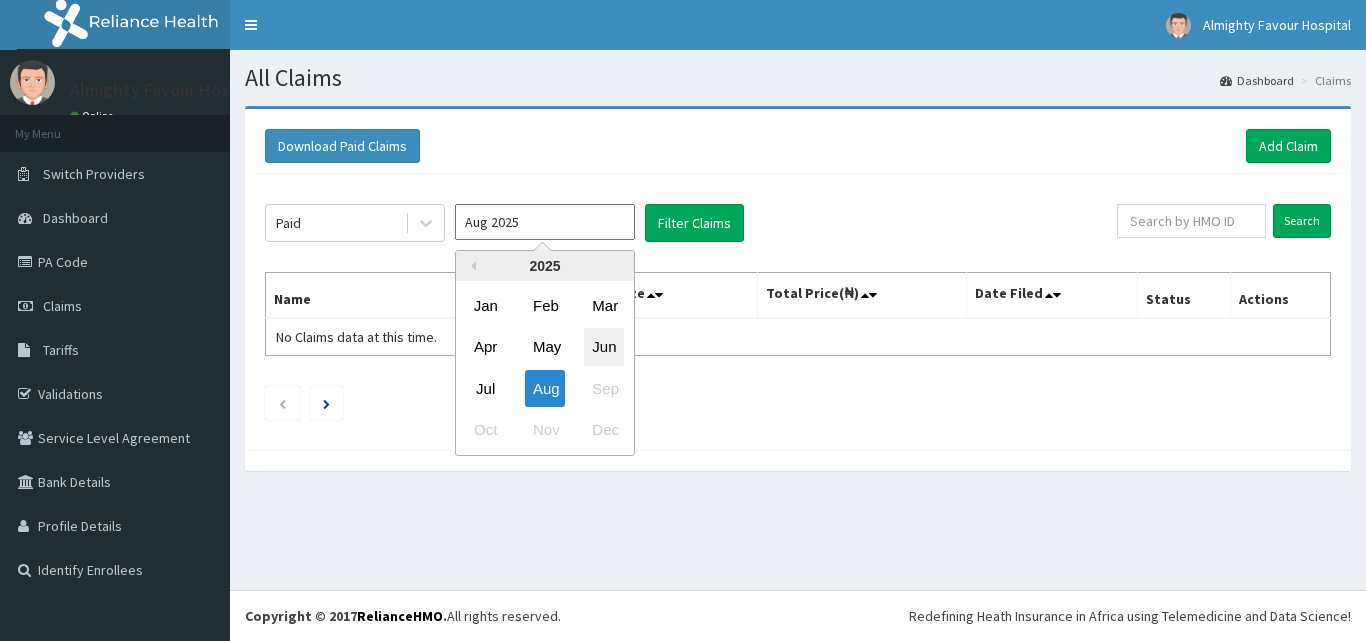 click on "Jun" at bounding box center (604, 347) 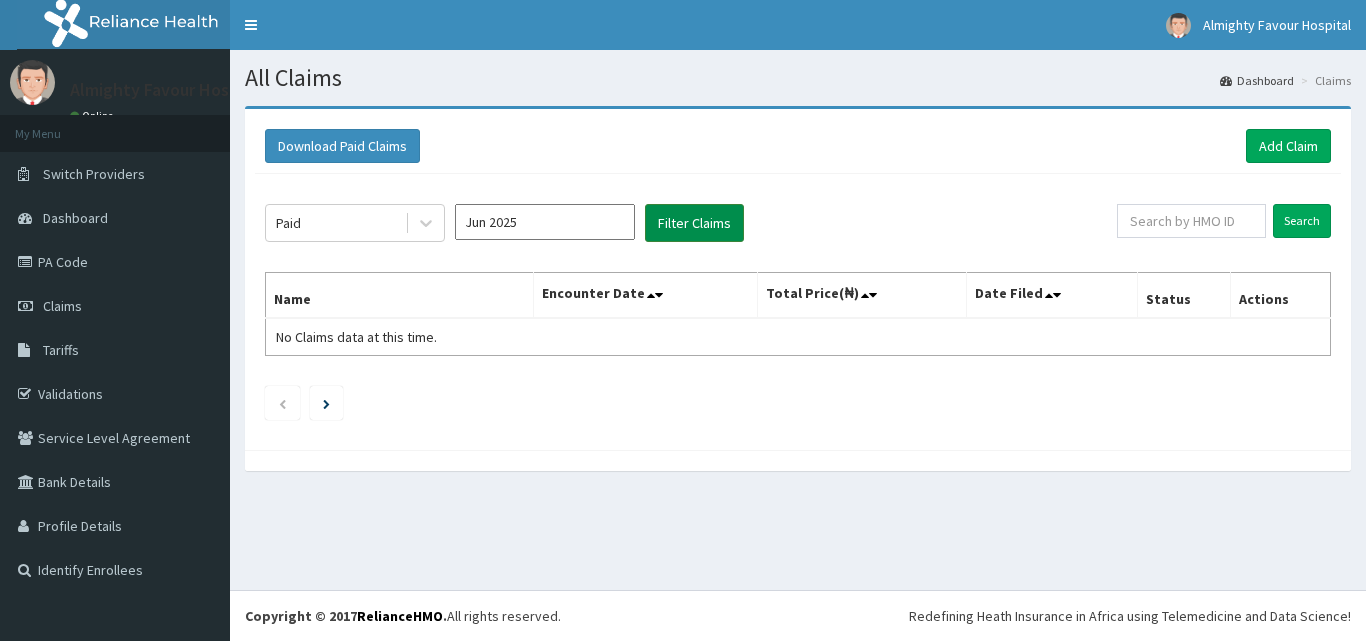 click on "Filter Claims" at bounding box center [694, 223] 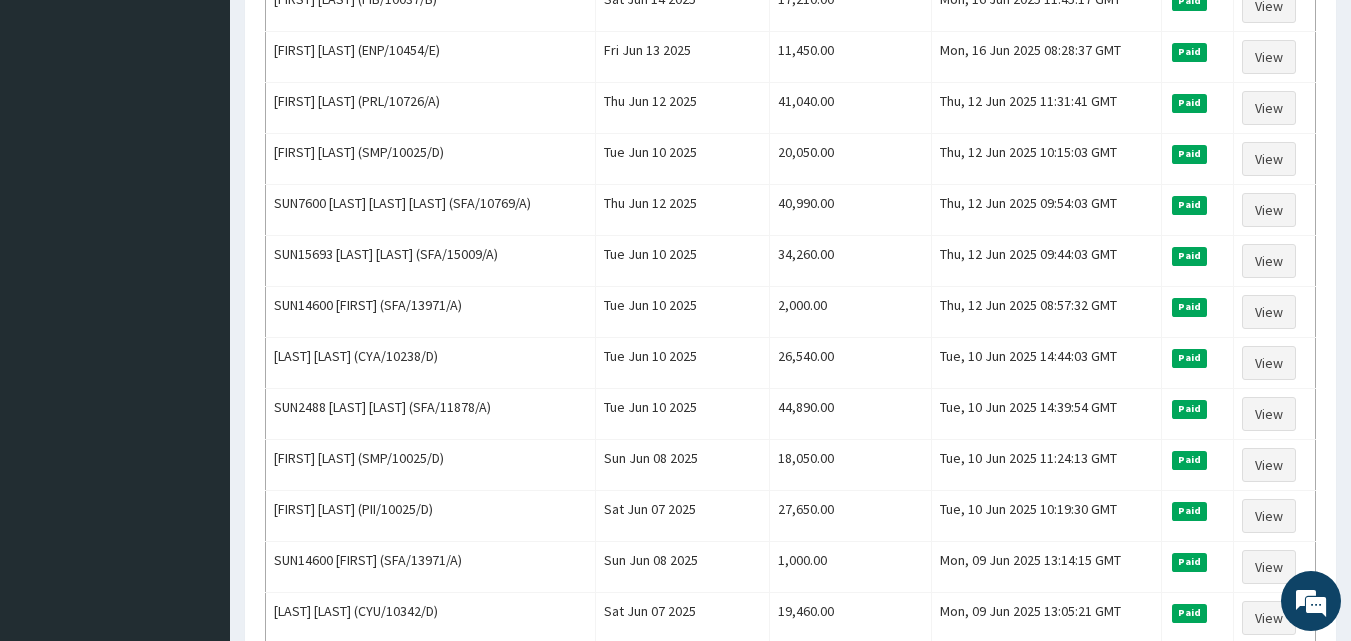 scroll, scrollTop: 1234, scrollLeft: 0, axis: vertical 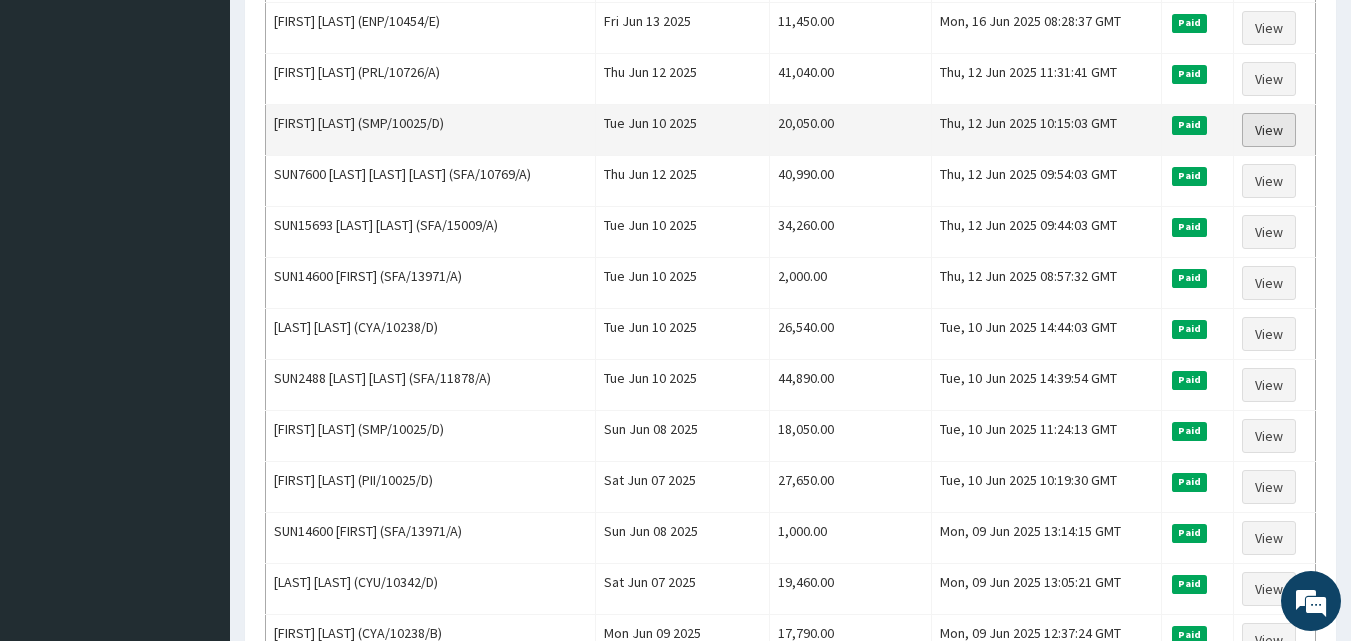 click on "View" at bounding box center (1269, 130) 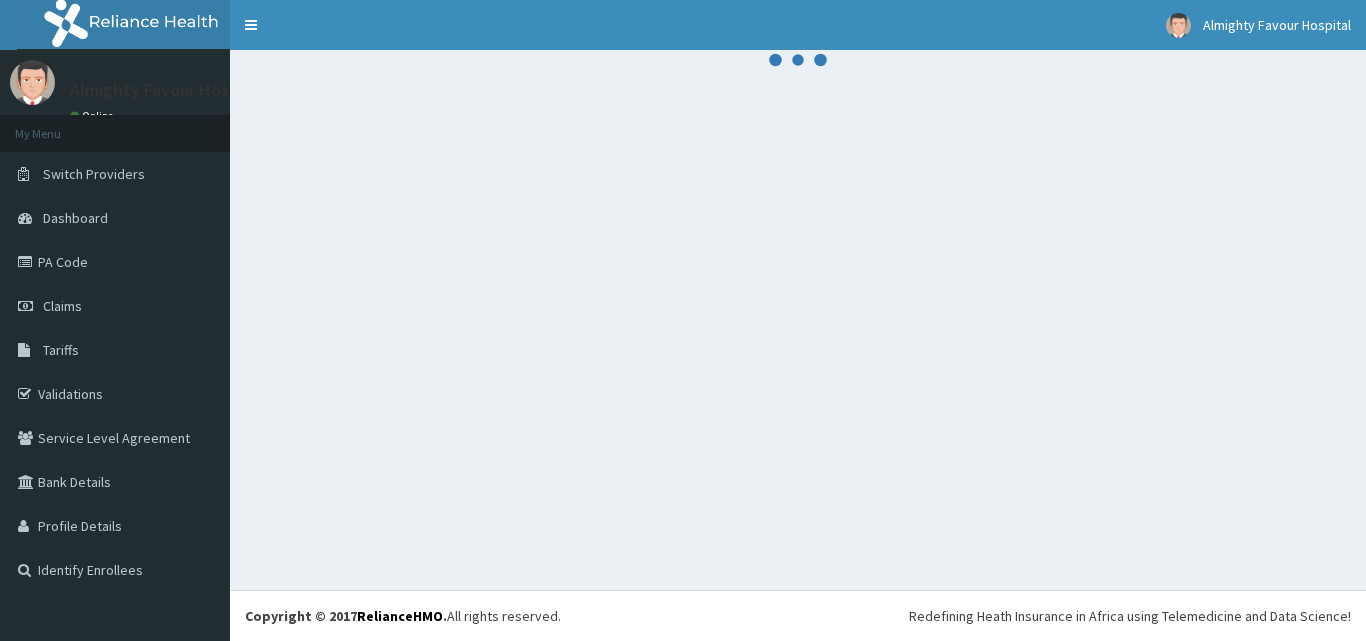 scroll, scrollTop: 0, scrollLeft: 0, axis: both 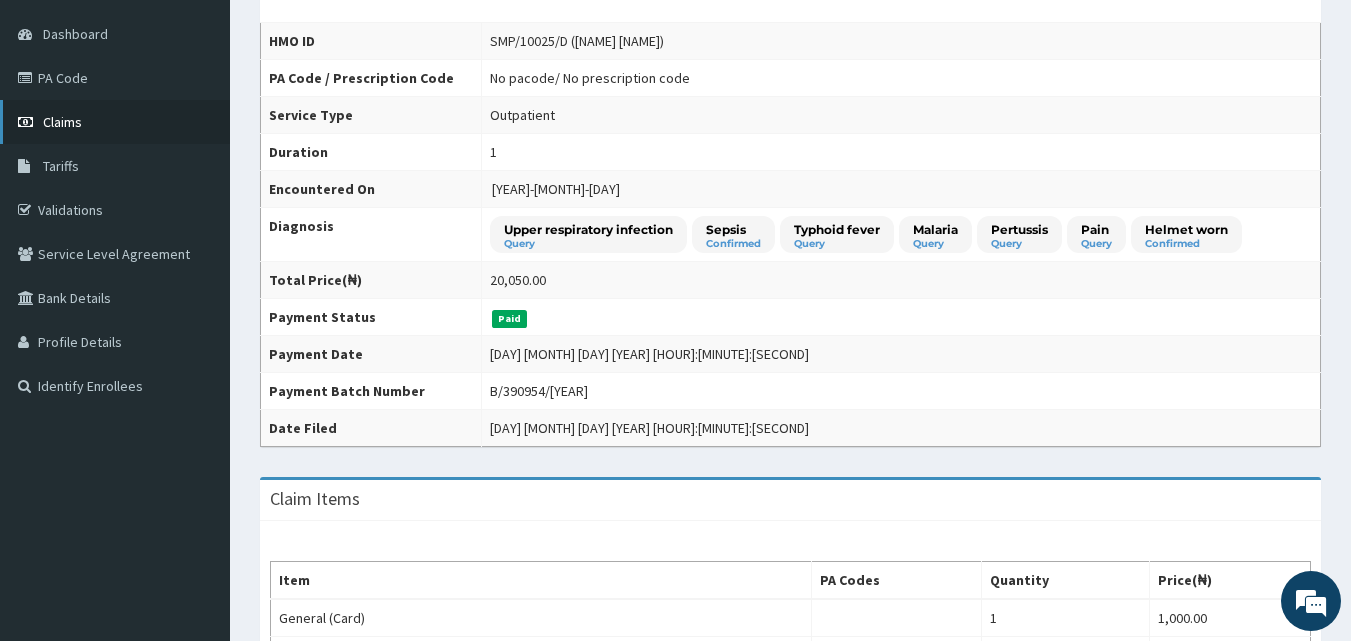click on "Claims" at bounding box center [115, 122] 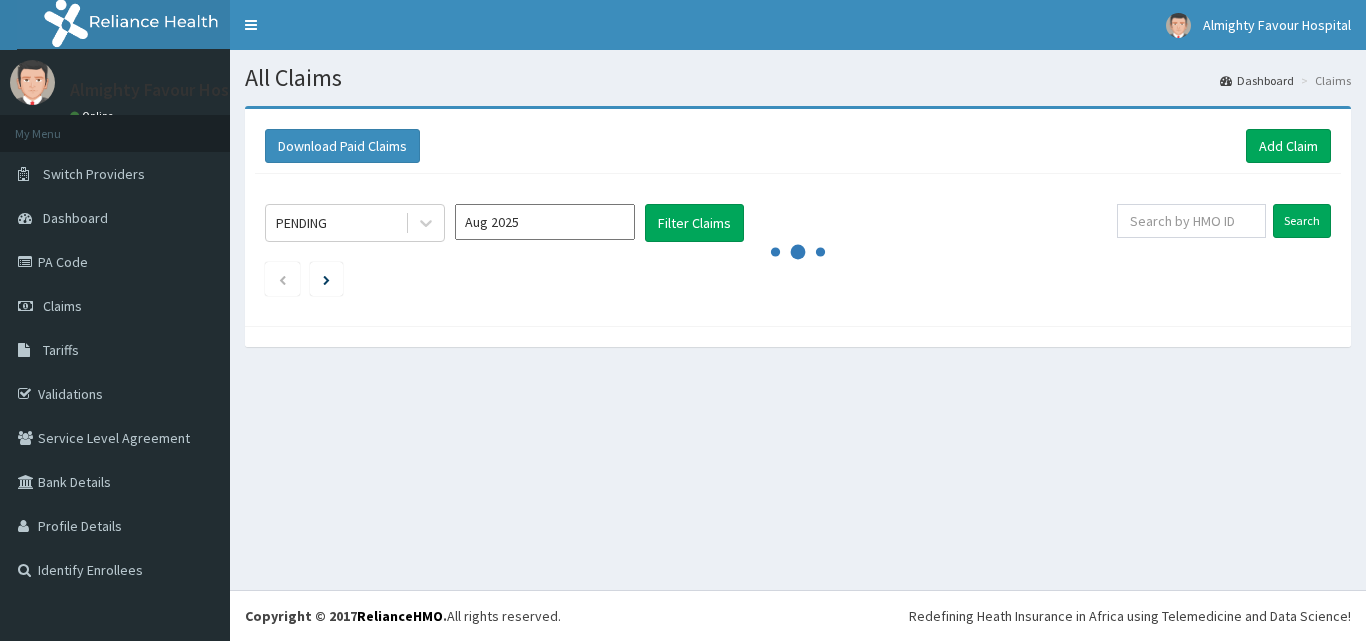 scroll, scrollTop: 0, scrollLeft: 0, axis: both 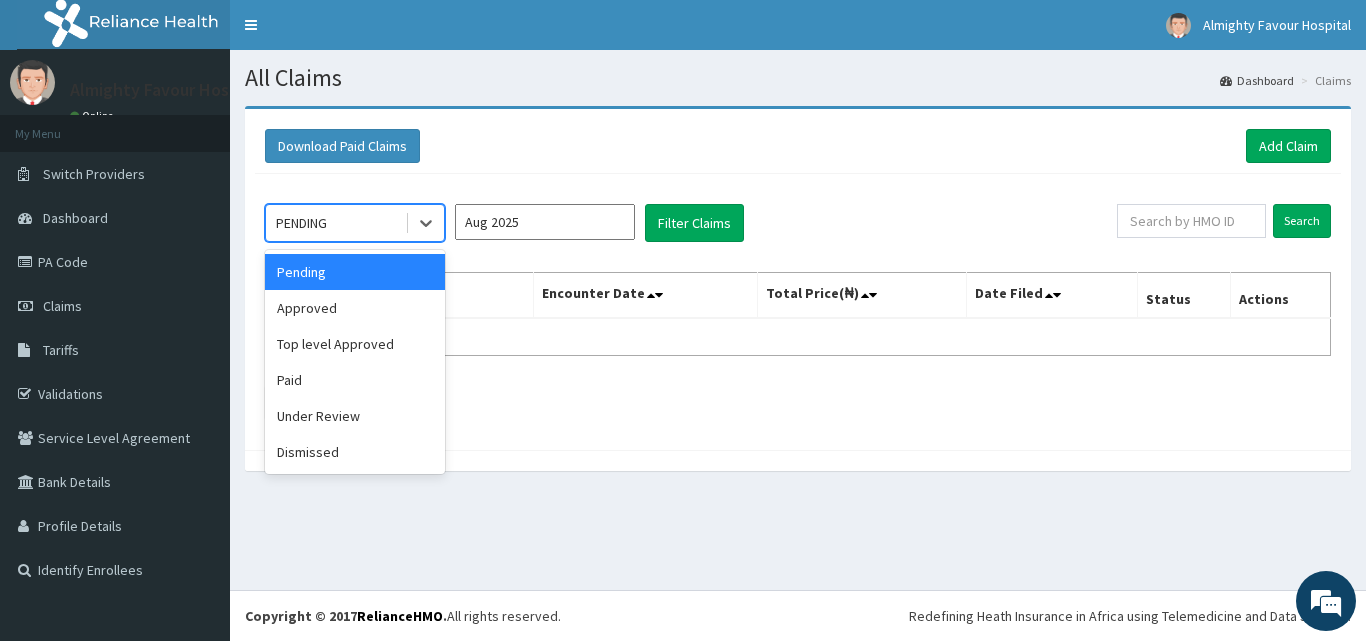 click on "Paid" at bounding box center (355, 380) 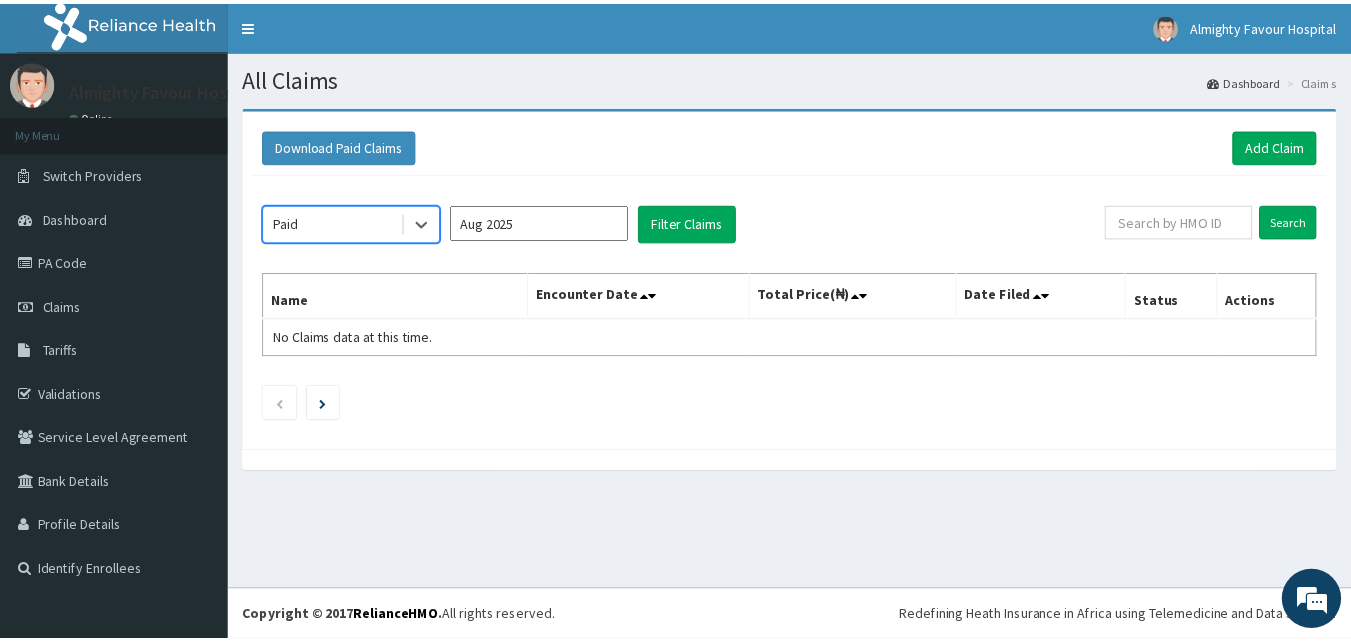 scroll, scrollTop: 0, scrollLeft: 0, axis: both 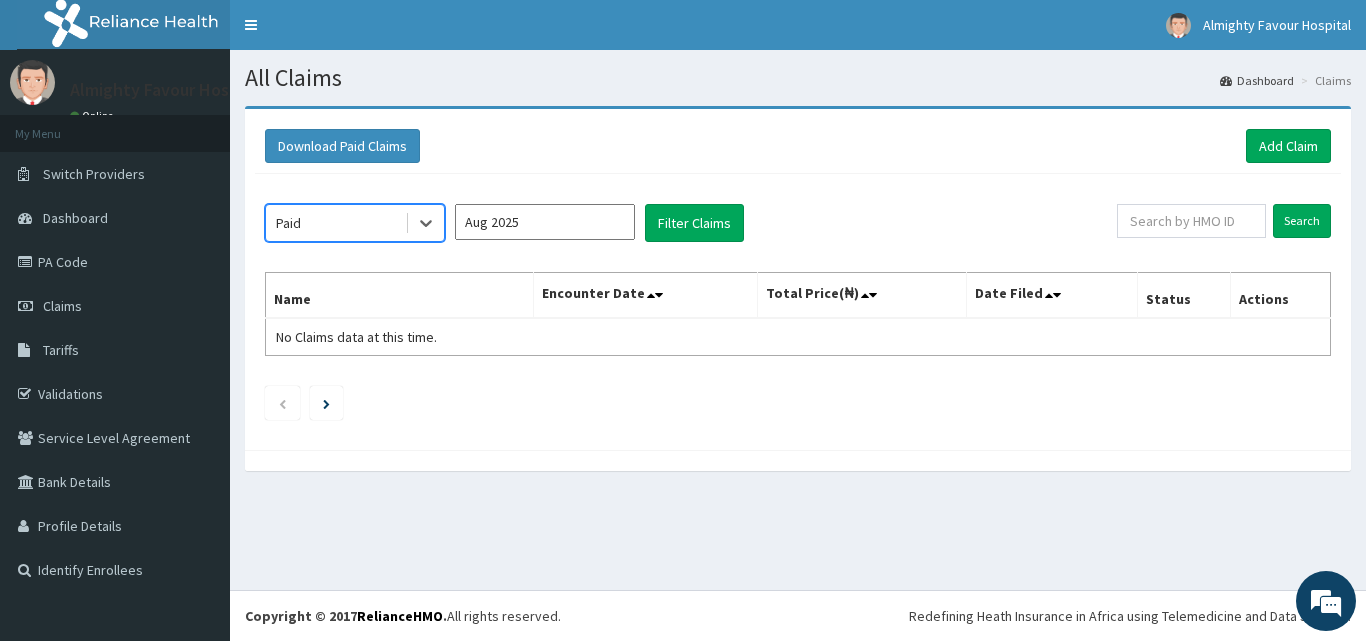 click on "Aug 2025" at bounding box center (545, 222) 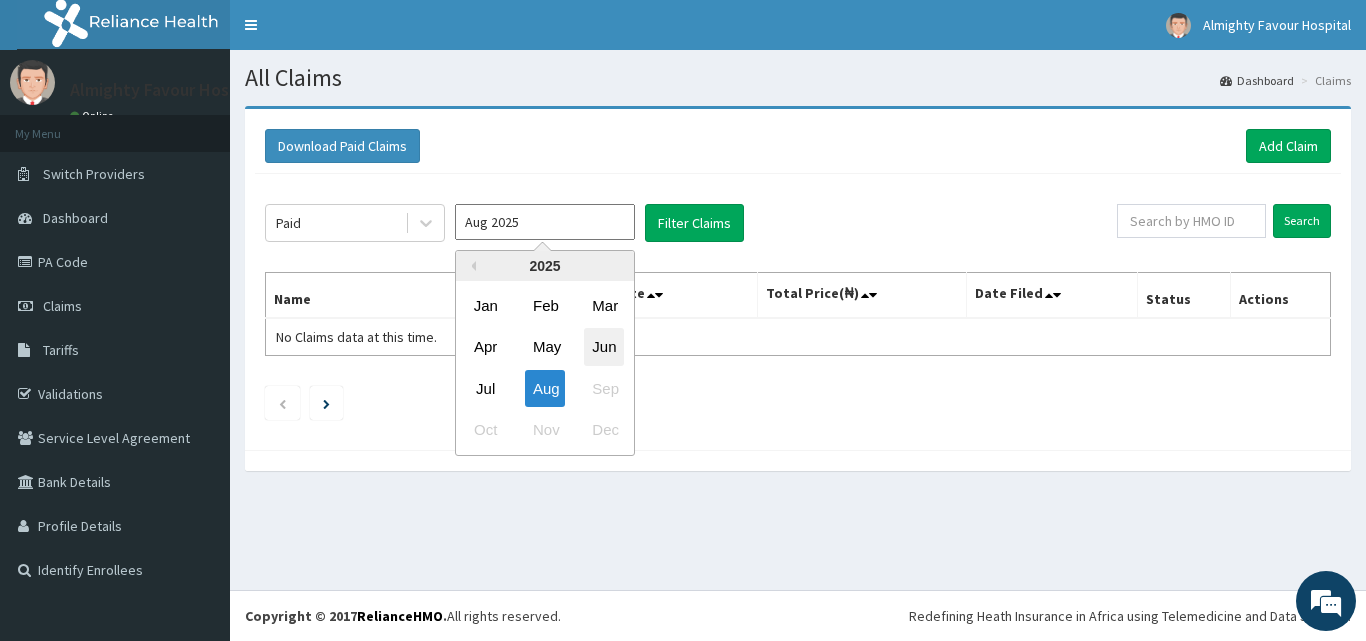 click on "Jun" at bounding box center [604, 347] 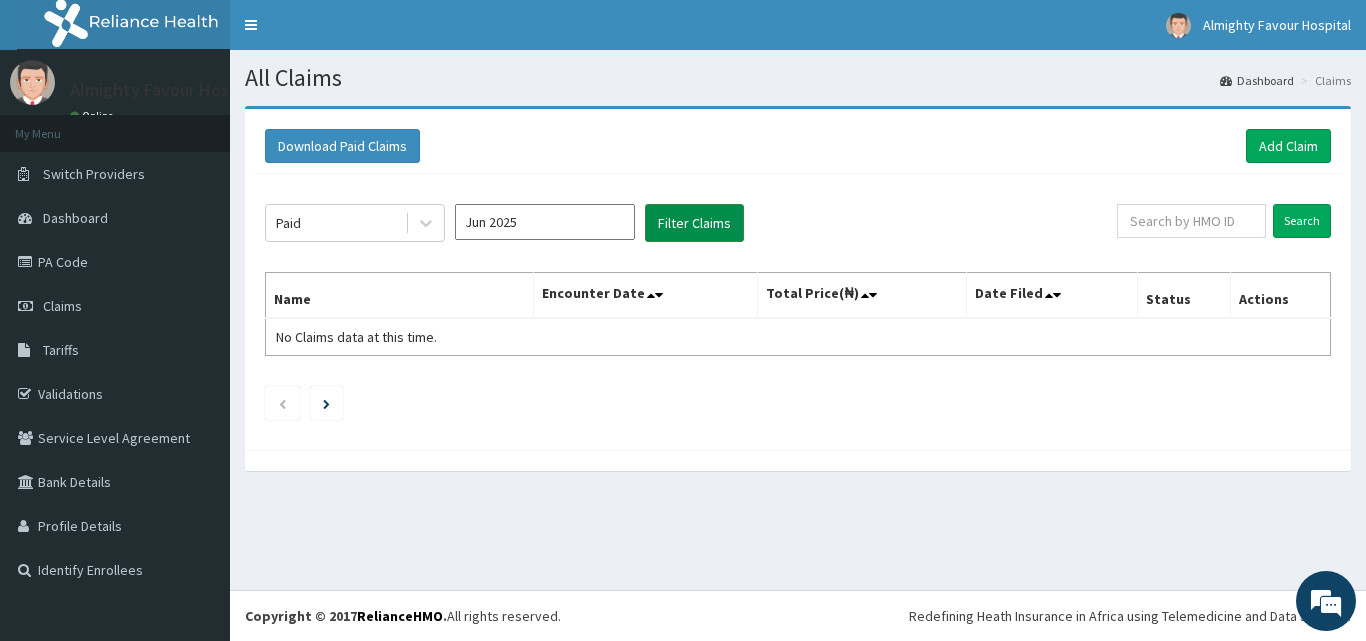 click on "Filter Claims" at bounding box center [694, 223] 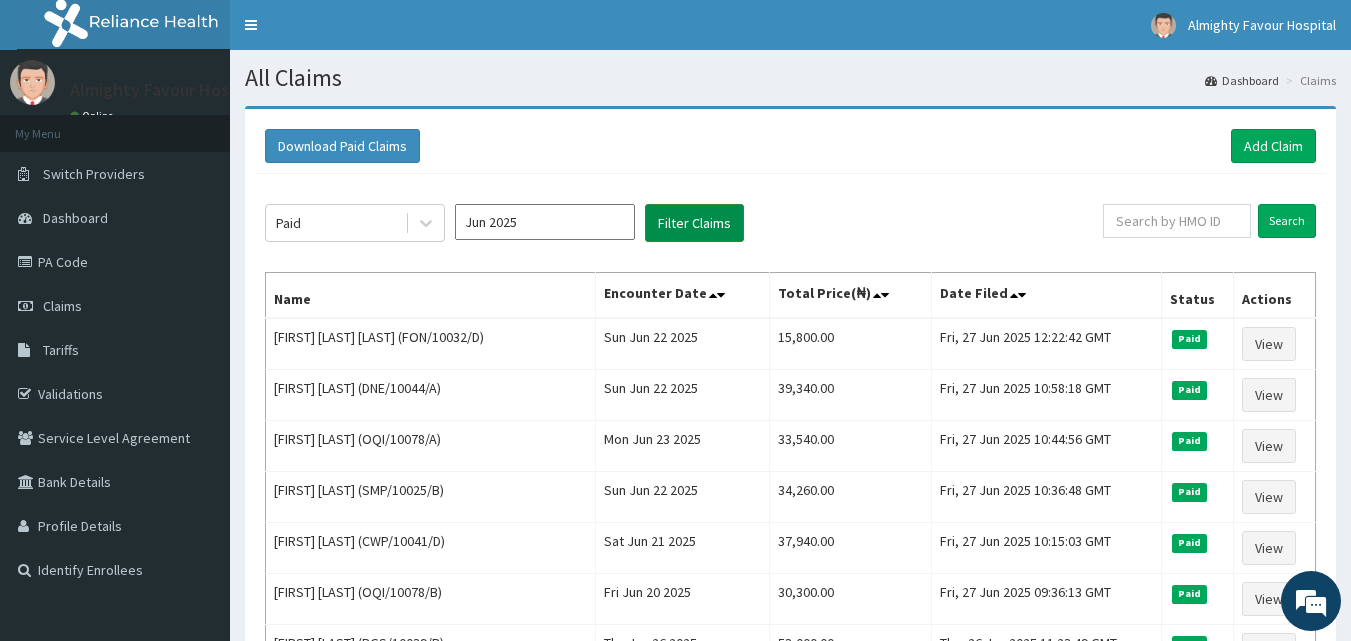 click on "Filter Claims" at bounding box center (694, 223) 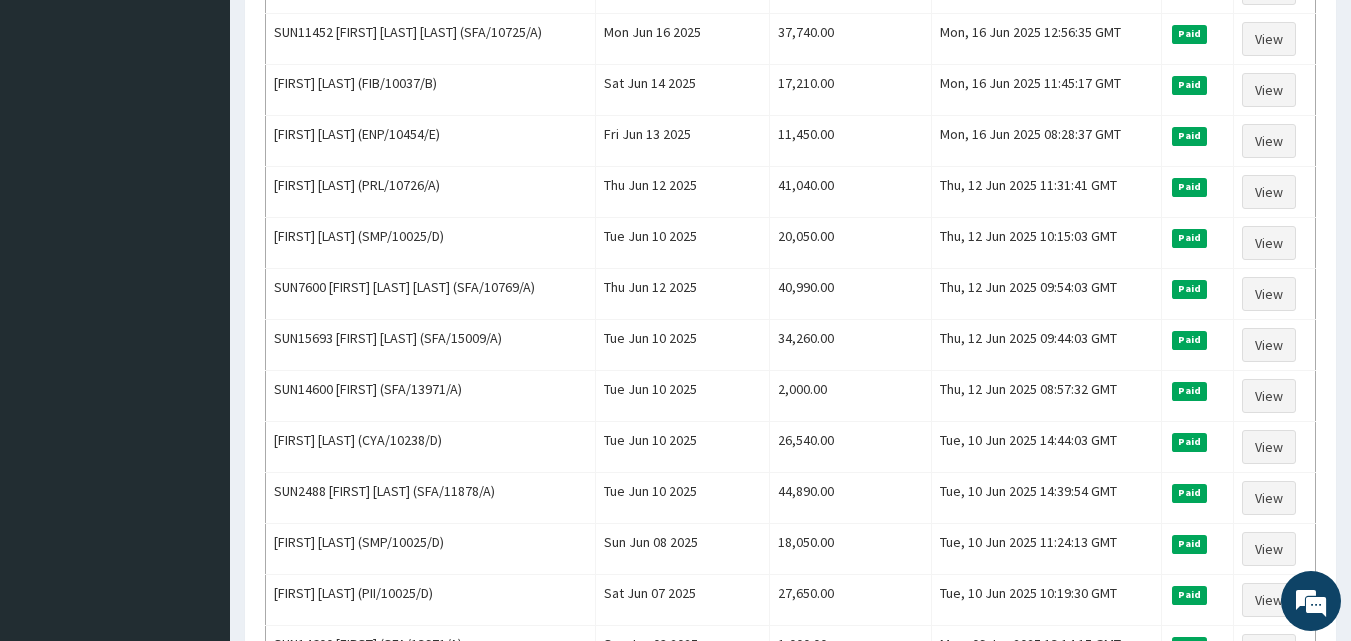 scroll, scrollTop: 1109, scrollLeft: 0, axis: vertical 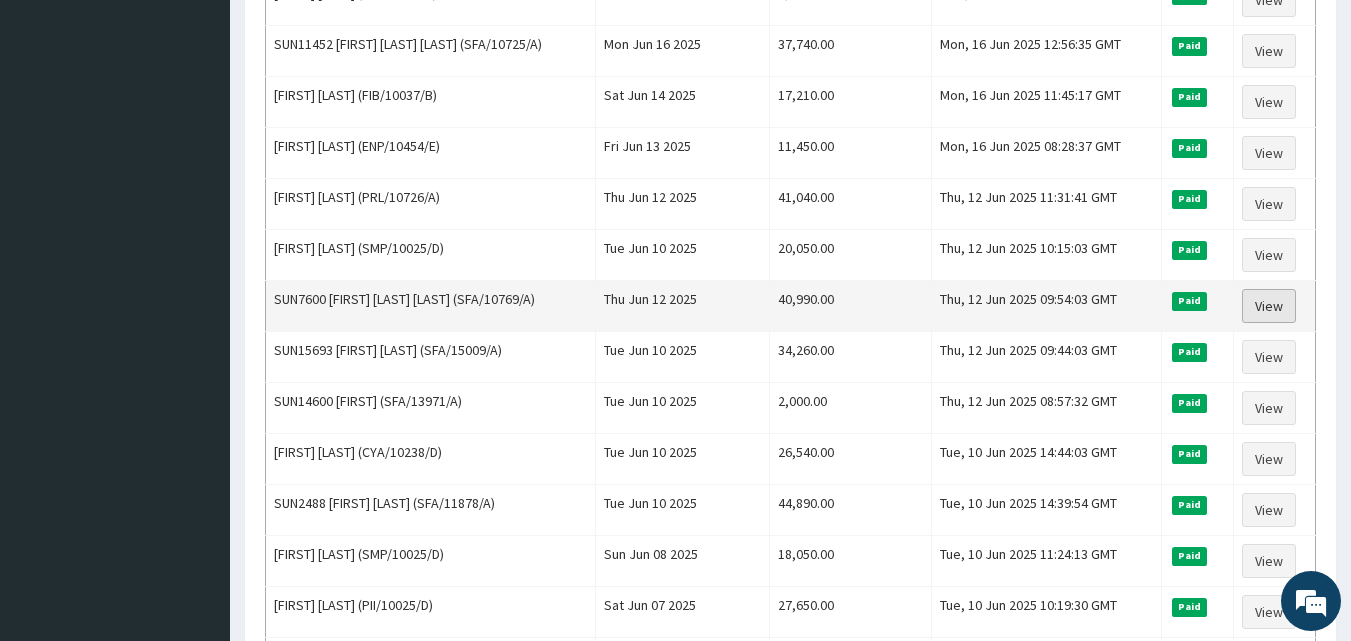 click on "View" at bounding box center [1269, 306] 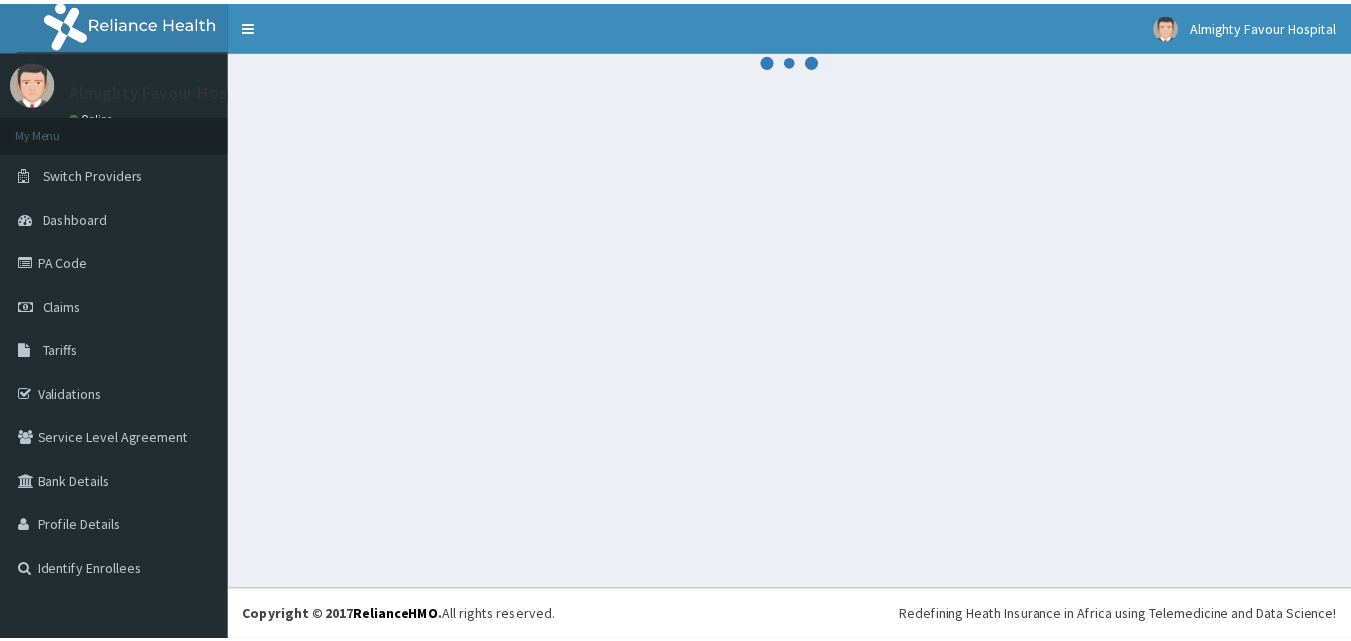 scroll, scrollTop: 0, scrollLeft: 0, axis: both 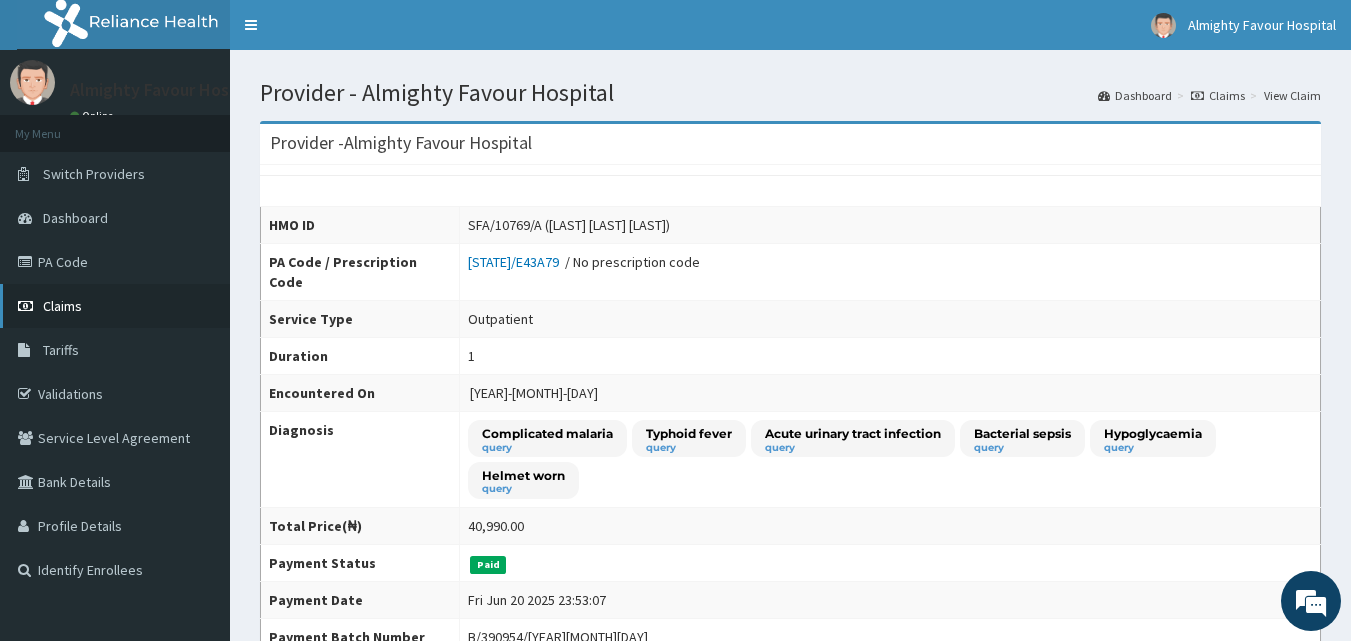 click on "Claims" at bounding box center [115, 306] 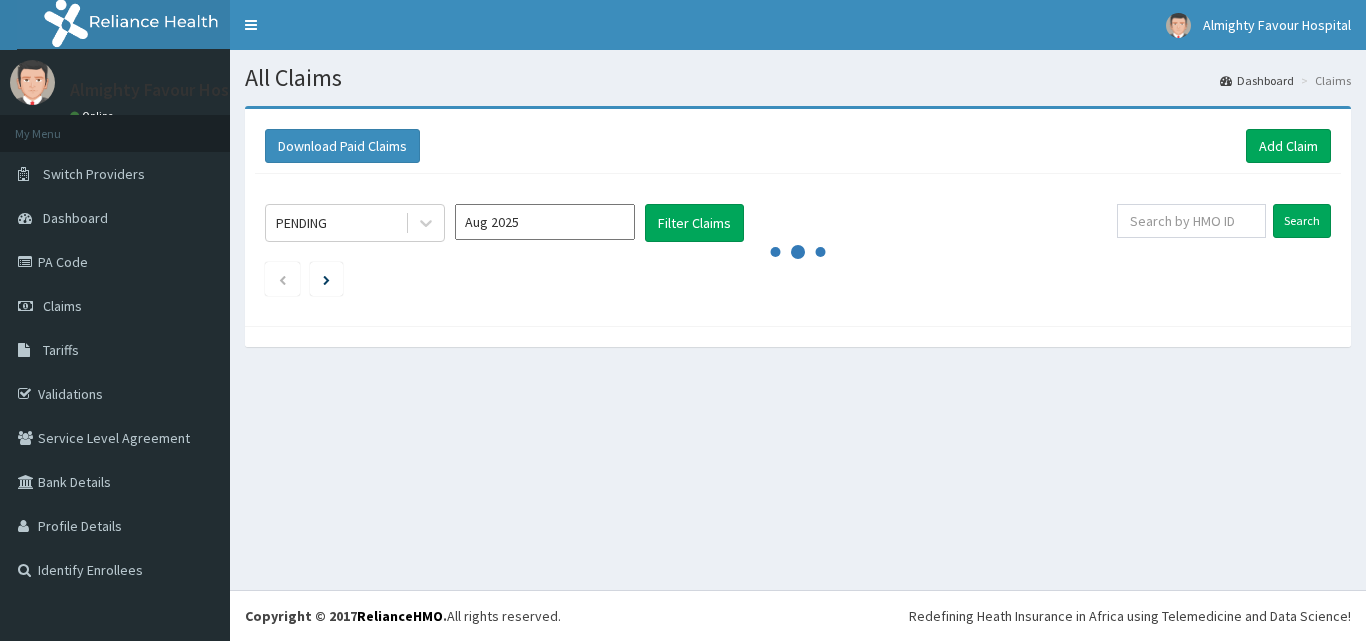 scroll, scrollTop: 0, scrollLeft: 0, axis: both 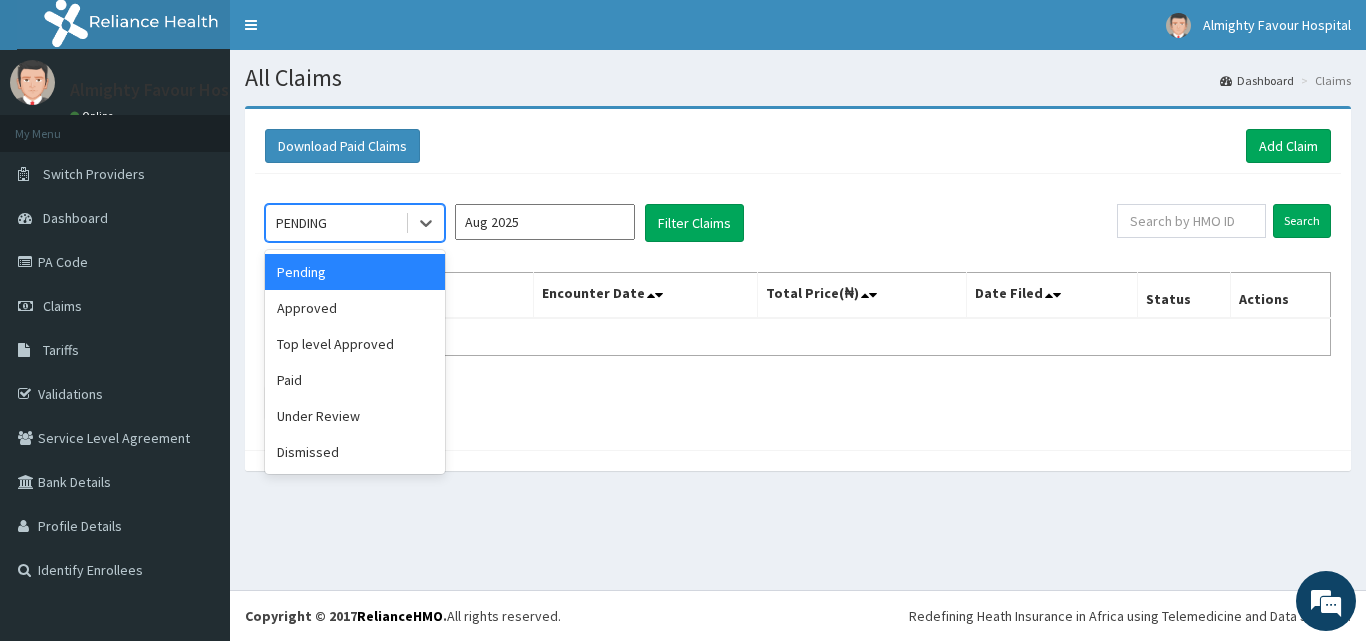 click on "Paid" at bounding box center [355, 380] 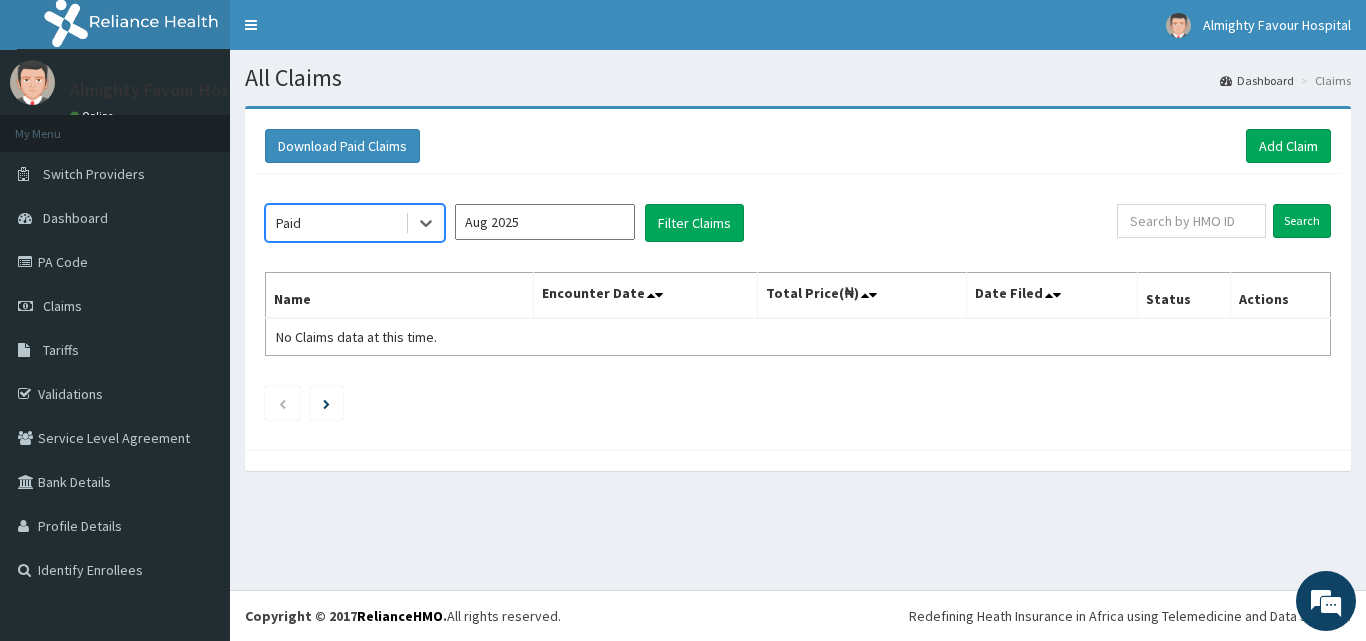 click on "Aug 2025" at bounding box center (545, 222) 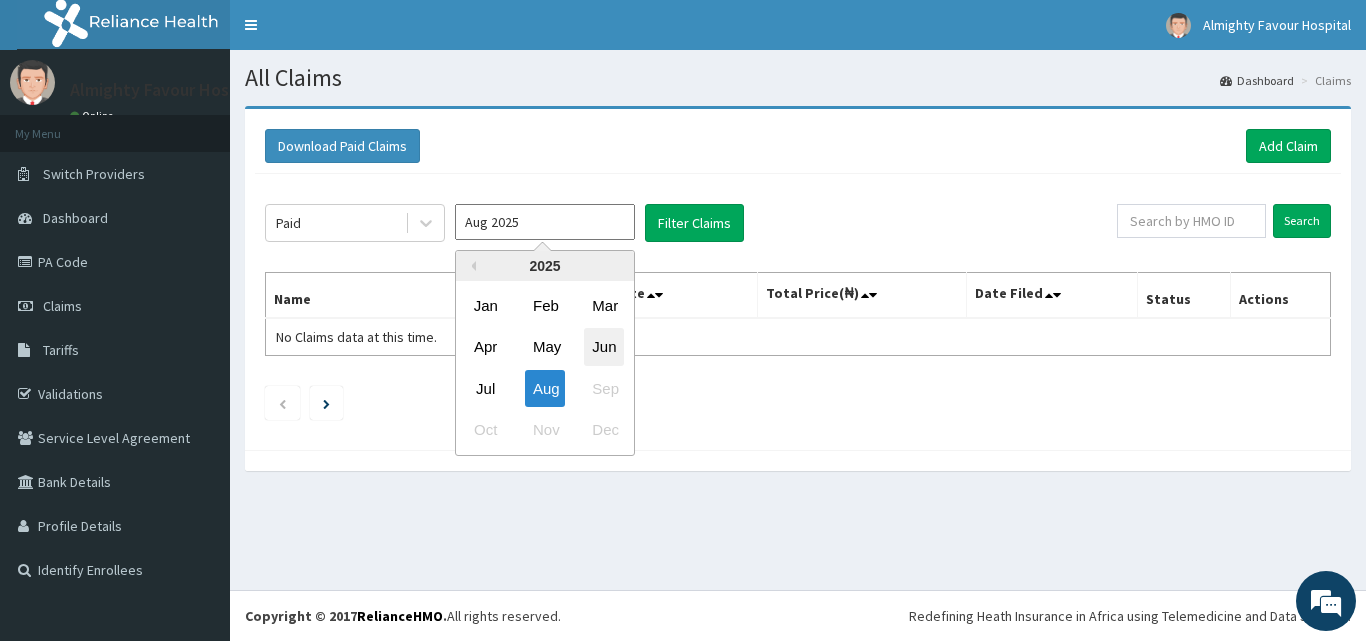 click on "Jun" at bounding box center [604, 347] 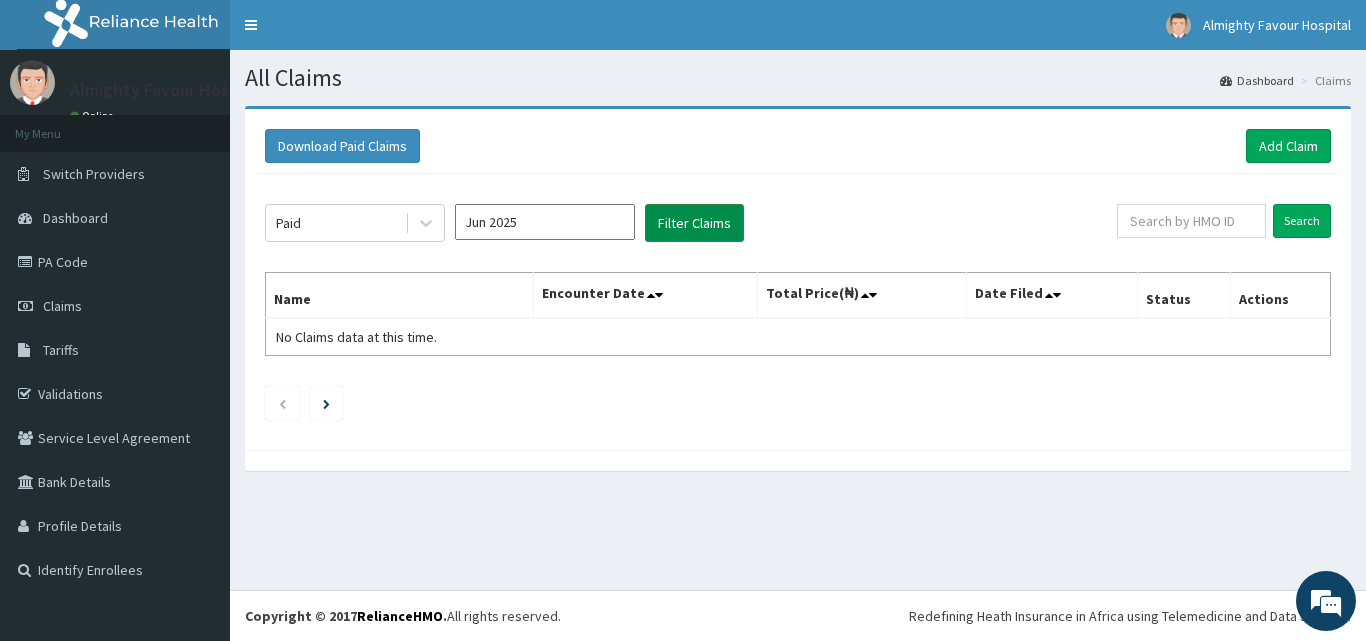 click on "Filter Claims" at bounding box center [694, 223] 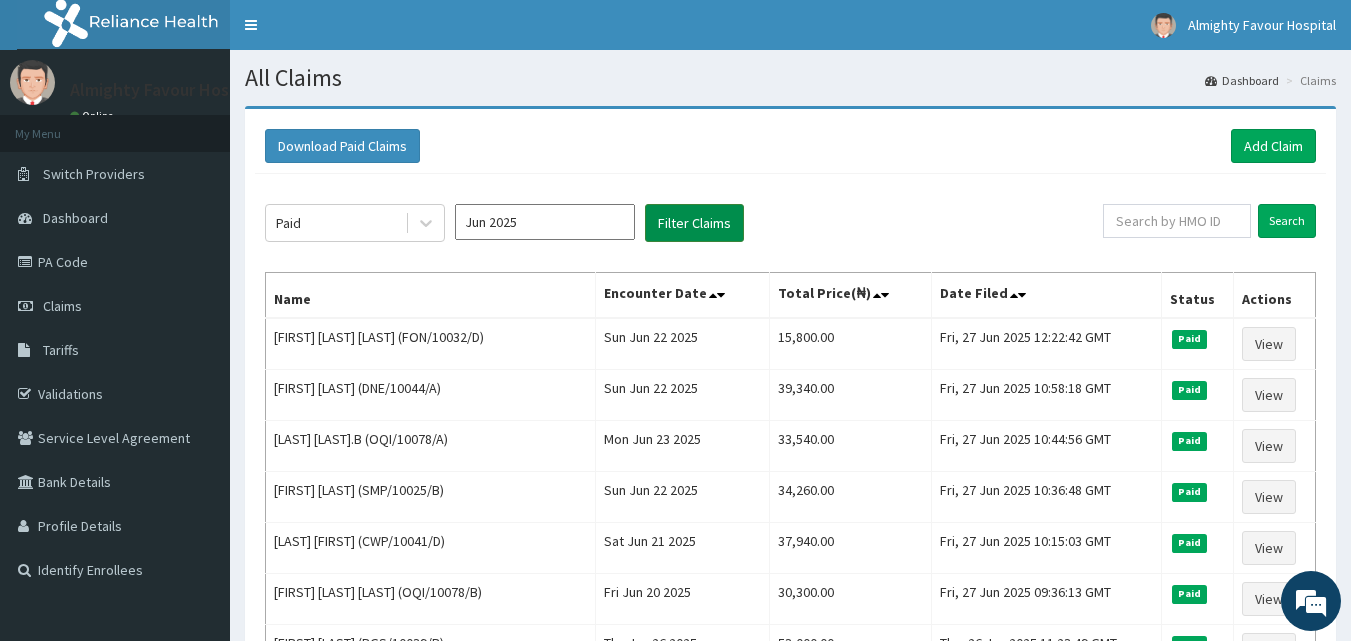 scroll, scrollTop: 157, scrollLeft: 0, axis: vertical 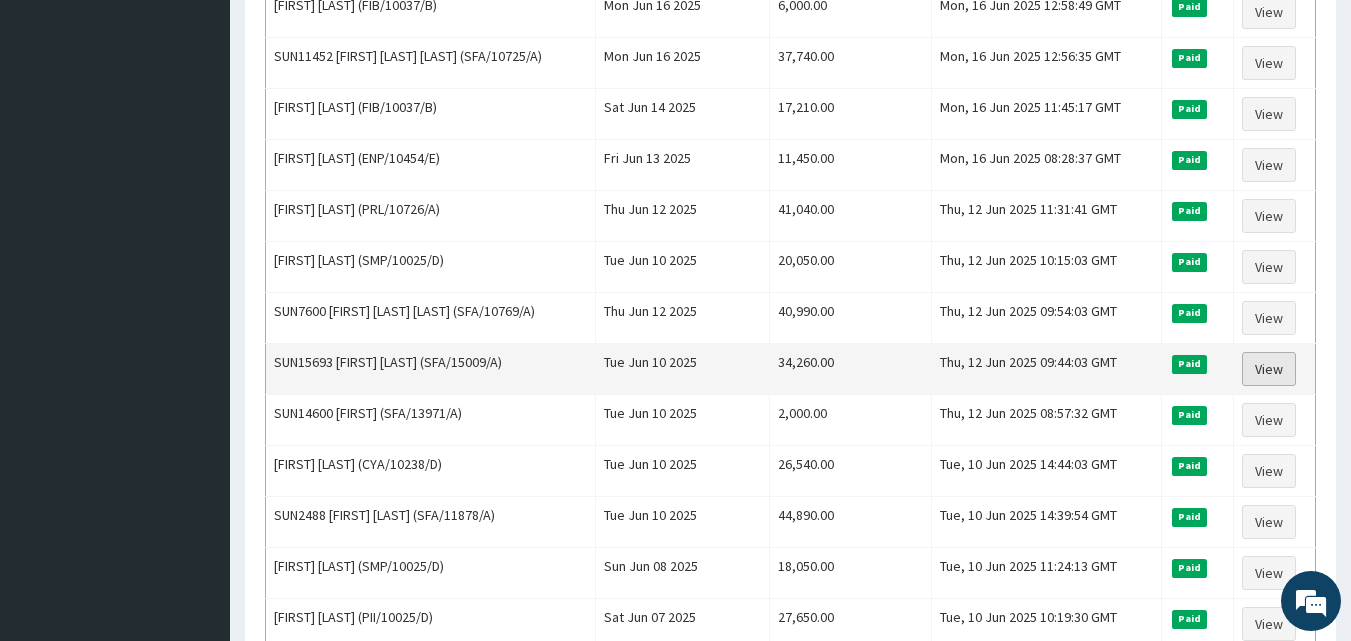 click on "View" at bounding box center (1269, 369) 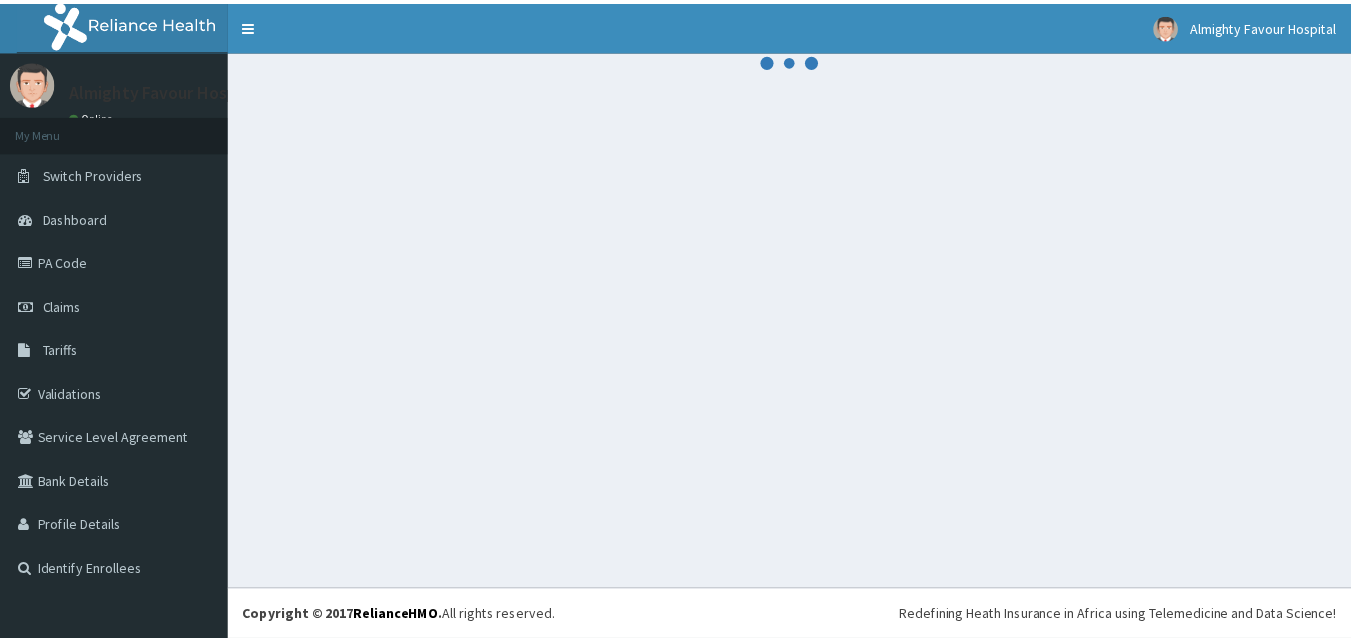 scroll, scrollTop: 0, scrollLeft: 0, axis: both 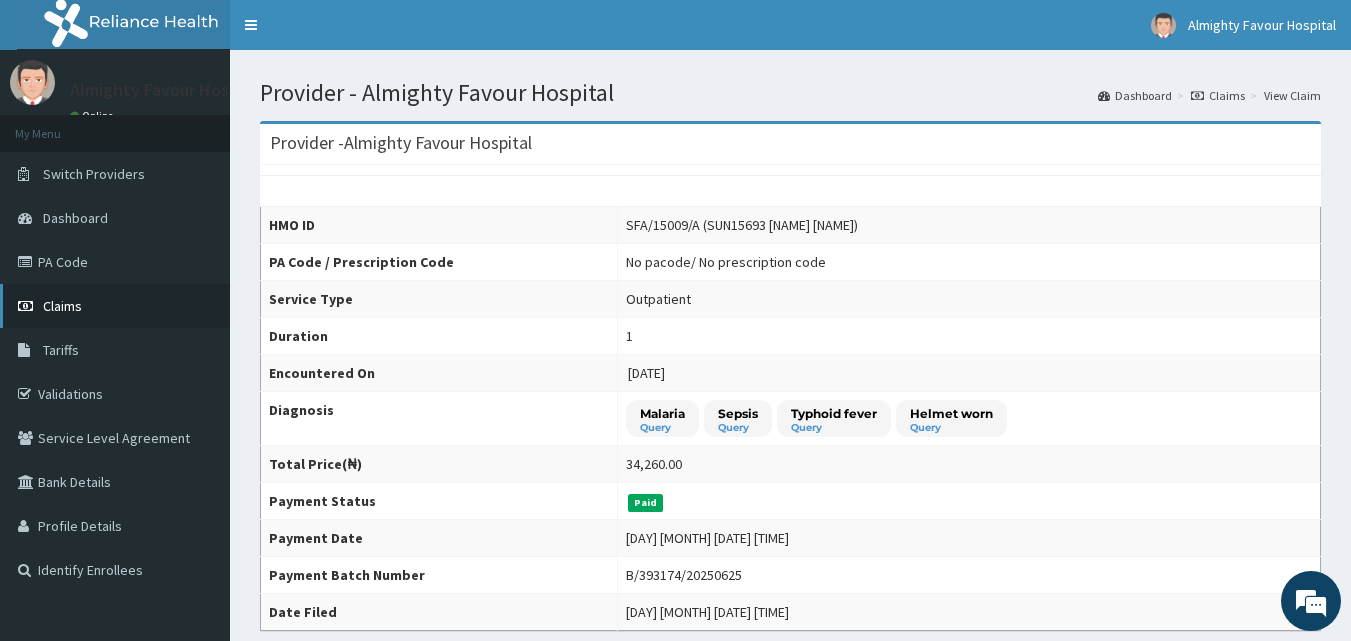 click on "Claims" at bounding box center (115, 306) 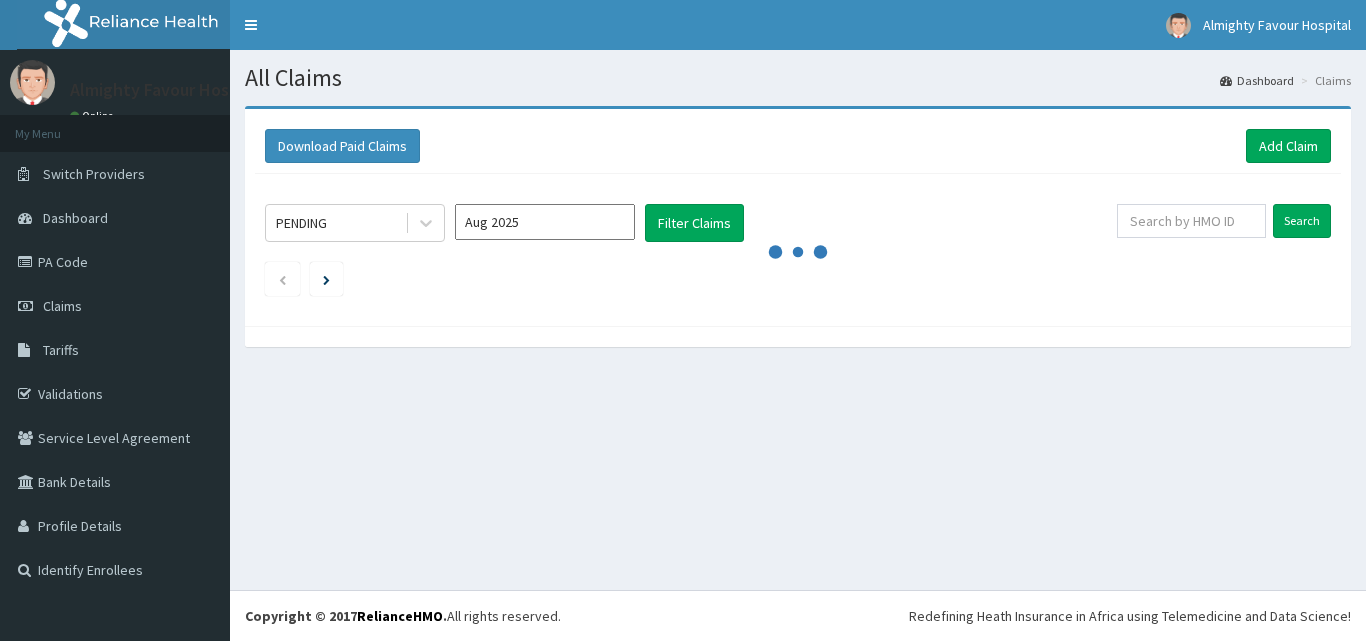 scroll, scrollTop: 0, scrollLeft: 0, axis: both 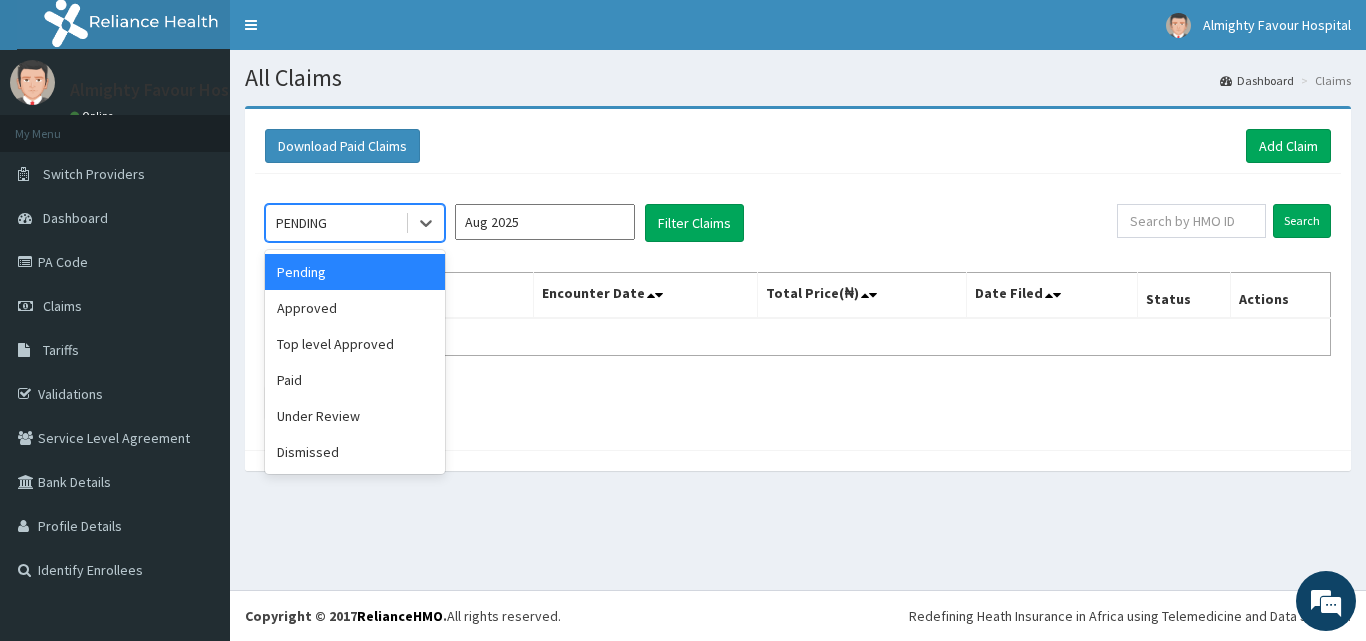 click on "Paid" at bounding box center (355, 380) 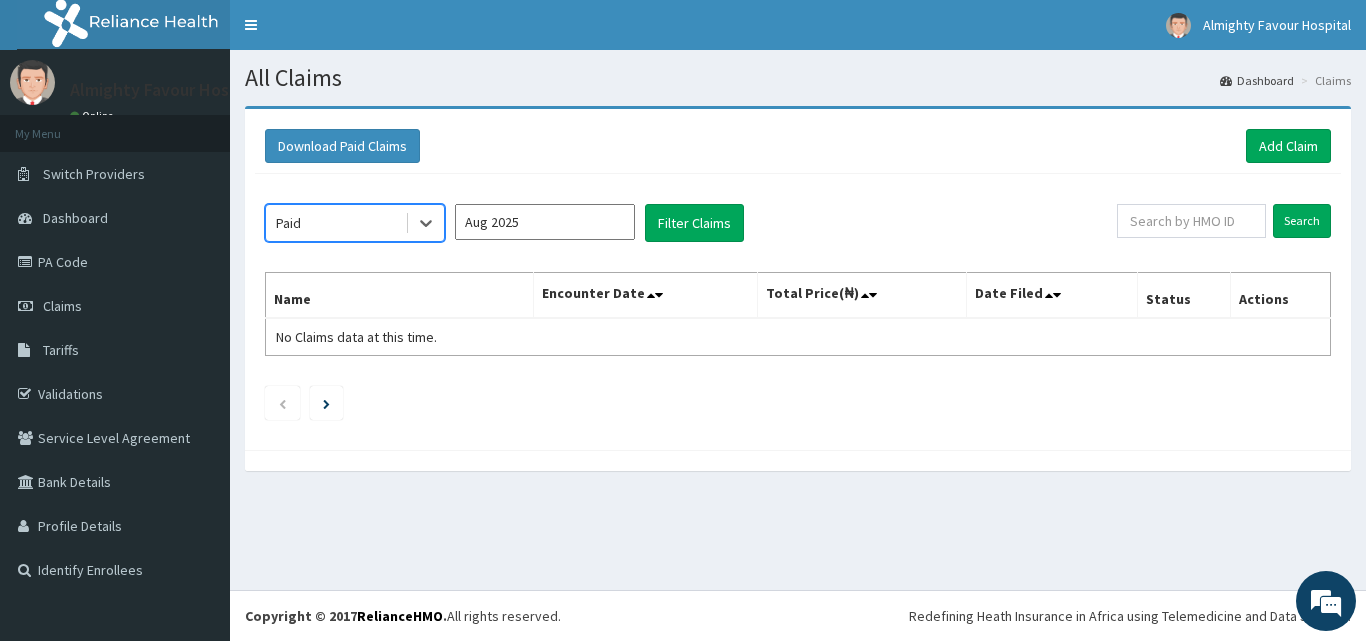 click on "Aug 2025" at bounding box center (545, 222) 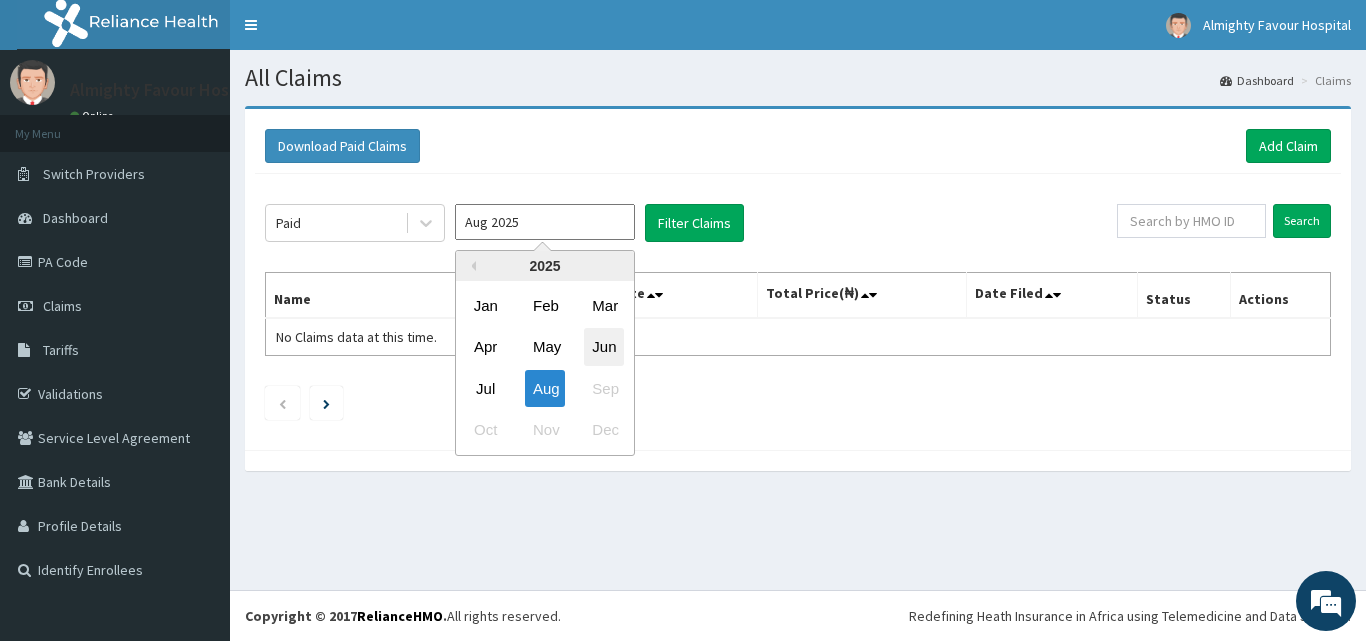click on "Jun" at bounding box center (604, 347) 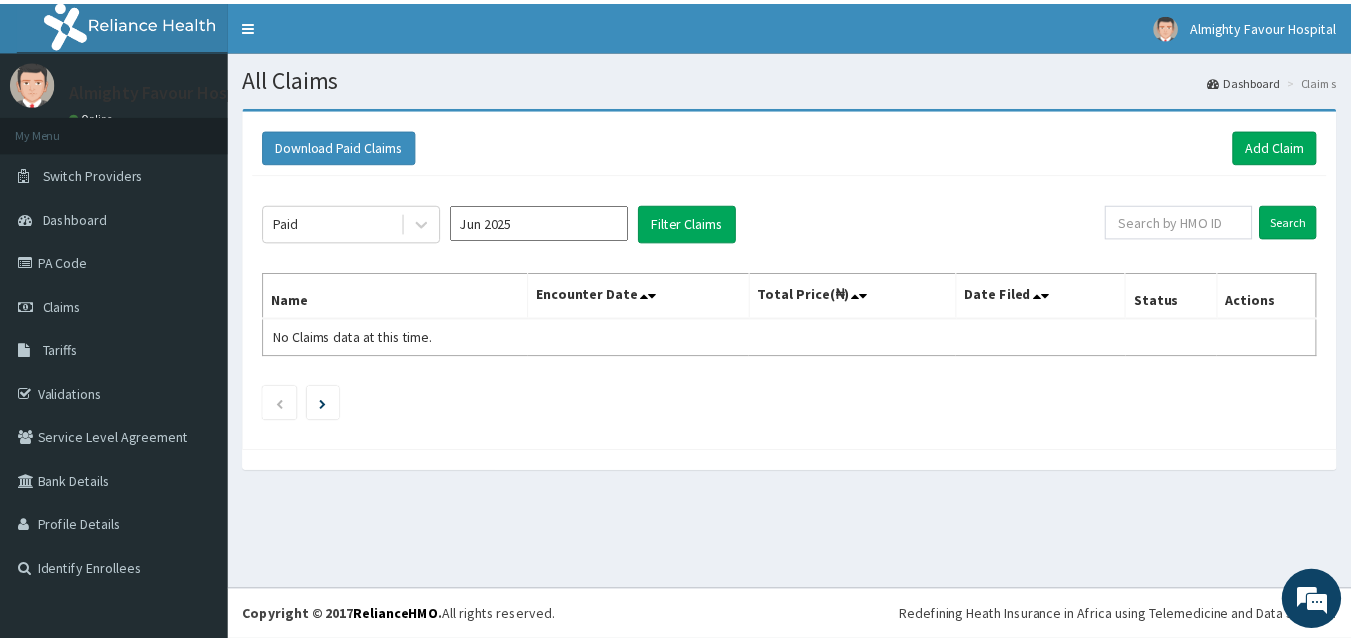 scroll, scrollTop: 0, scrollLeft: 0, axis: both 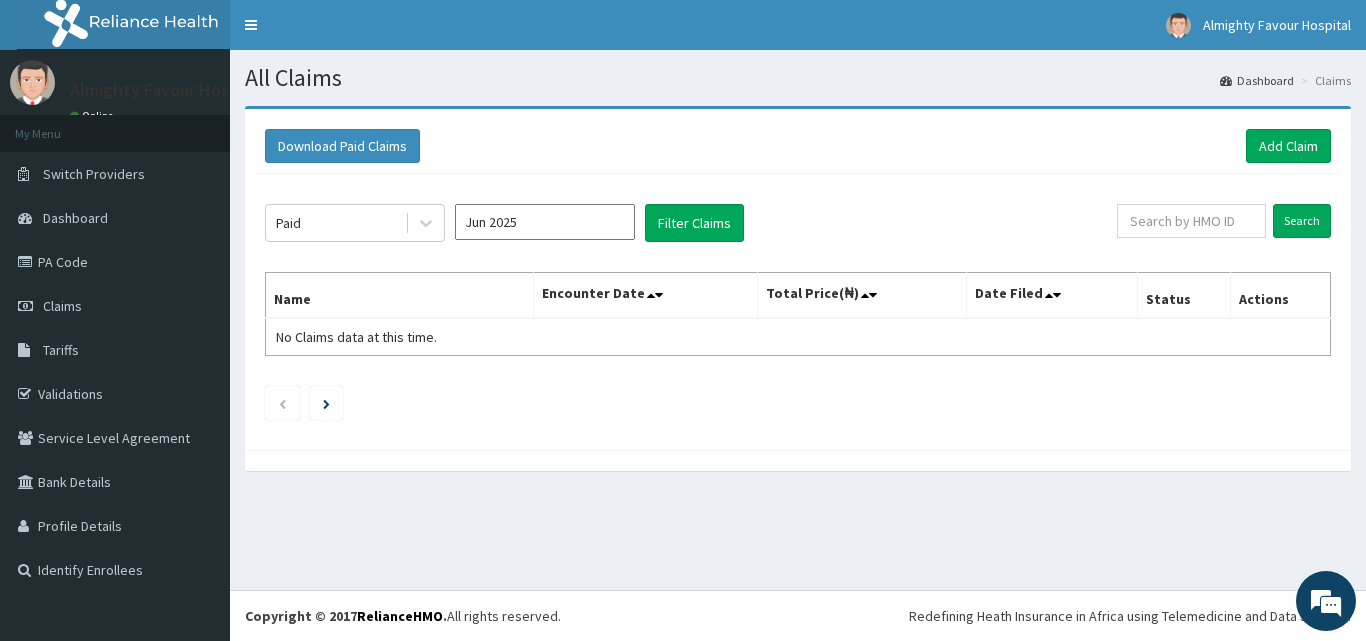 click on "Jun 2025" at bounding box center (545, 222) 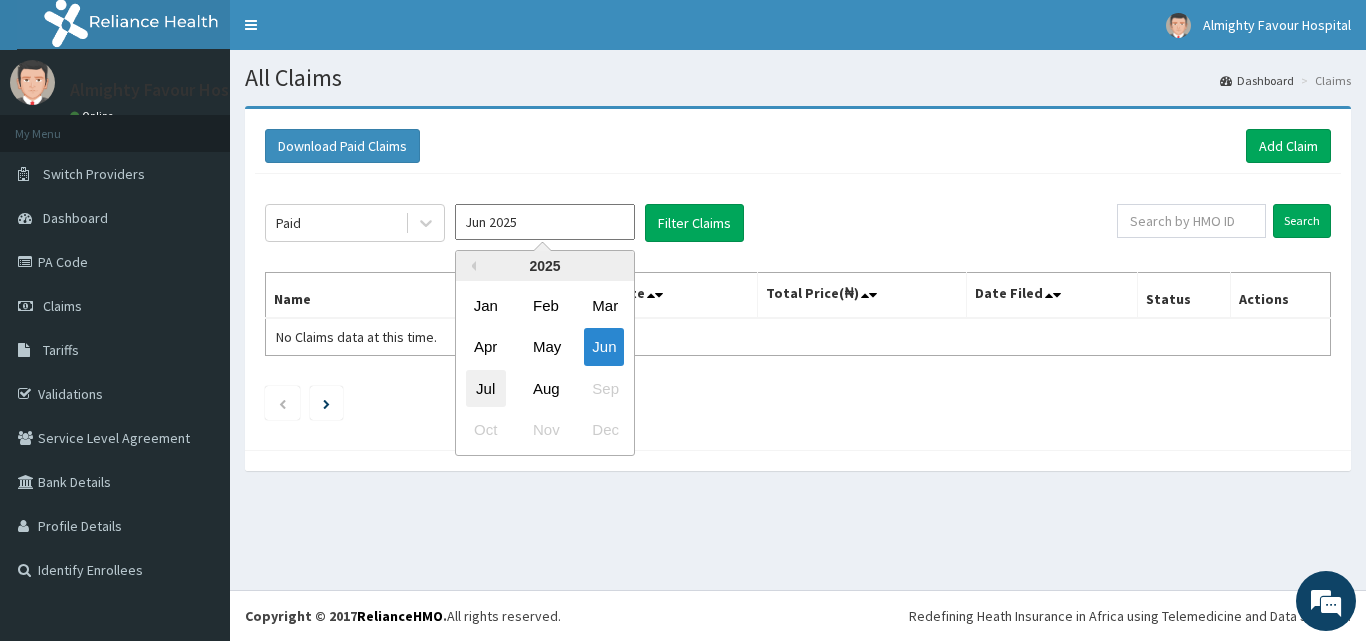 click on "Jul" at bounding box center [486, 388] 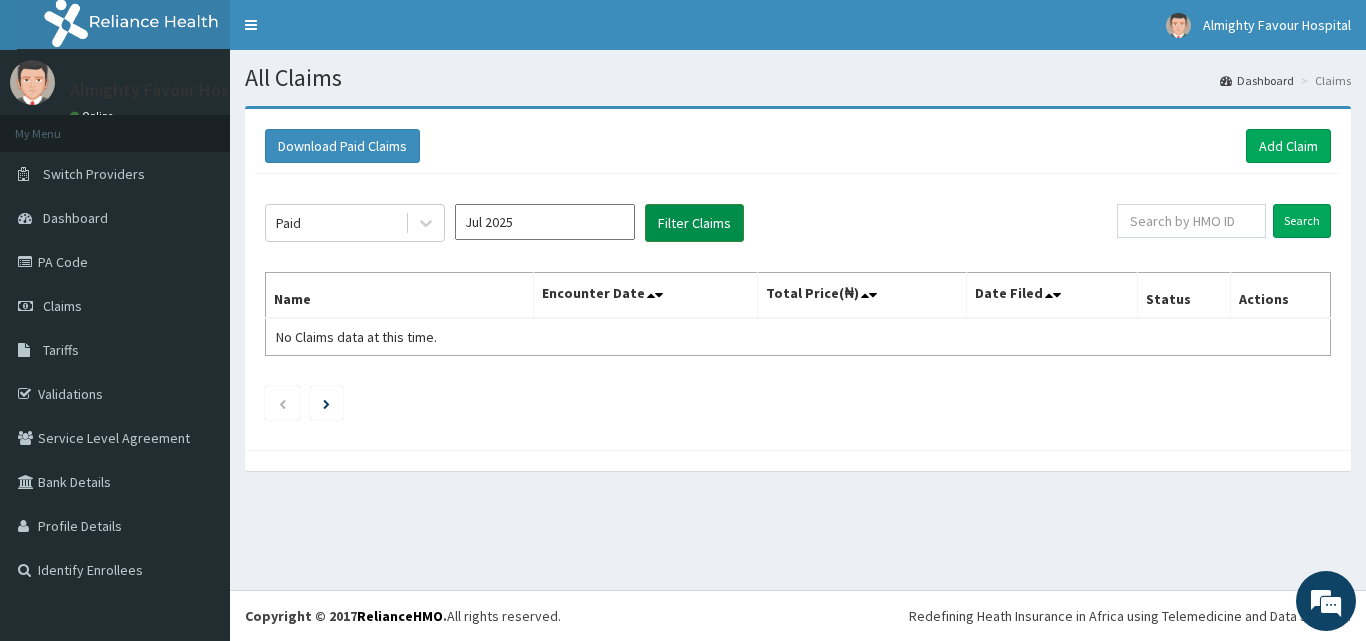 click on "Filter Claims" at bounding box center [694, 223] 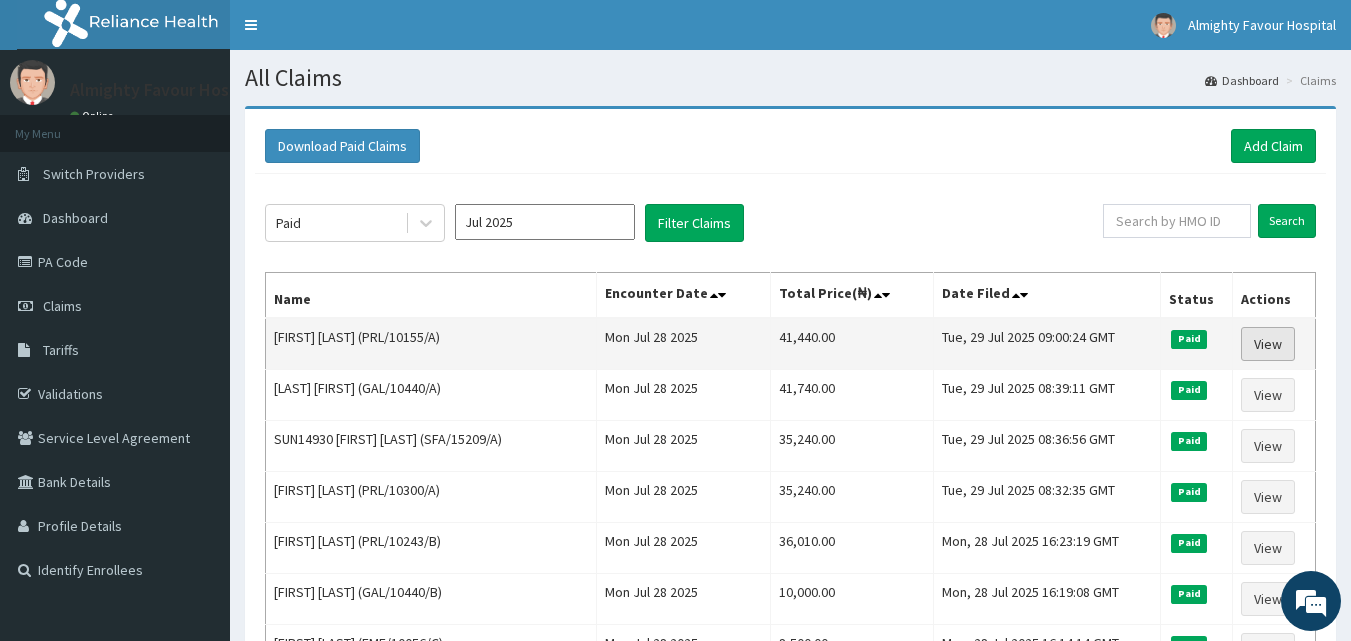 click on "View" at bounding box center [1268, 344] 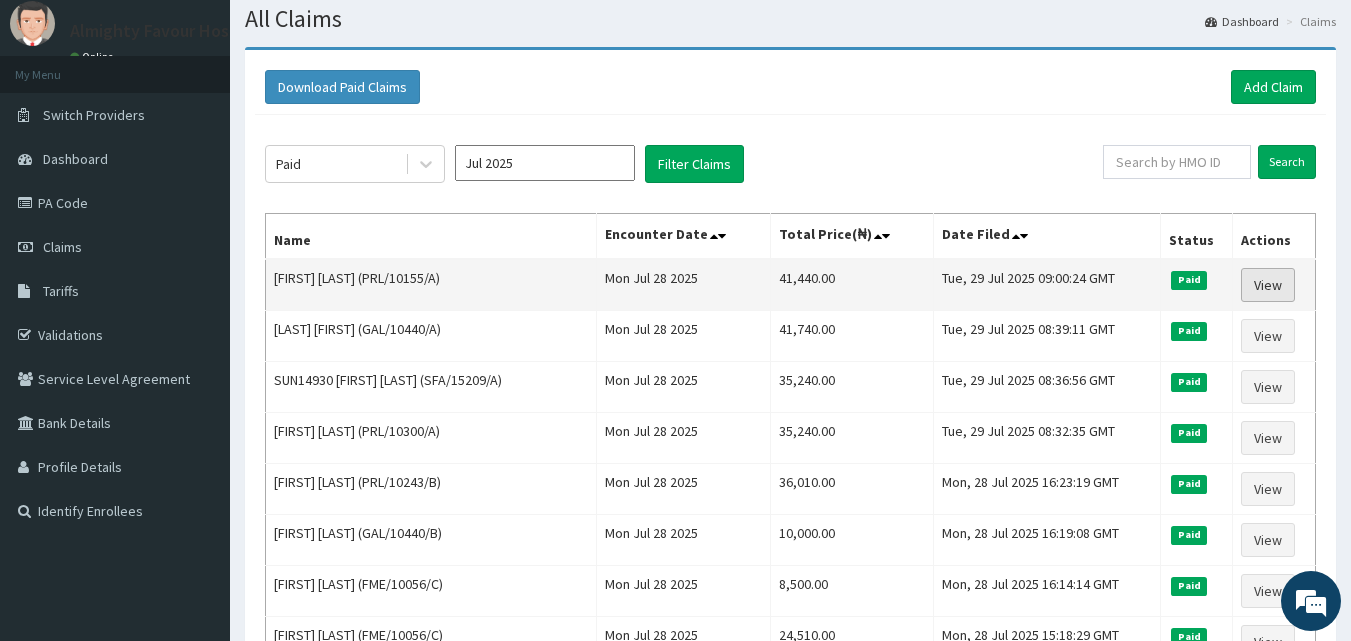 scroll, scrollTop: 38, scrollLeft: 0, axis: vertical 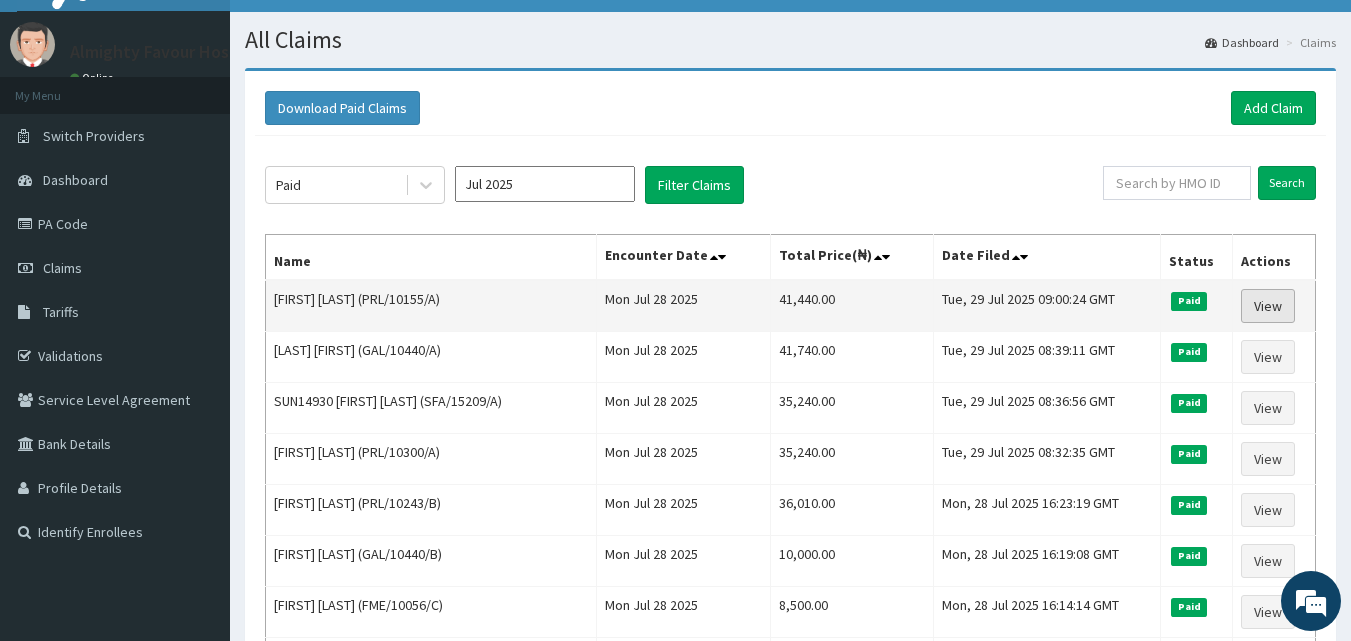 click on "View" at bounding box center [1268, 306] 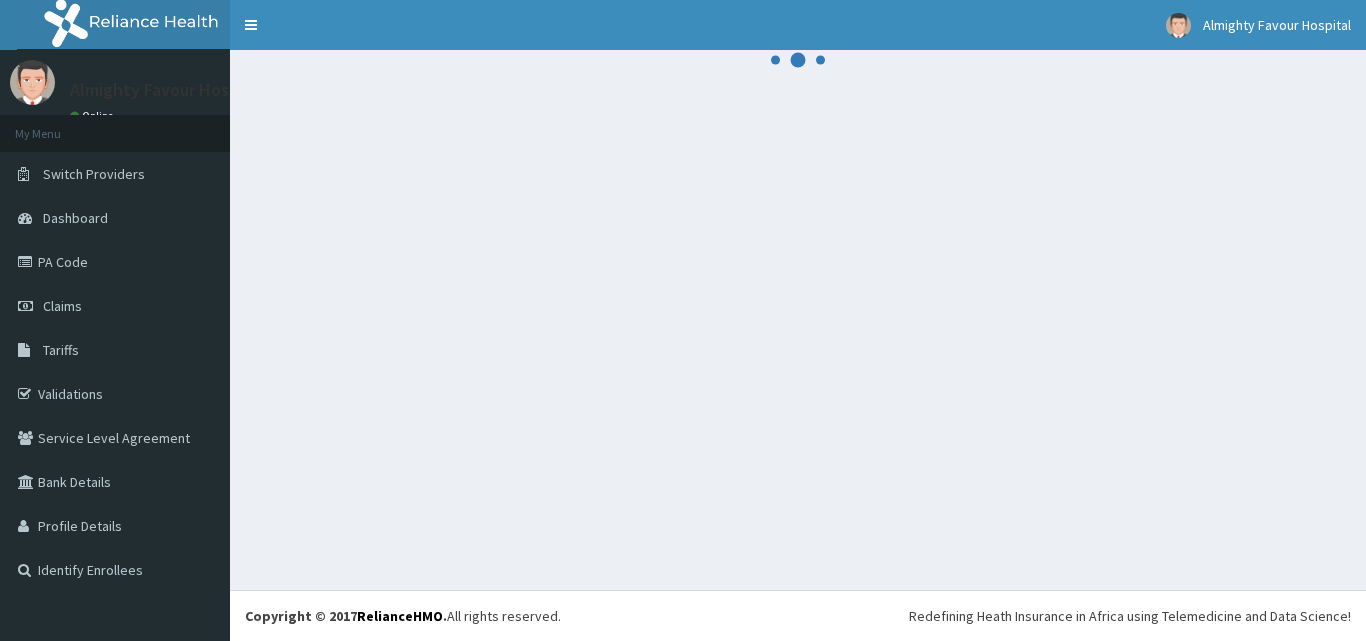 scroll, scrollTop: 0, scrollLeft: 0, axis: both 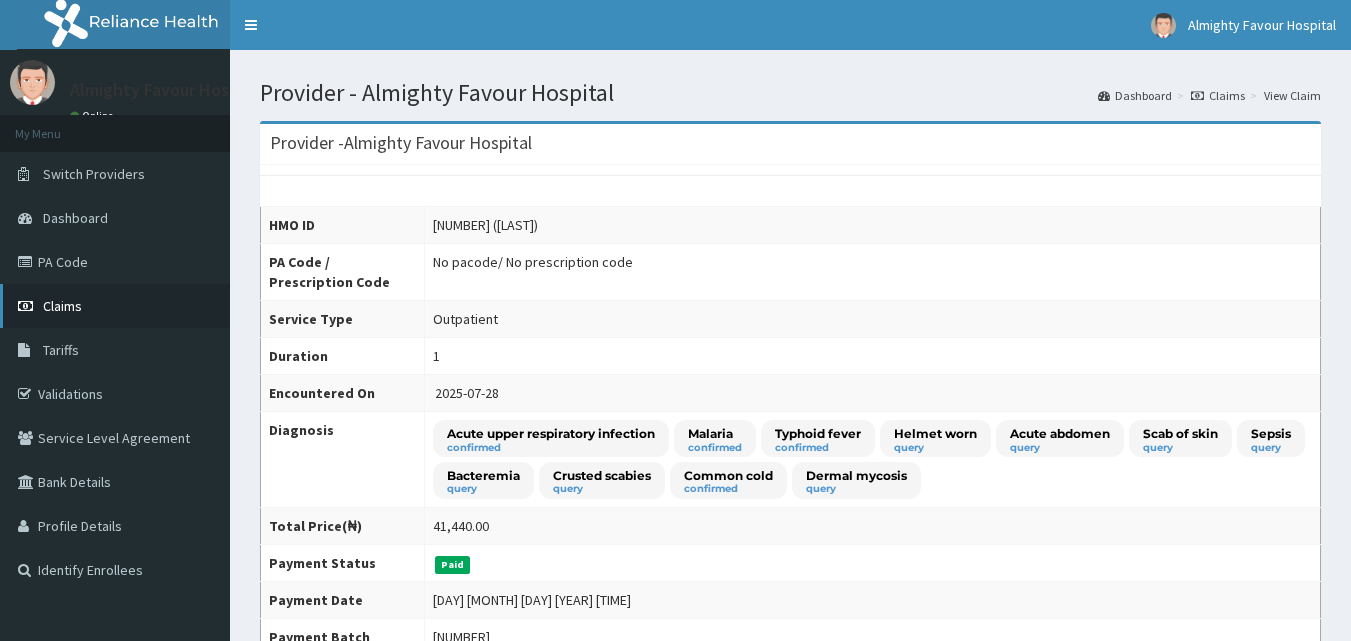 click on "Claims" at bounding box center [115, 306] 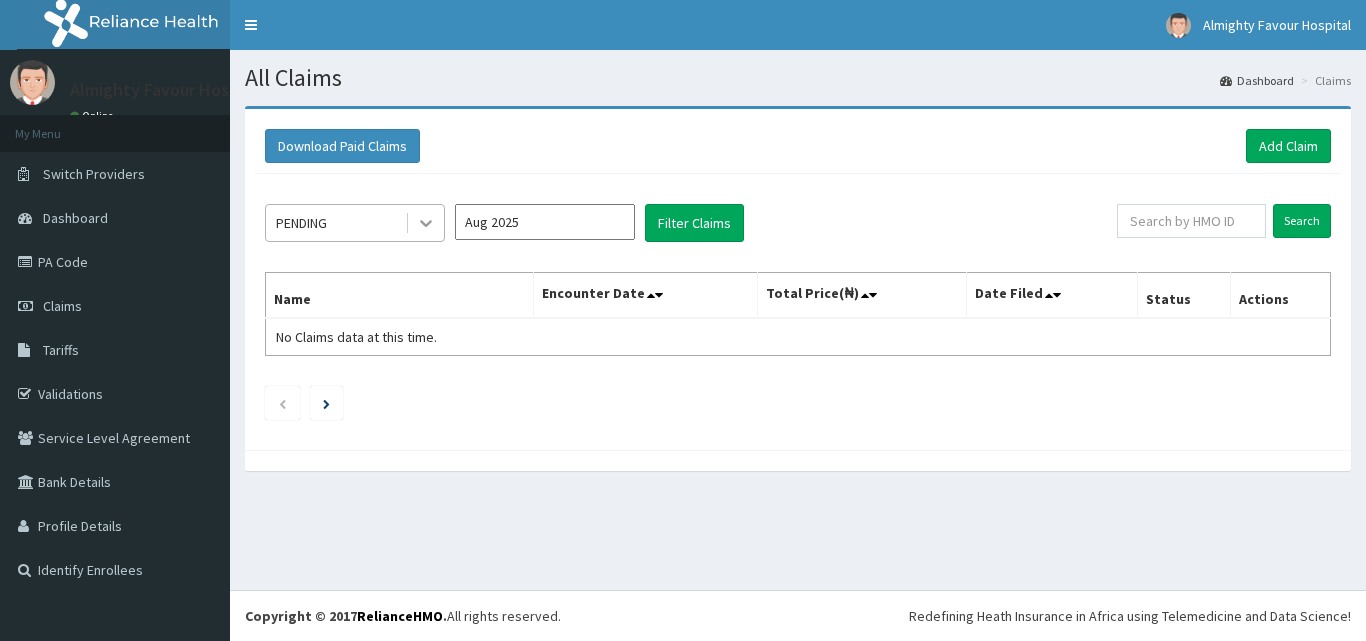 scroll, scrollTop: 0, scrollLeft: 0, axis: both 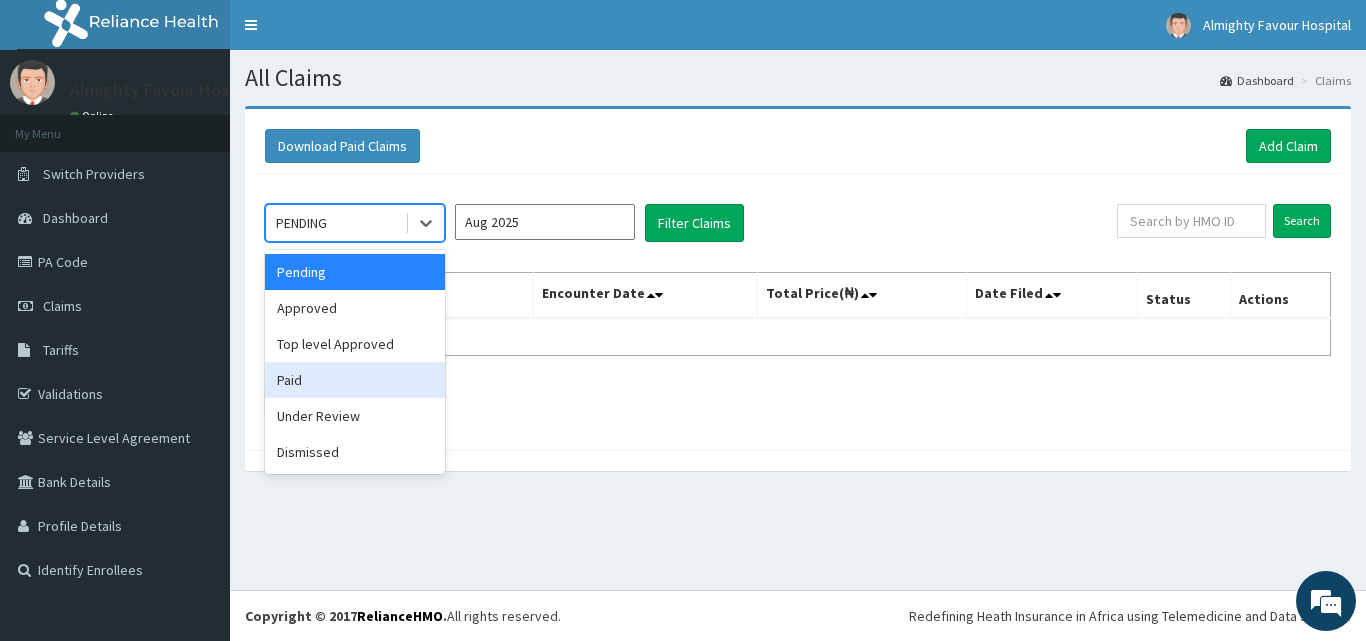 click on "Paid" at bounding box center (355, 380) 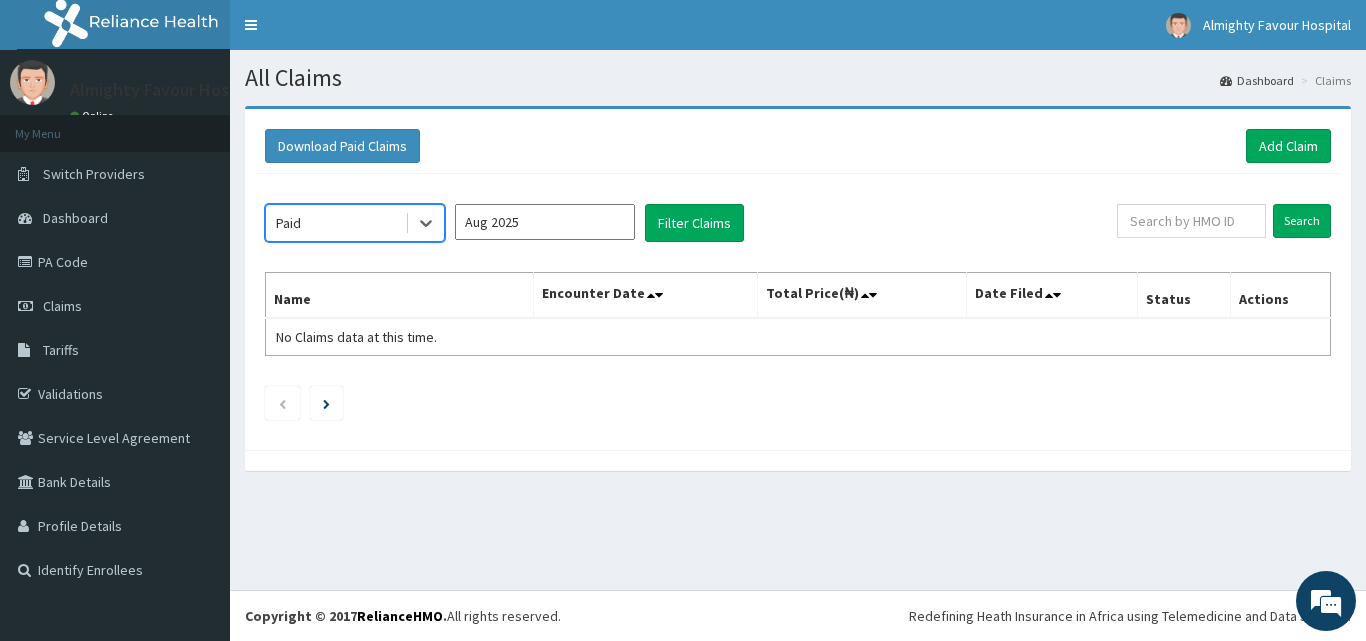 click on "Aug 2025" at bounding box center [545, 222] 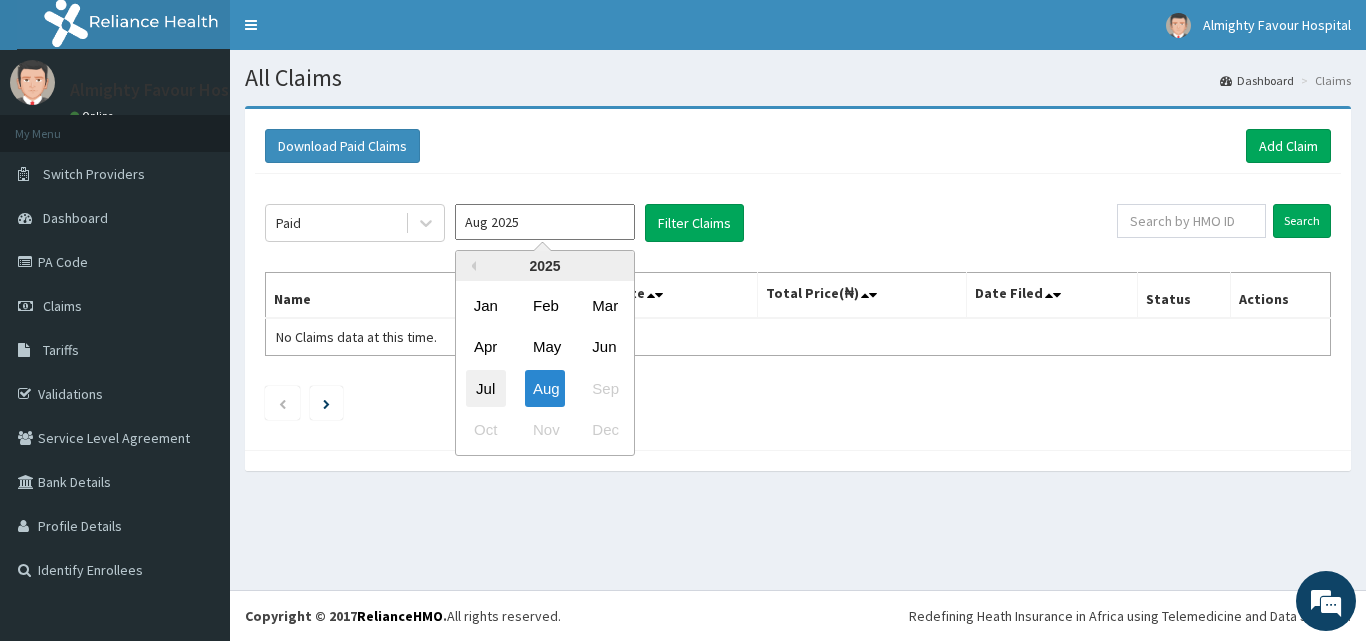 click on "Jul" at bounding box center (486, 388) 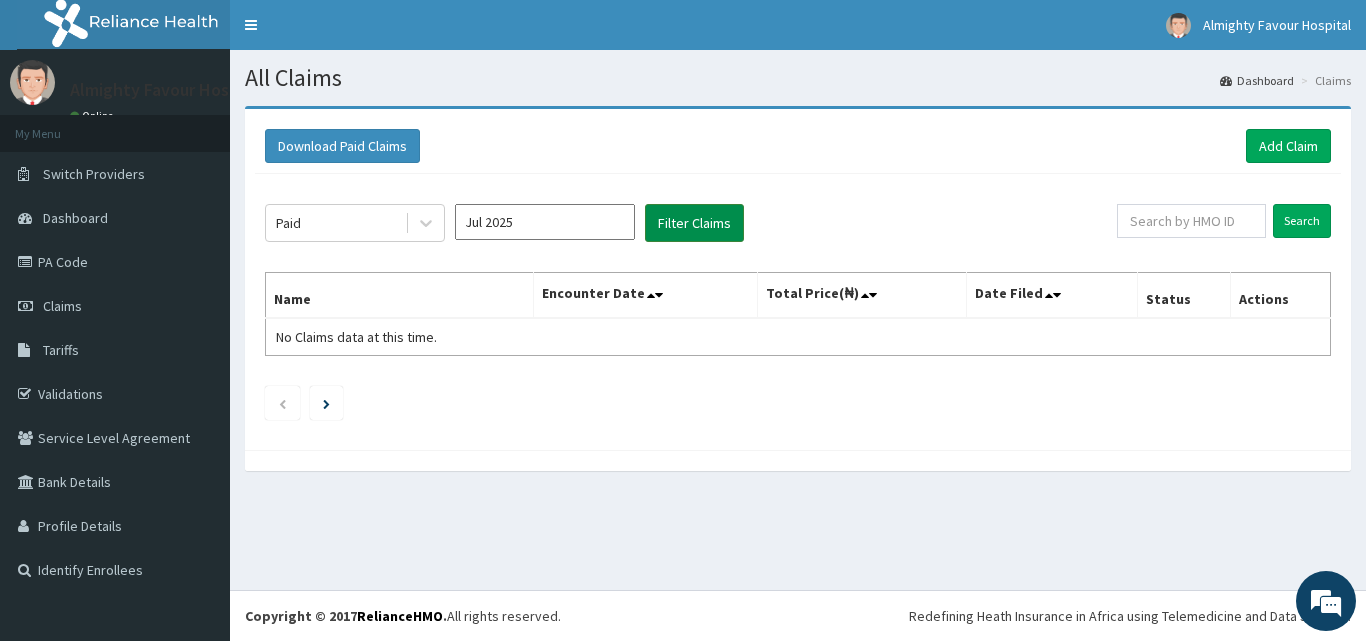 click on "Filter Claims" at bounding box center [694, 223] 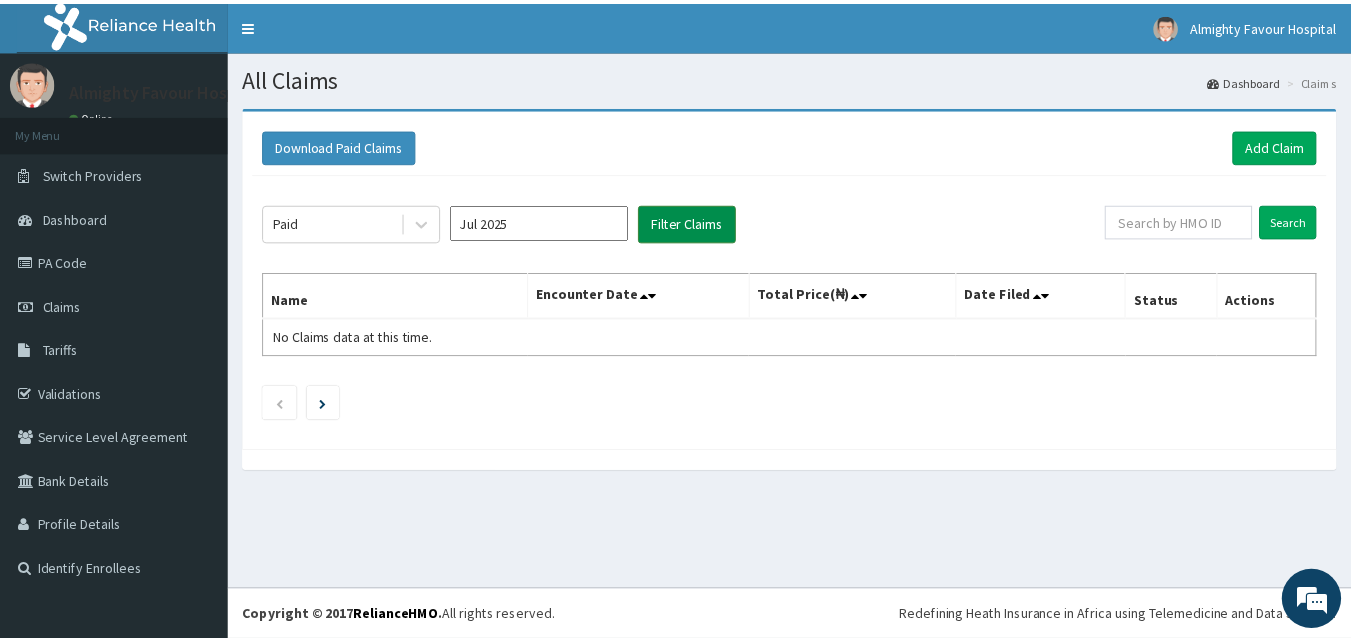 scroll, scrollTop: 0, scrollLeft: 0, axis: both 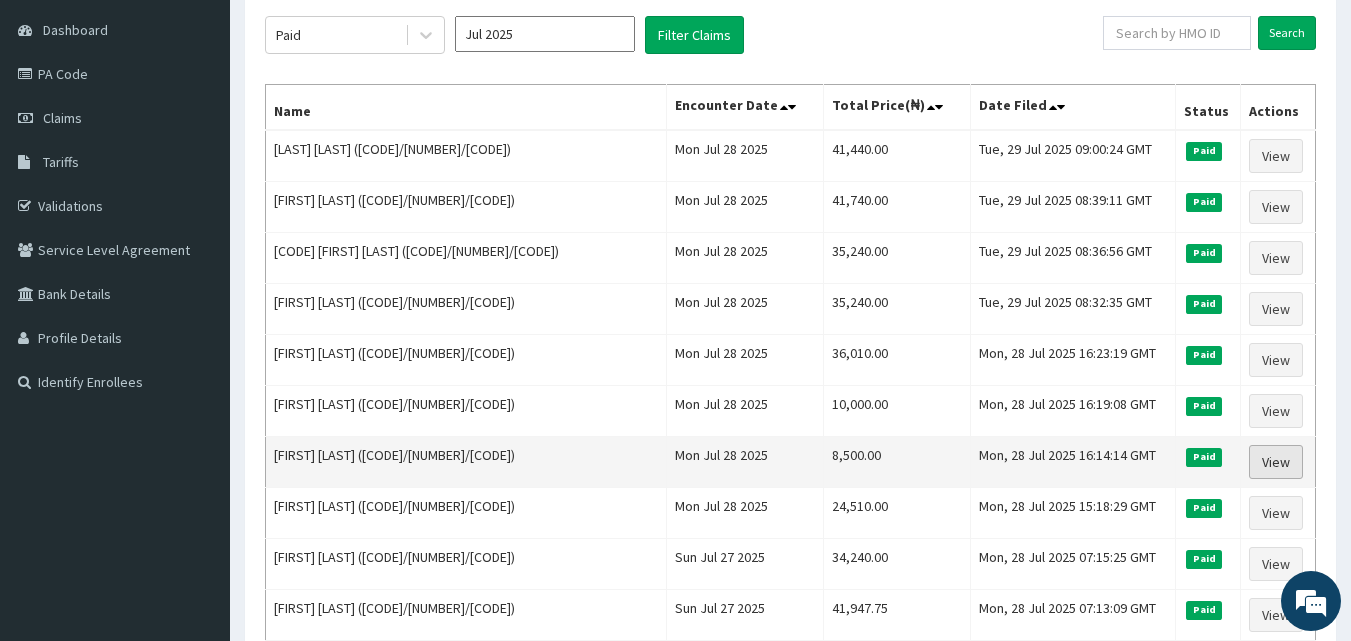 click on "View" at bounding box center [1276, 462] 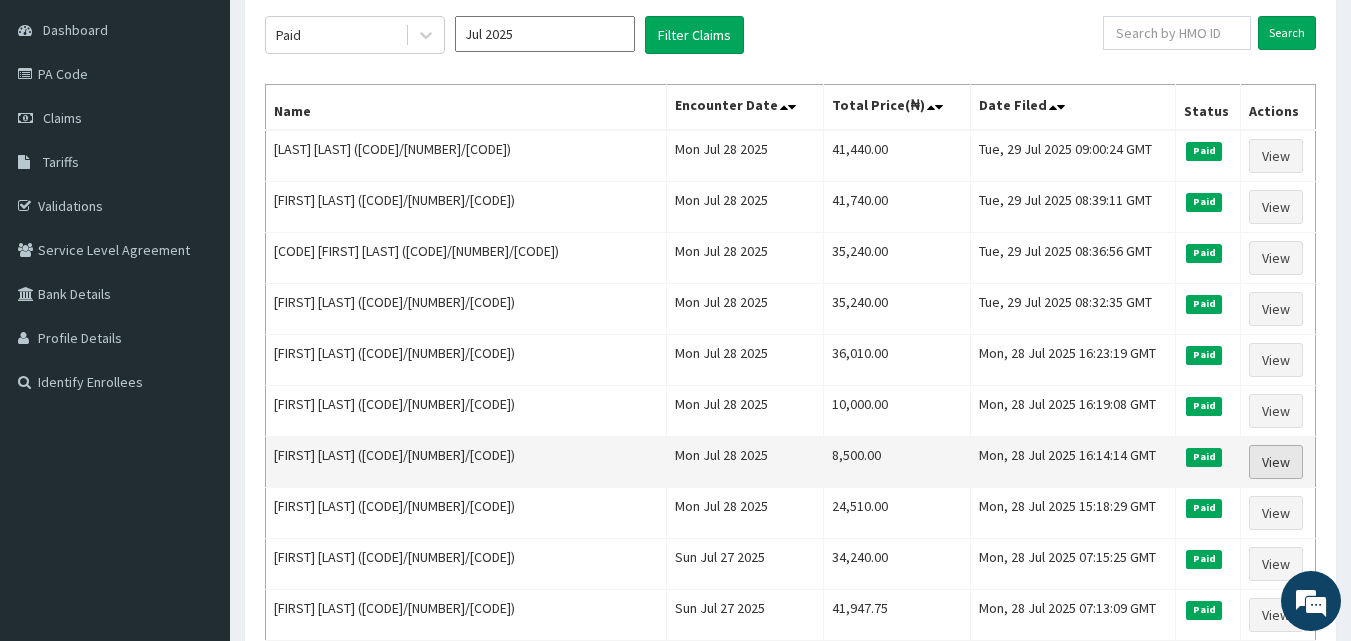 click on "View" at bounding box center (1276, 462) 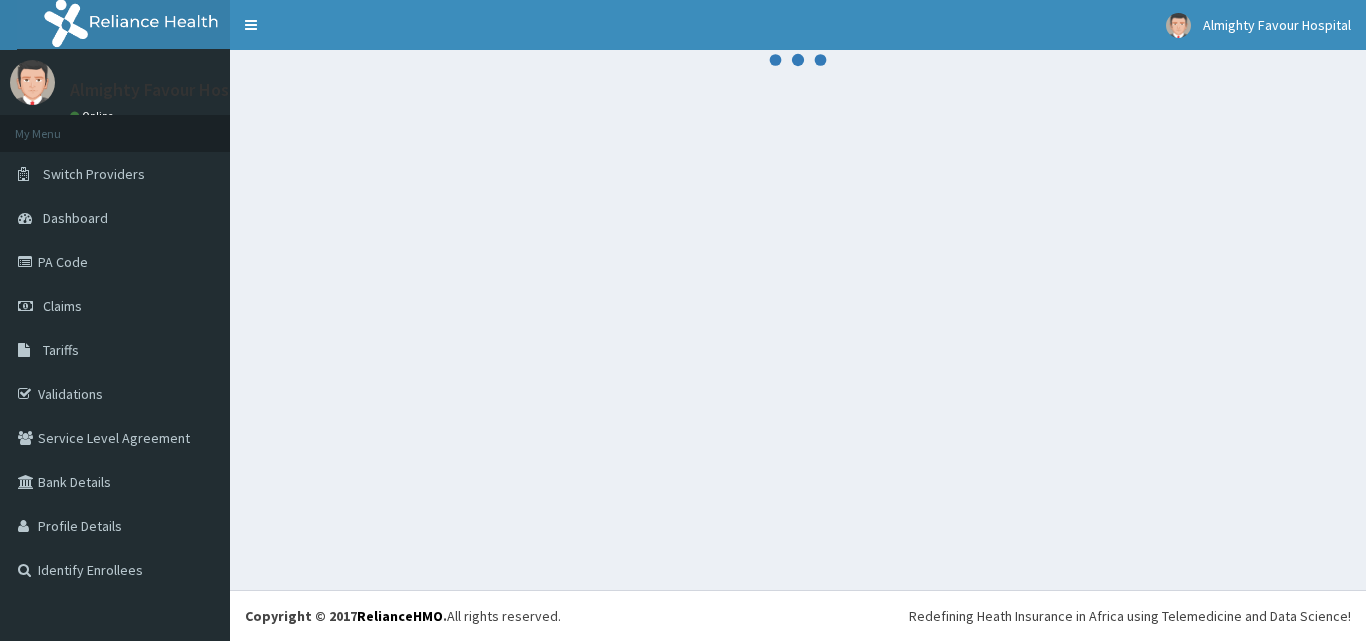 scroll, scrollTop: 0, scrollLeft: 0, axis: both 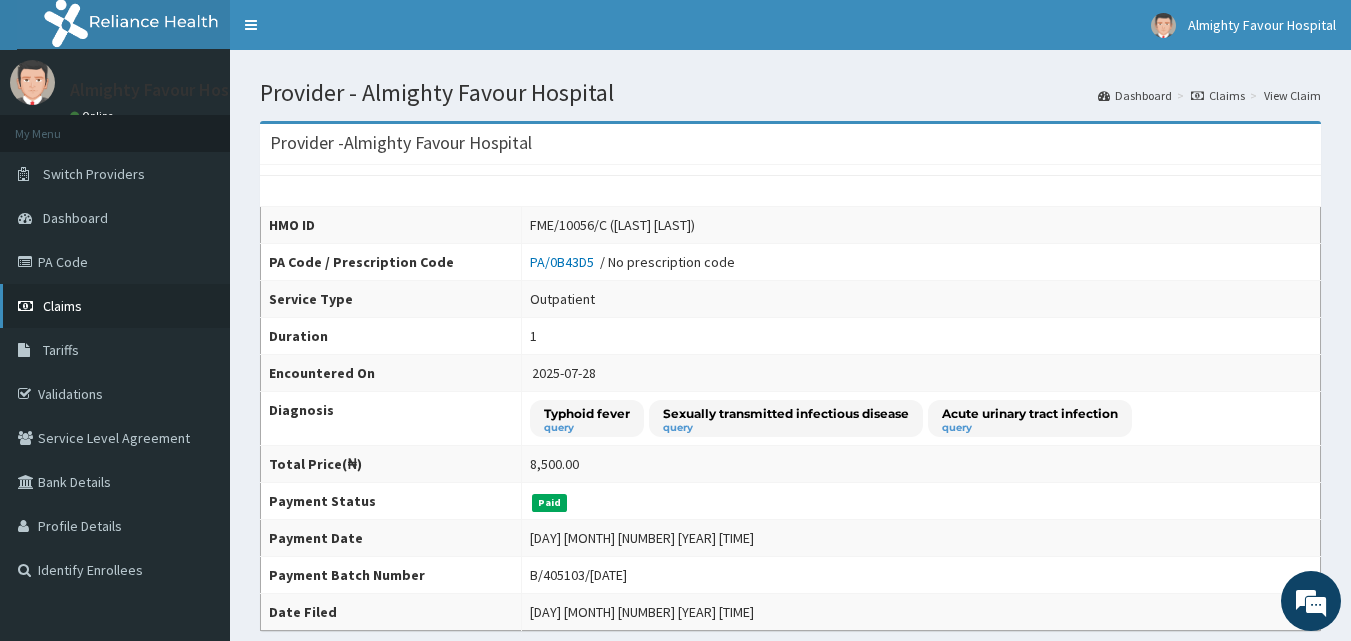 click on "Claims" at bounding box center (115, 306) 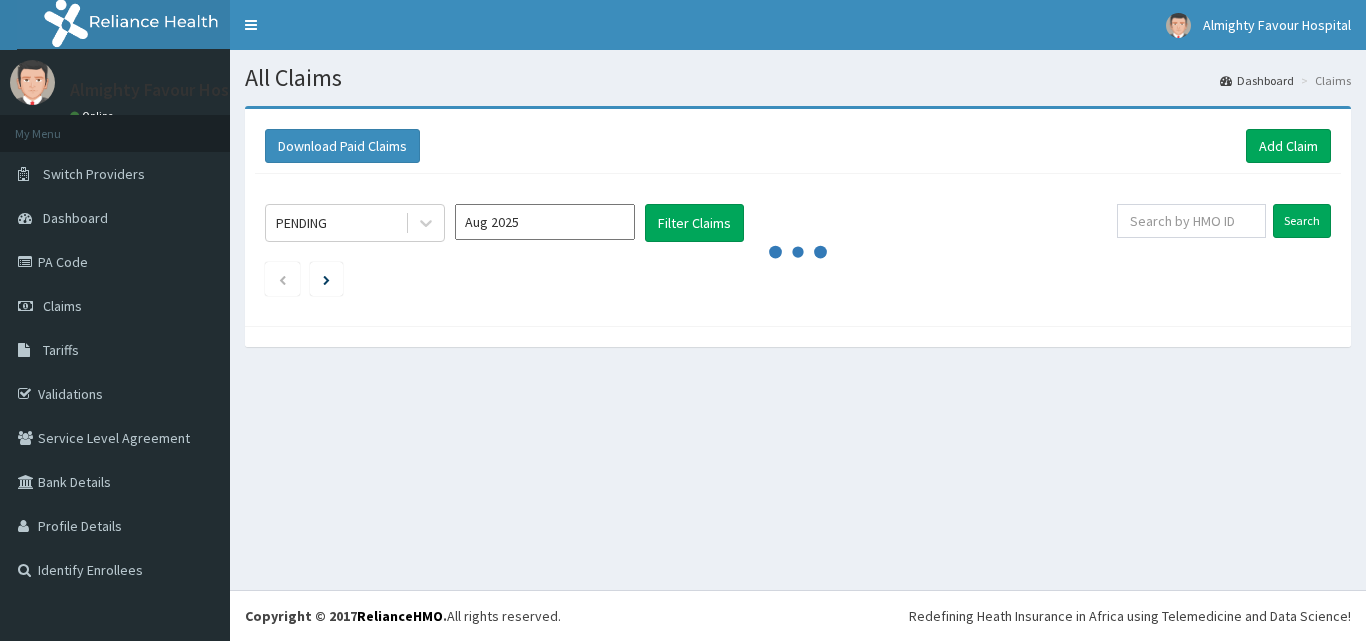 scroll, scrollTop: 0, scrollLeft: 0, axis: both 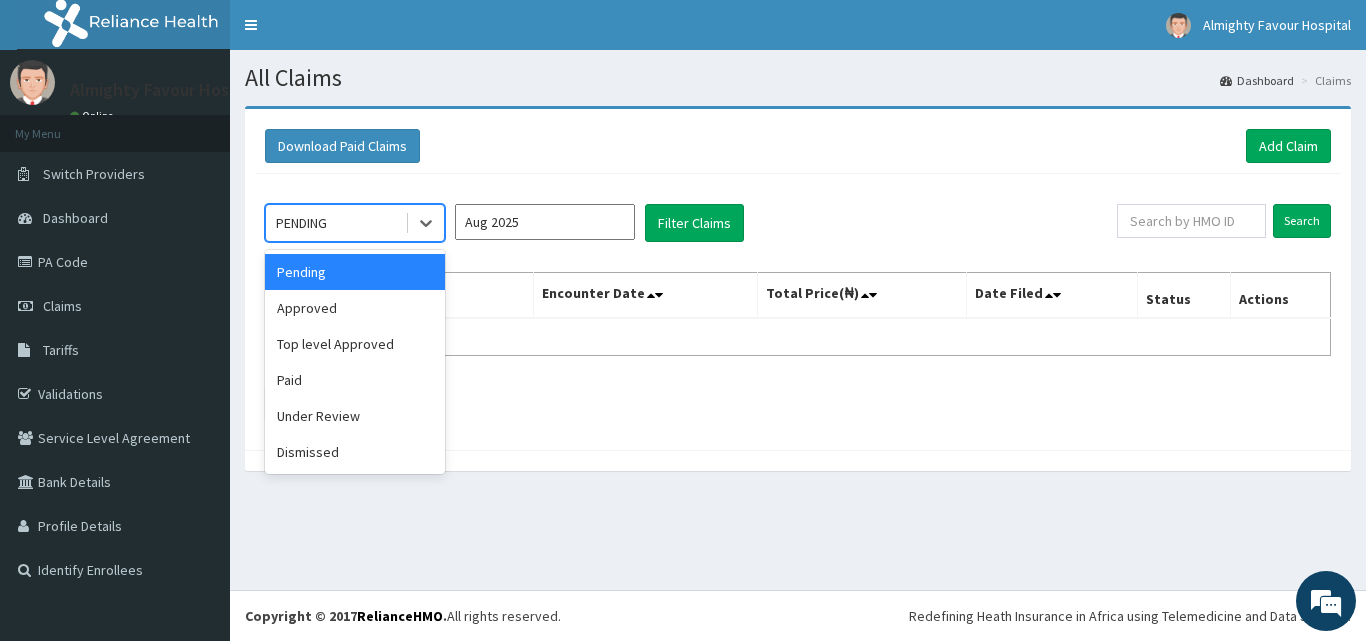 click on "Paid" at bounding box center [355, 380] 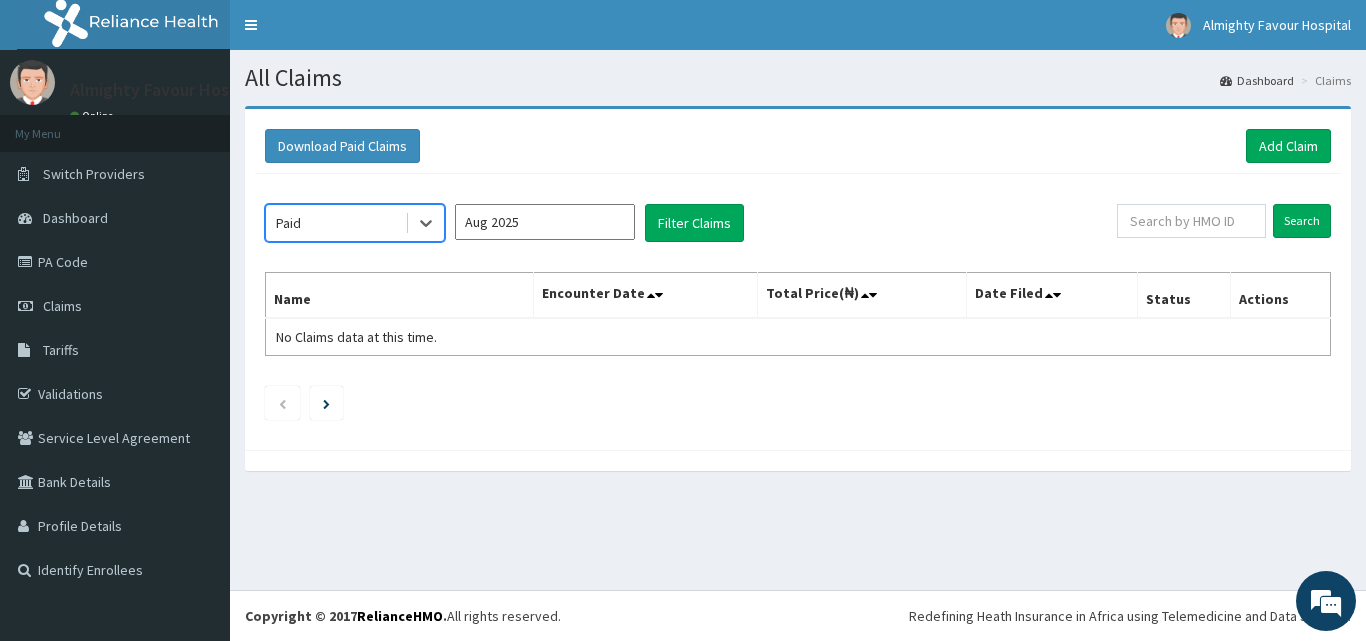 click on "Aug 2025" at bounding box center (545, 222) 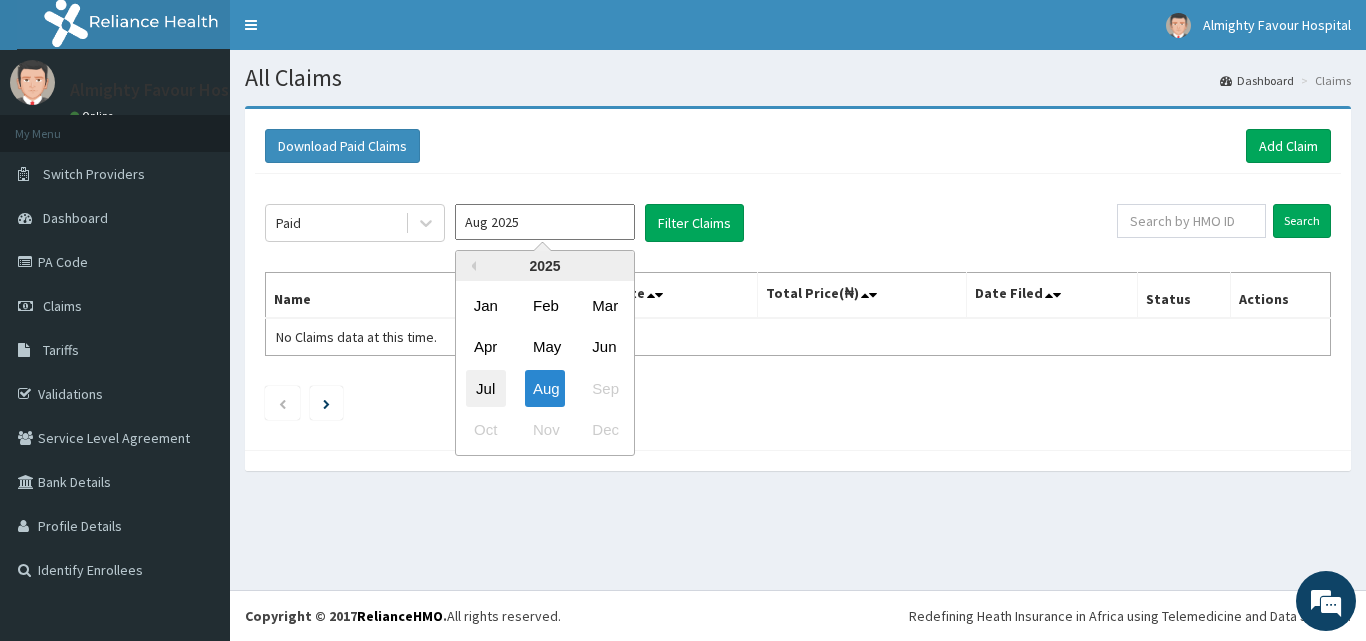 click on "Jul" at bounding box center (486, 388) 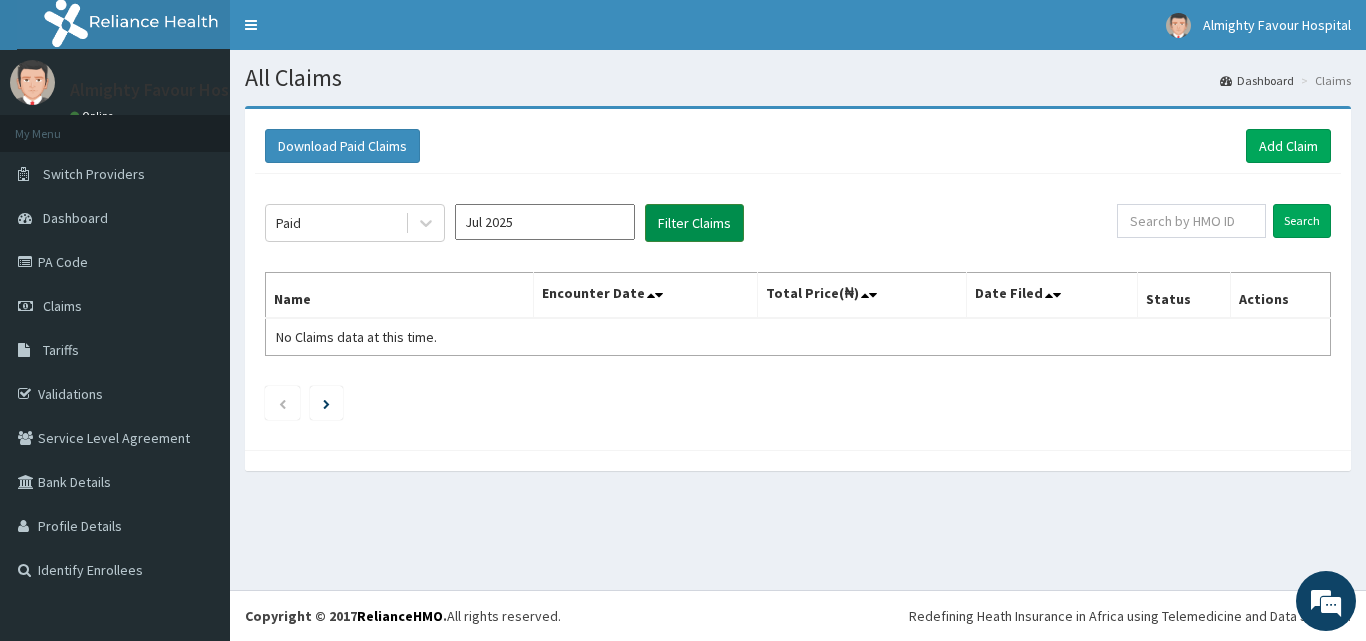 click on "Filter Claims" at bounding box center [694, 223] 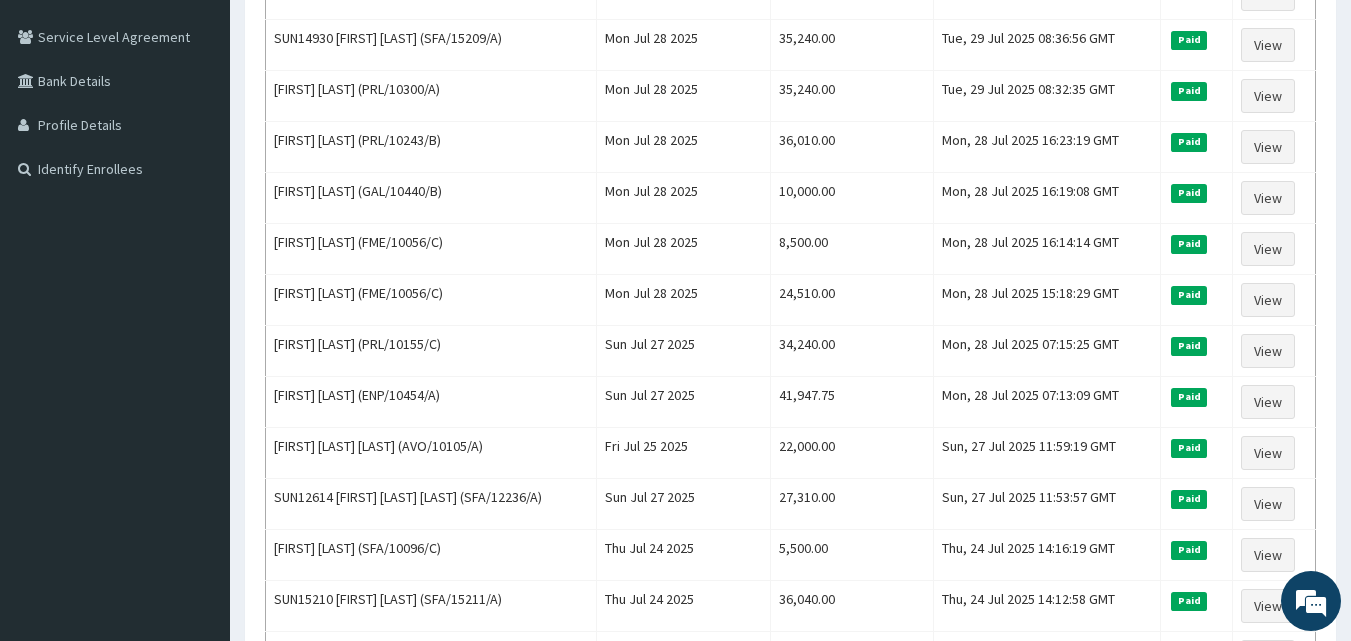 scroll, scrollTop: 402, scrollLeft: 0, axis: vertical 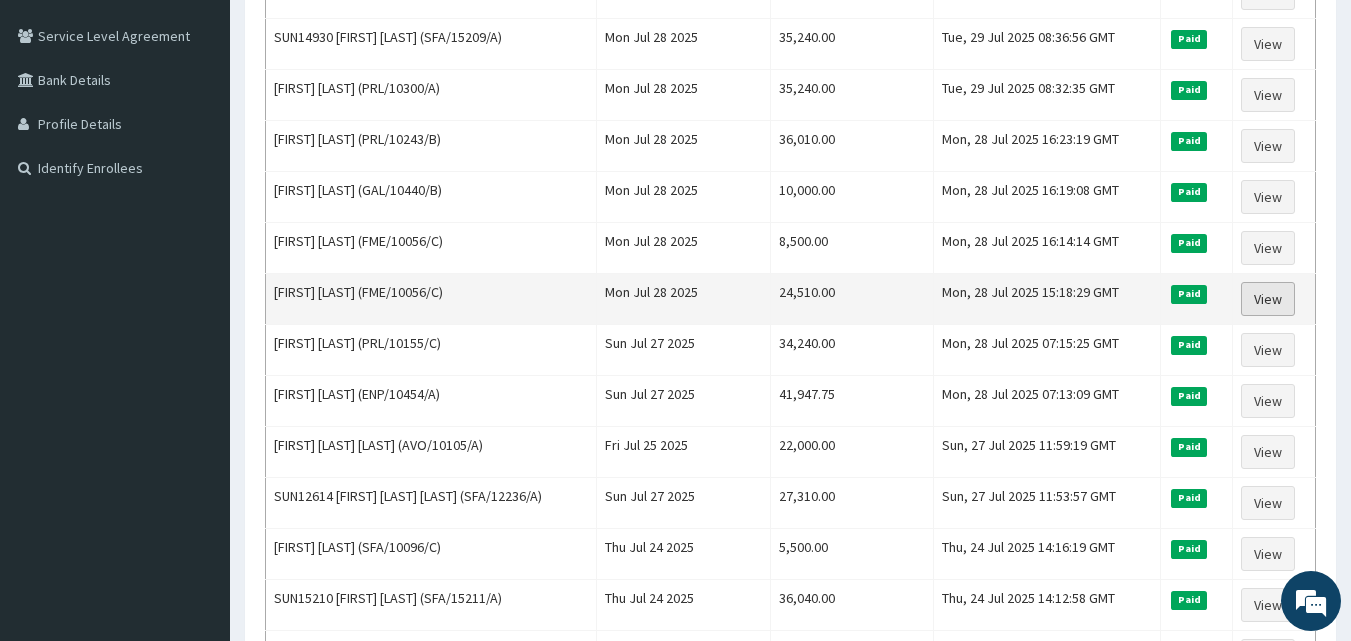 click on "View" at bounding box center (1268, 299) 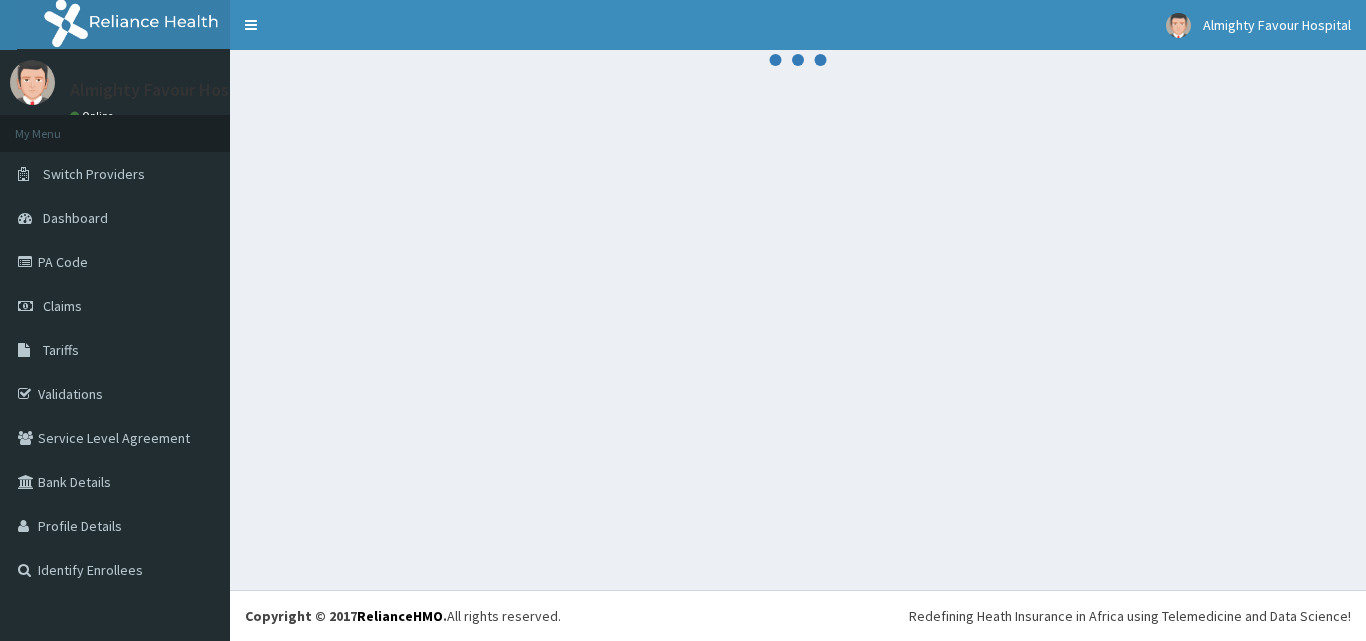 scroll, scrollTop: 0, scrollLeft: 0, axis: both 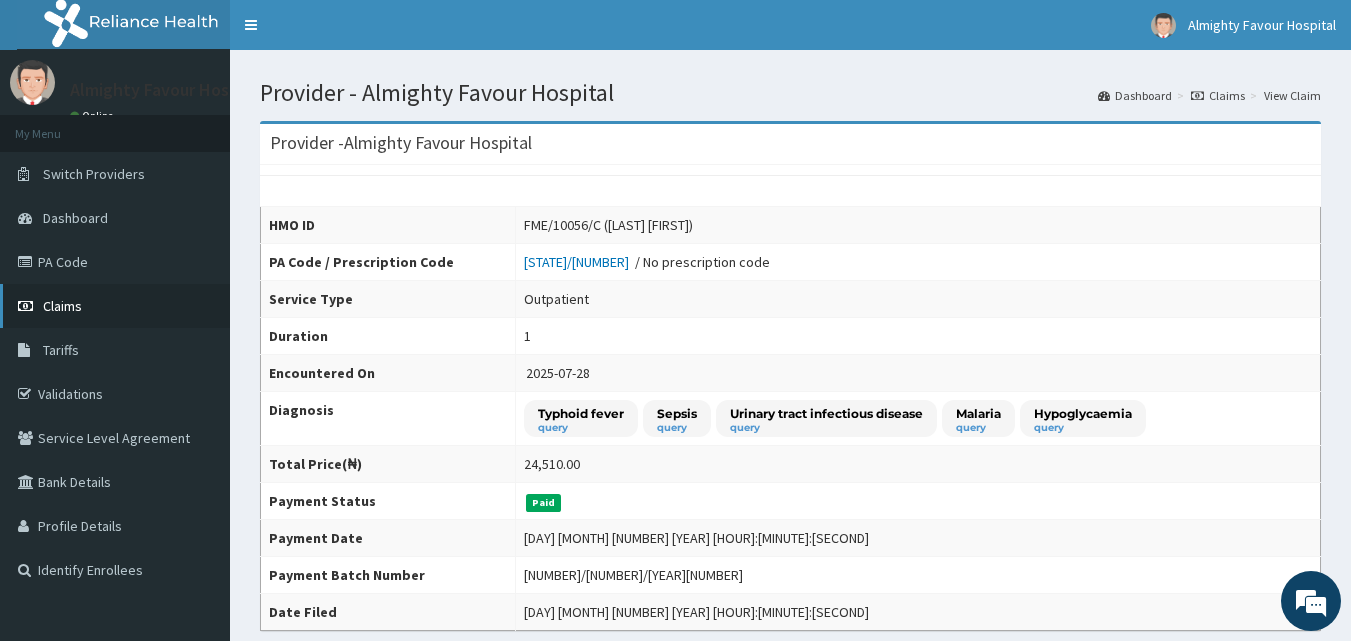 click on "Claims" at bounding box center (115, 306) 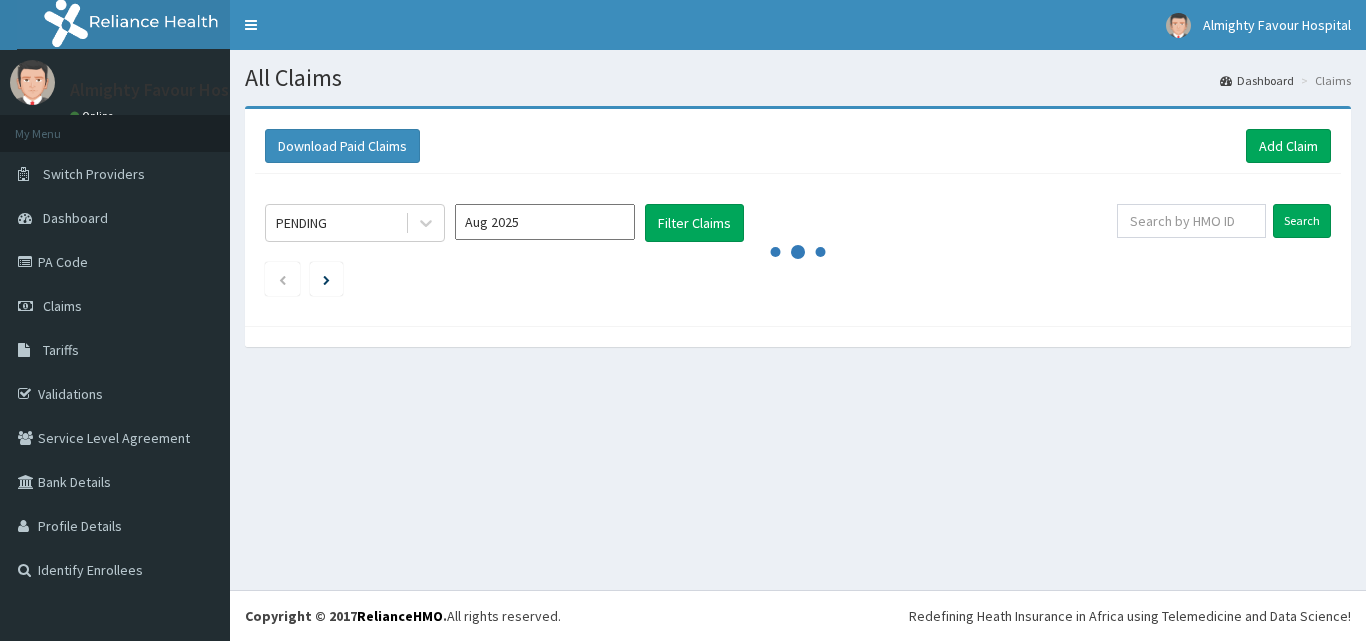 scroll, scrollTop: 0, scrollLeft: 0, axis: both 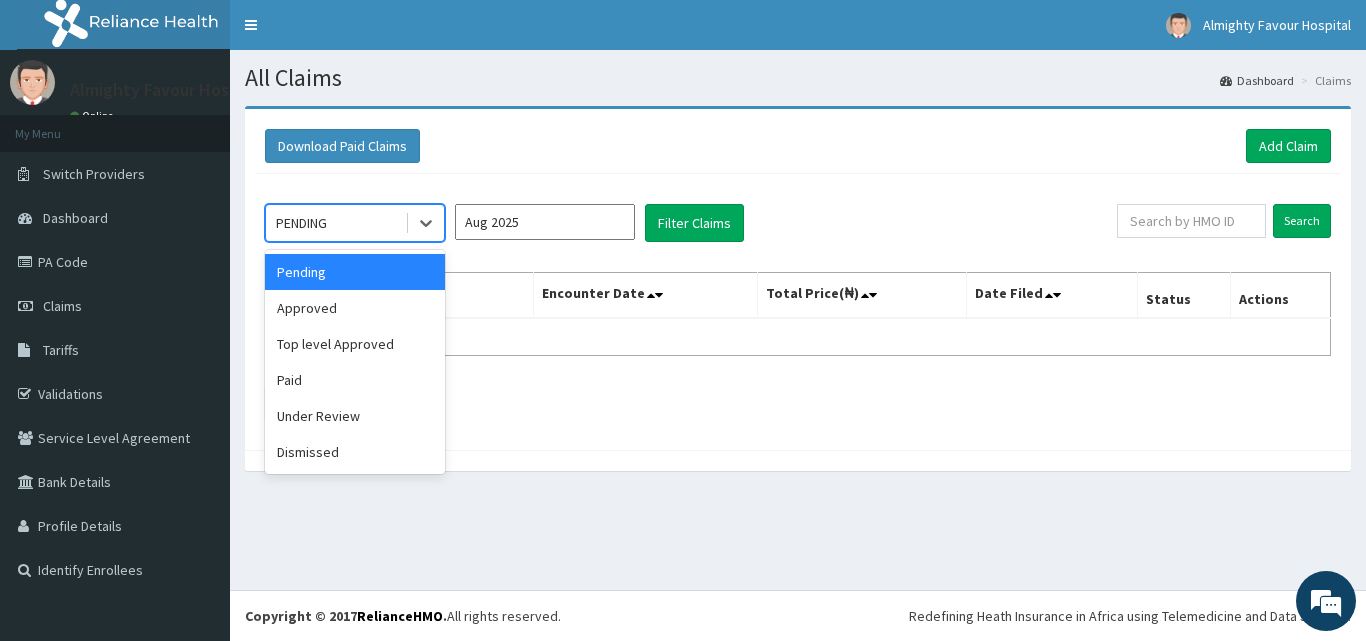 click on "Paid" at bounding box center (355, 380) 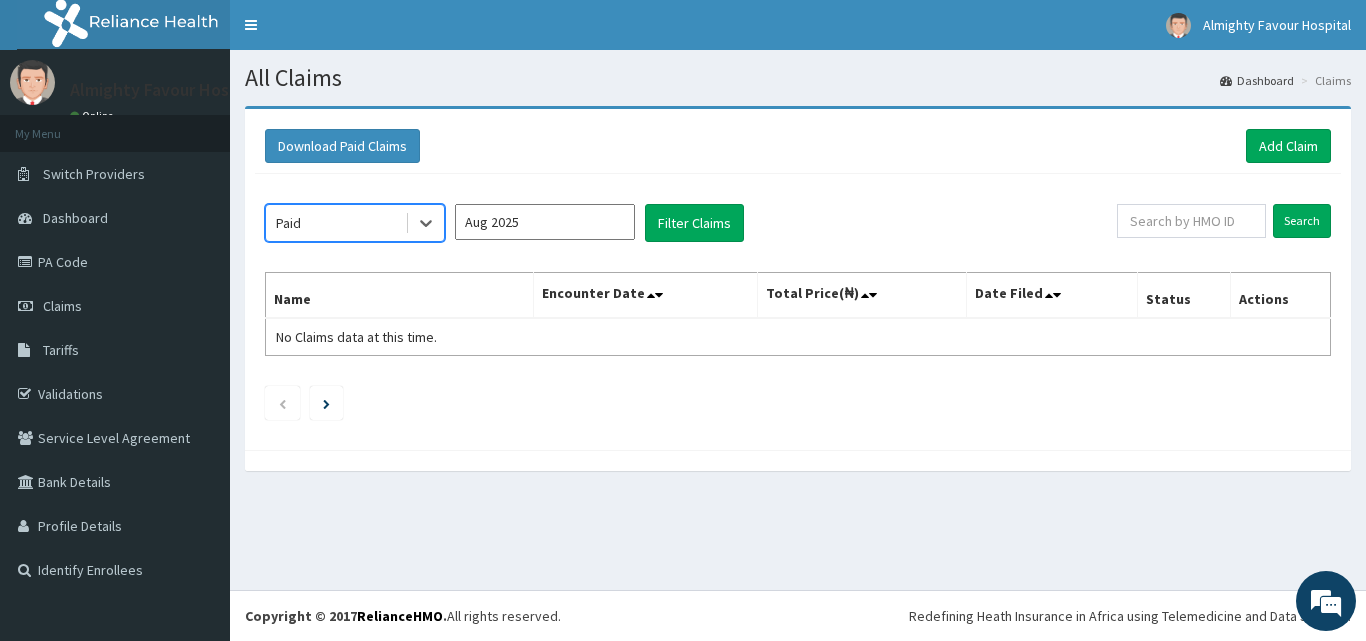 click on "Aug 2025" at bounding box center (545, 222) 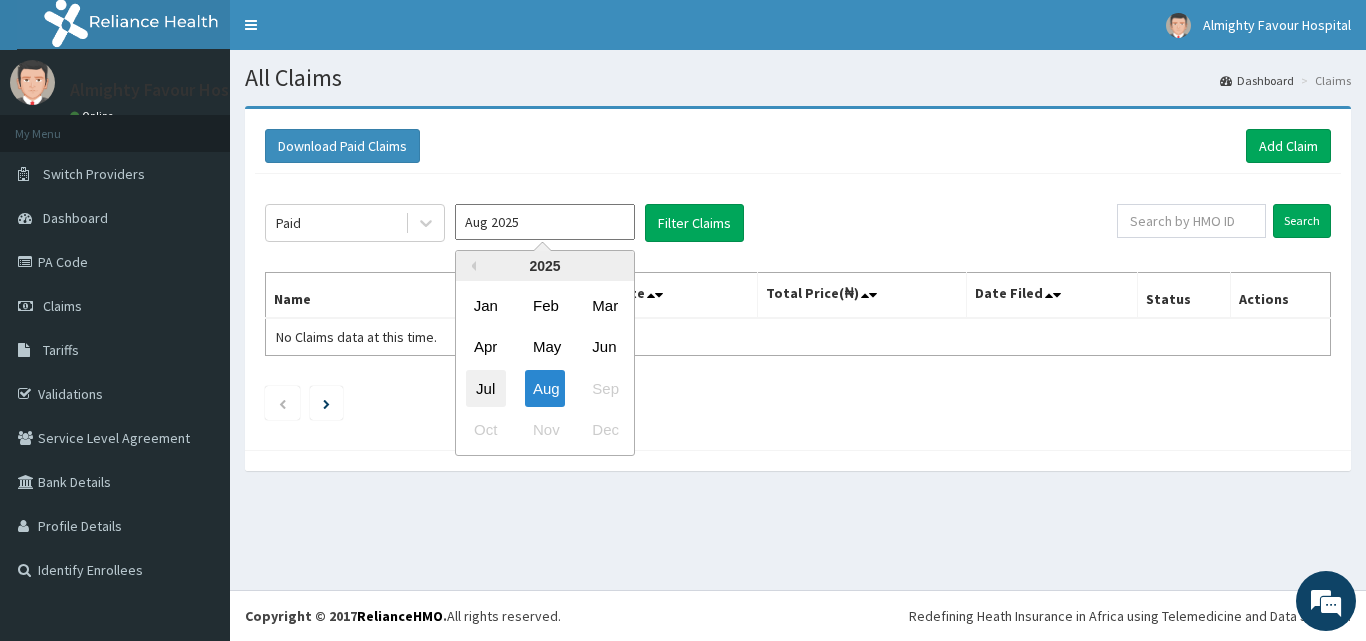 click on "Jul" at bounding box center (486, 388) 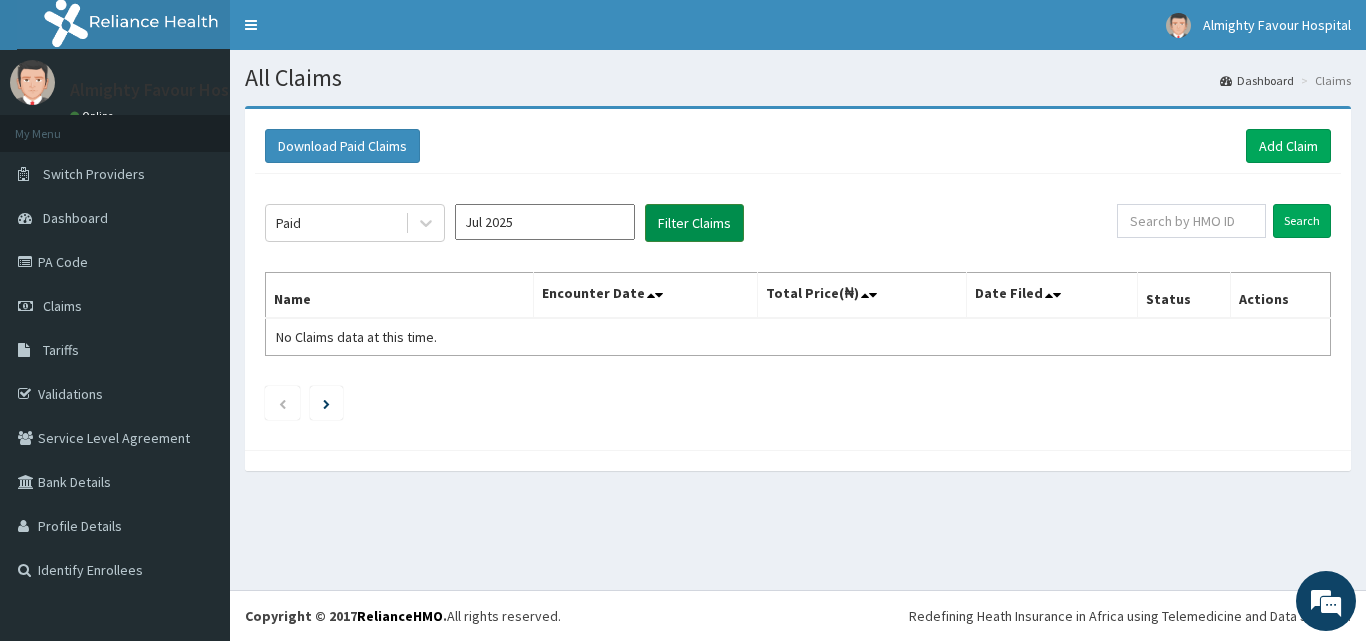 click on "Filter Claims" at bounding box center [694, 223] 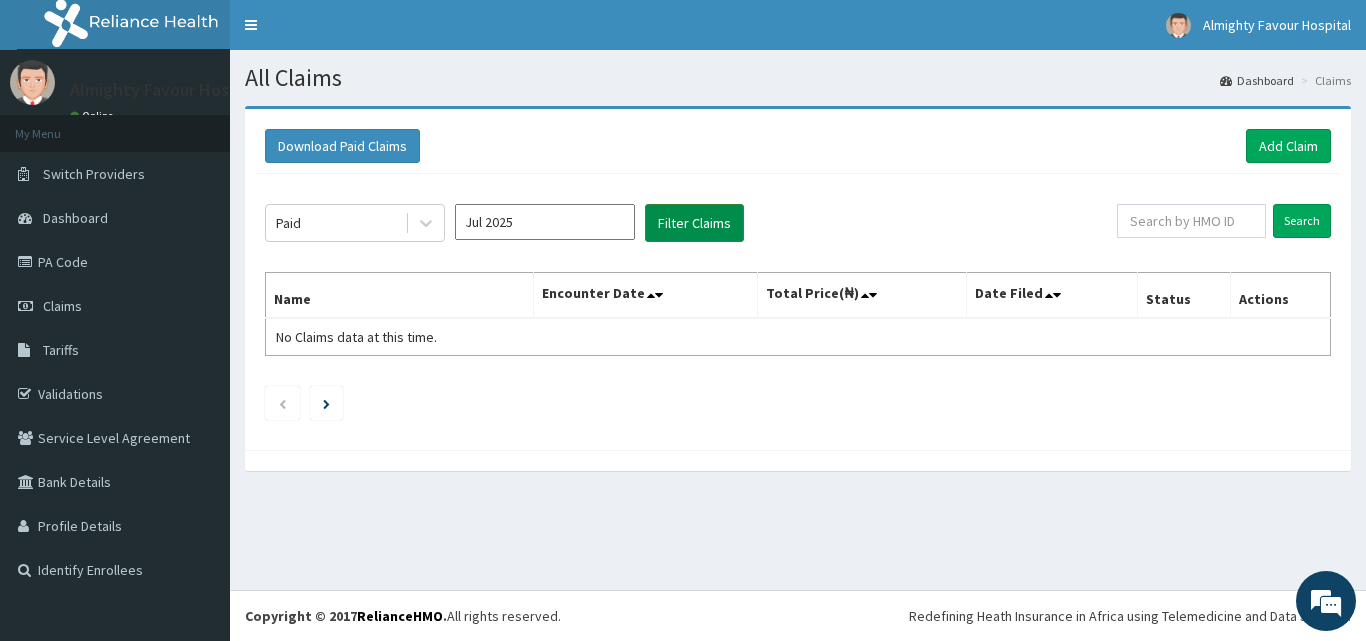 click on "Filter Claims" at bounding box center (694, 223) 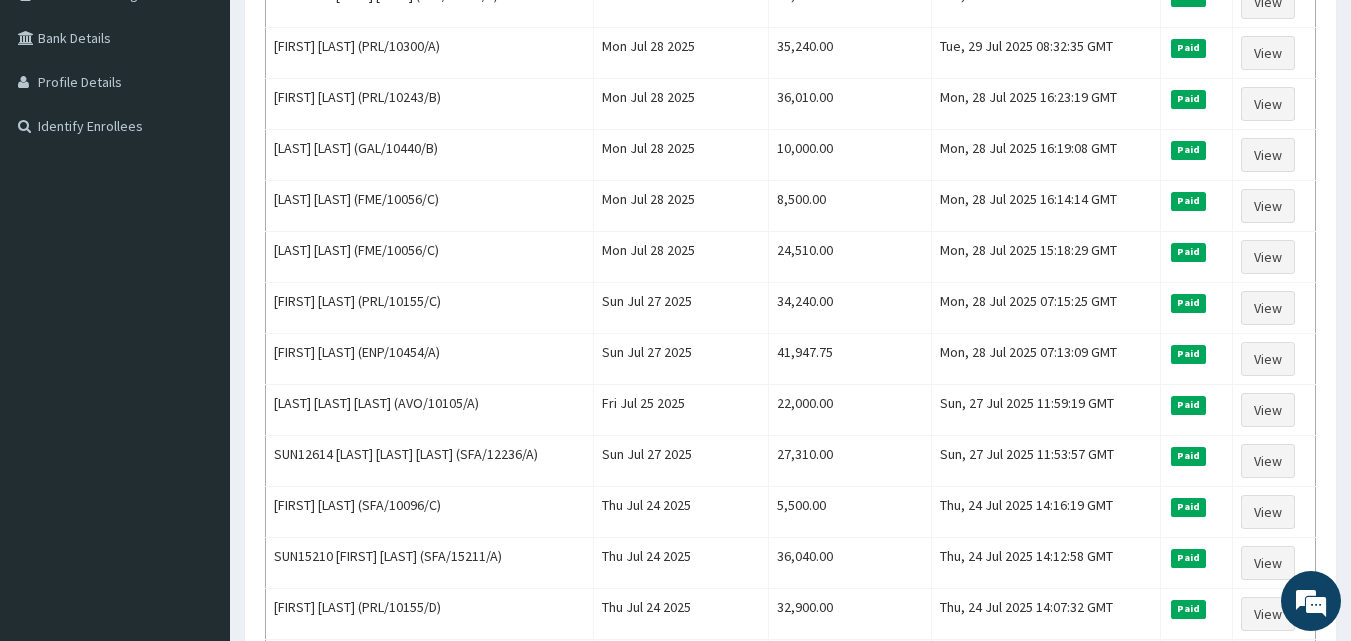 scroll, scrollTop: 469, scrollLeft: 0, axis: vertical 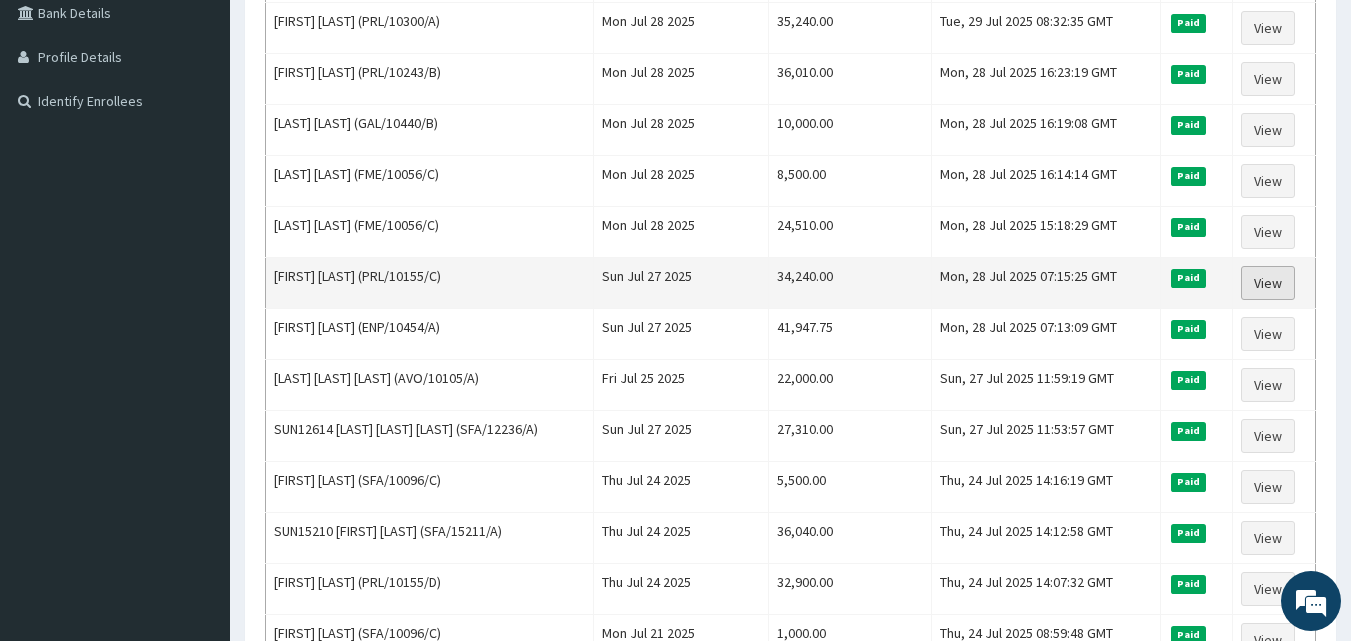 click on "View" at bounding box center [1268, 283] 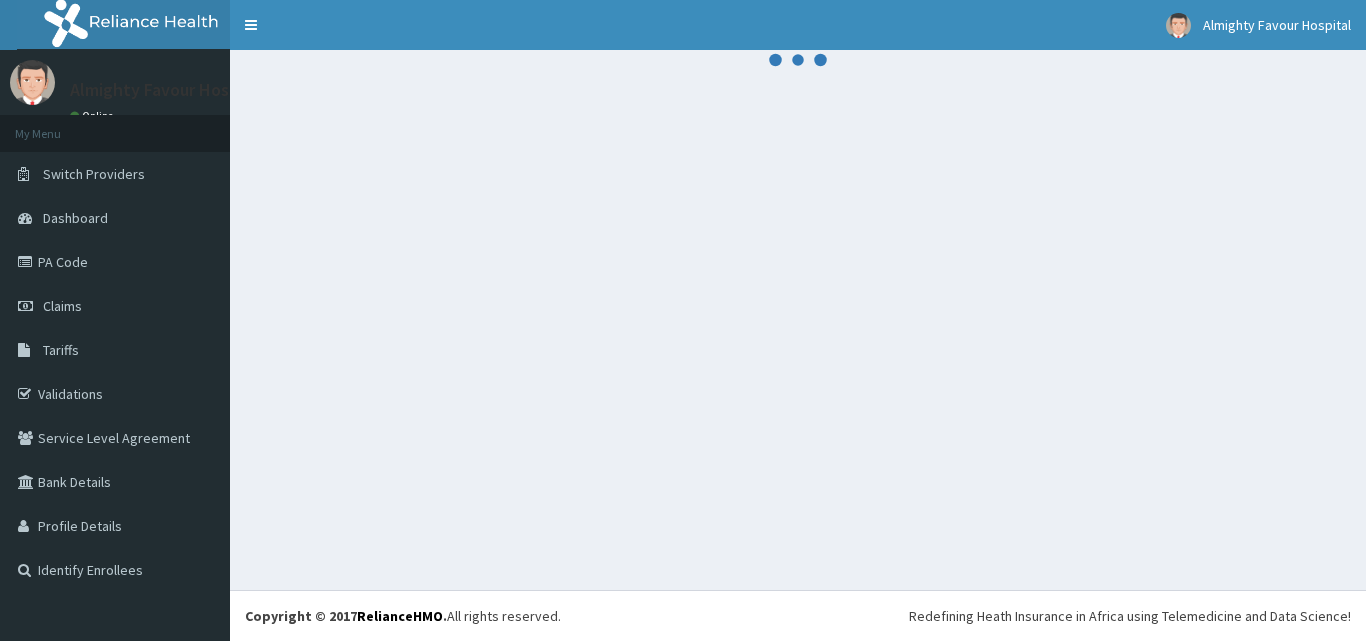 scroll, scrollTop: 0, scrollLeft: 0, axis: both 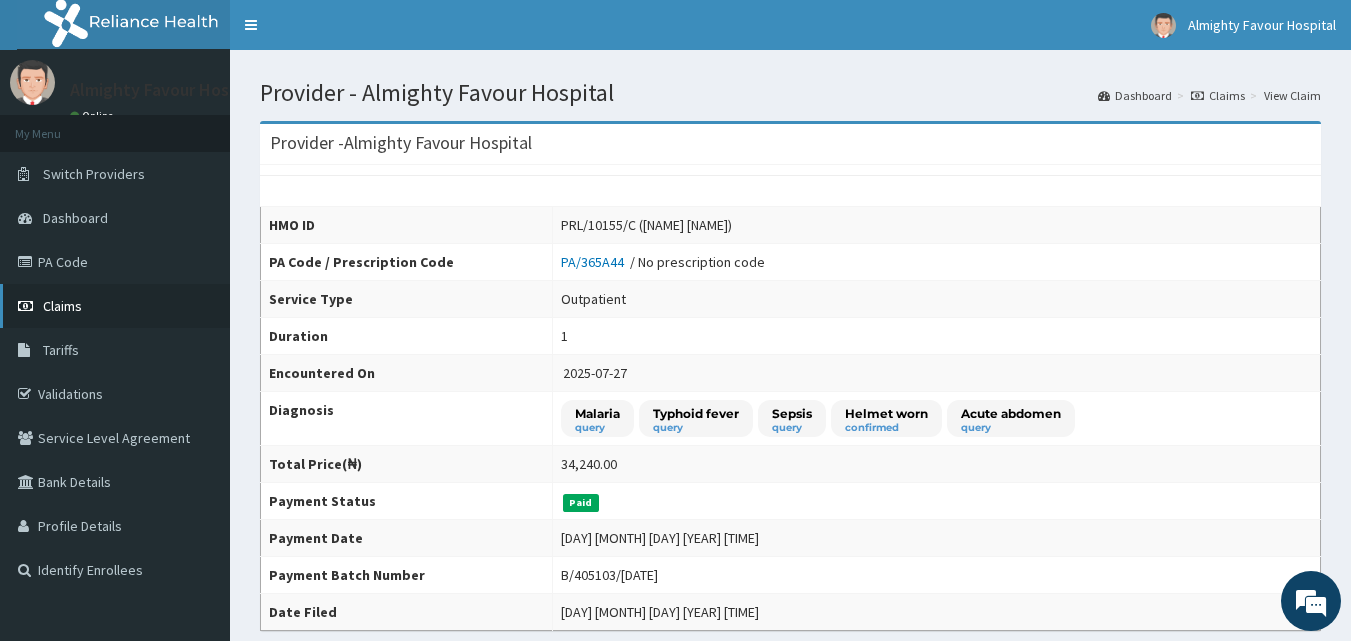 click on "Claims" at bounding box center [115, 306] 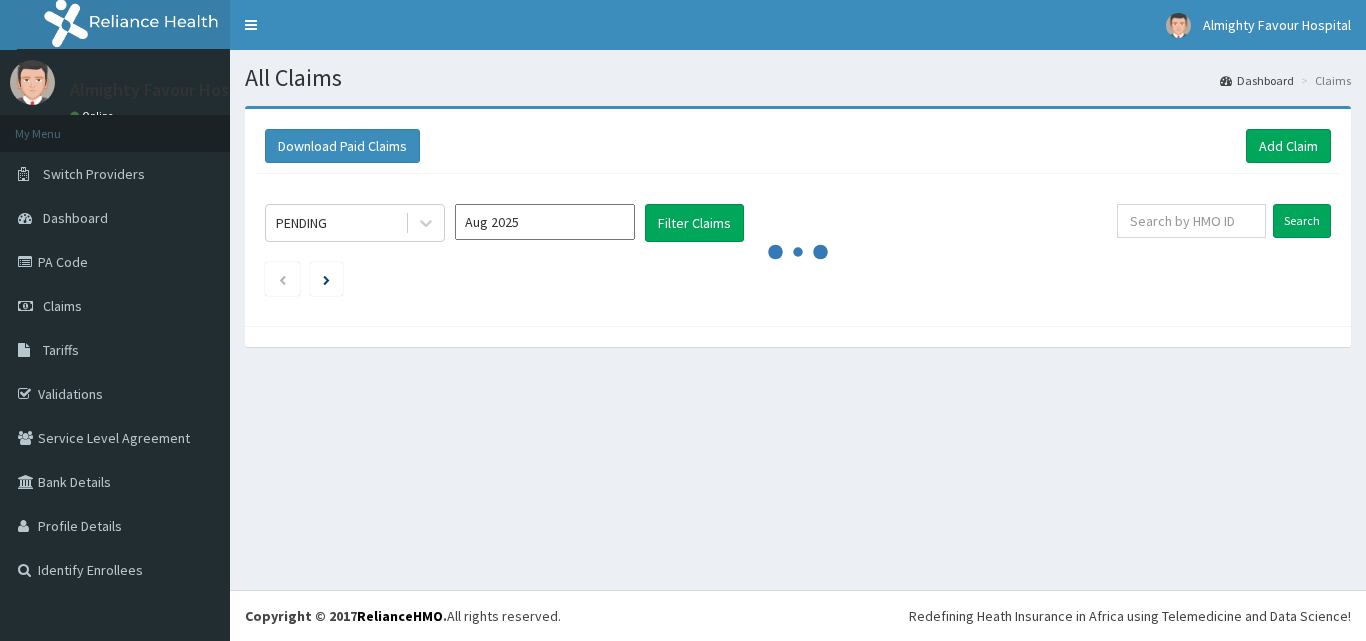 scroll, scrollTop: 0, scrollLeft: 0, axis: both 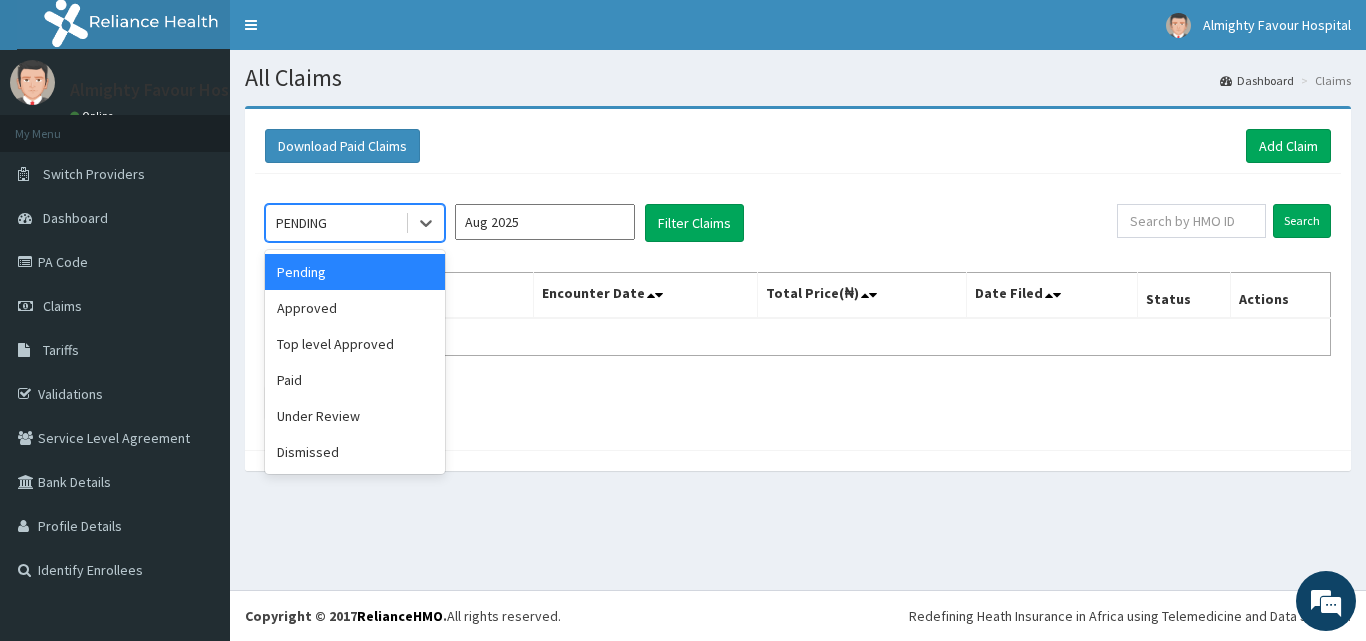 click on "Paid" at bounding box center (355, 380) 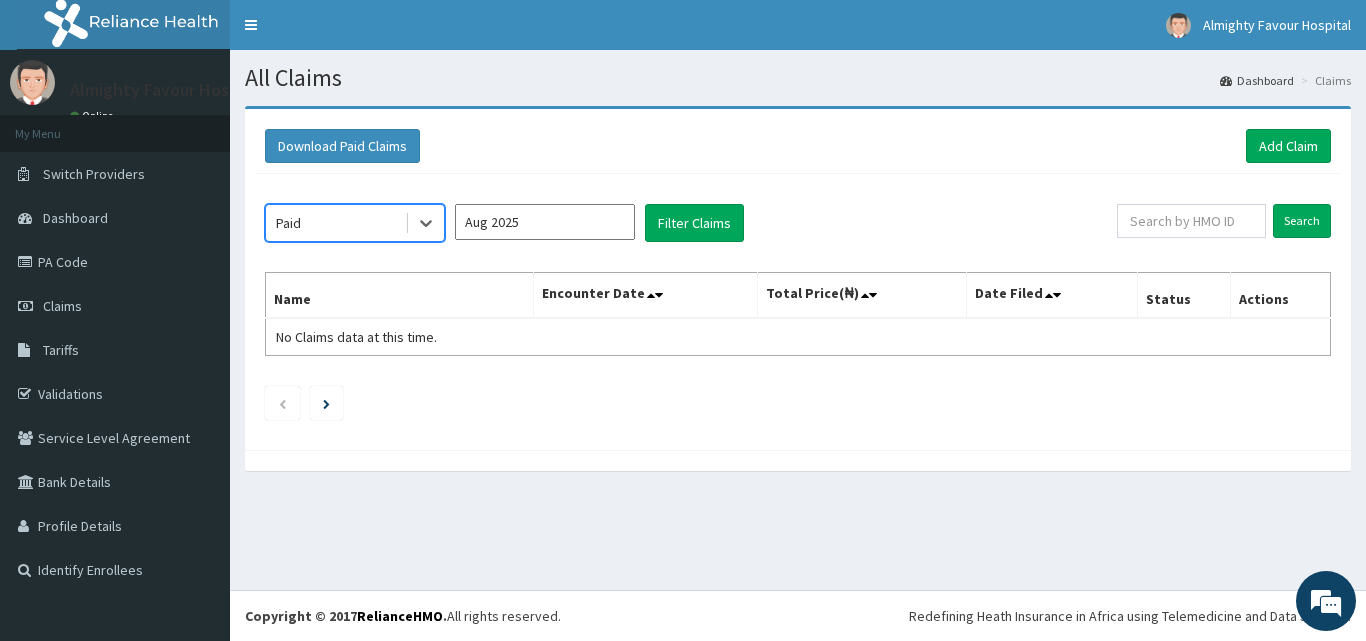 click on "Aug 2025" at bounding box center [545, 222] 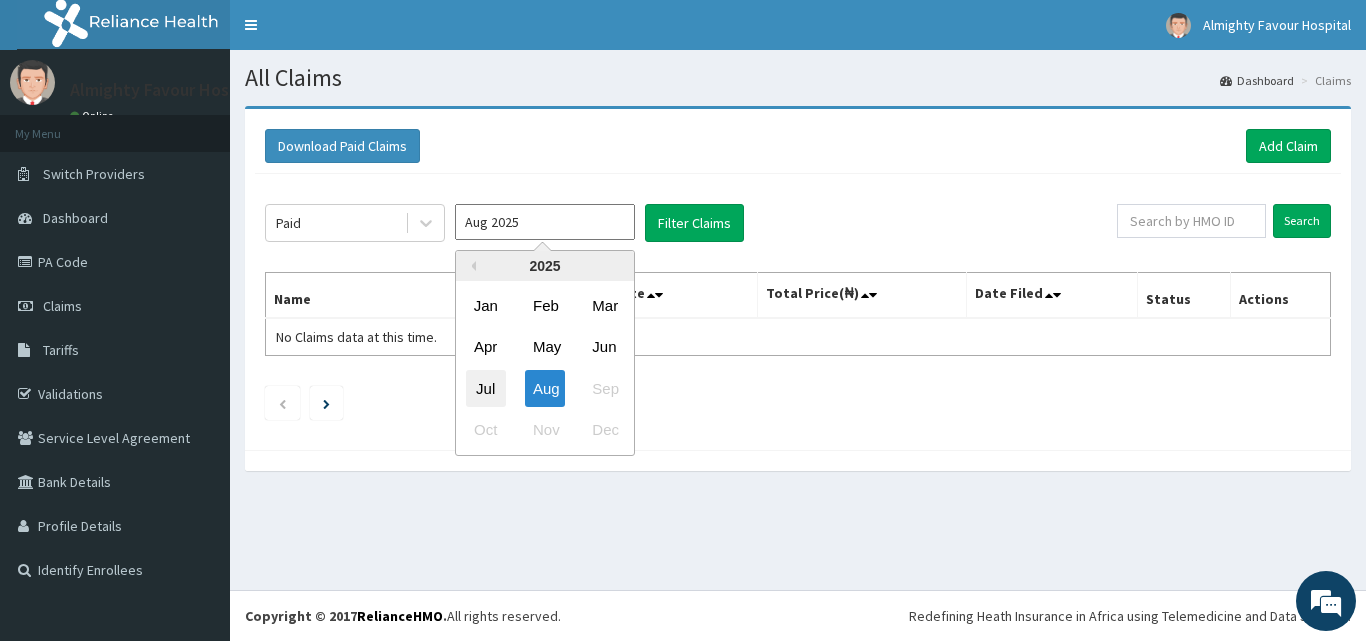 click on "Jul" at bounding box center (486, 388) 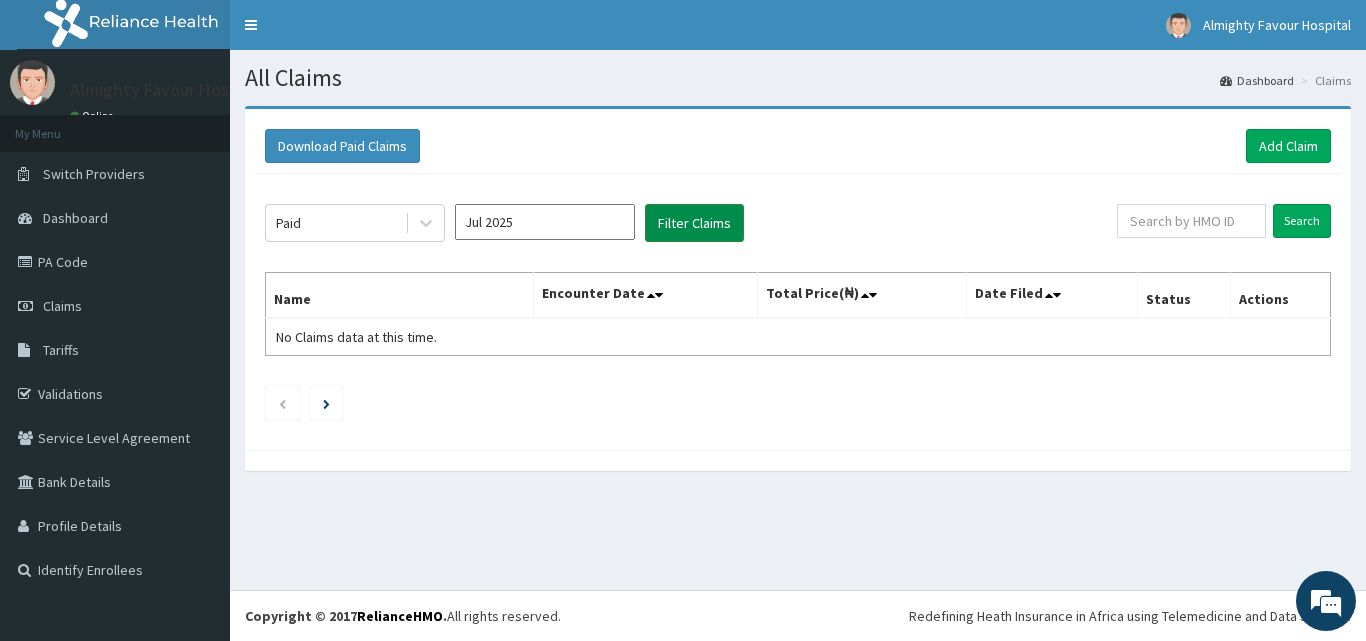 click on "Filter Claims" at bounding box center [694, 223] 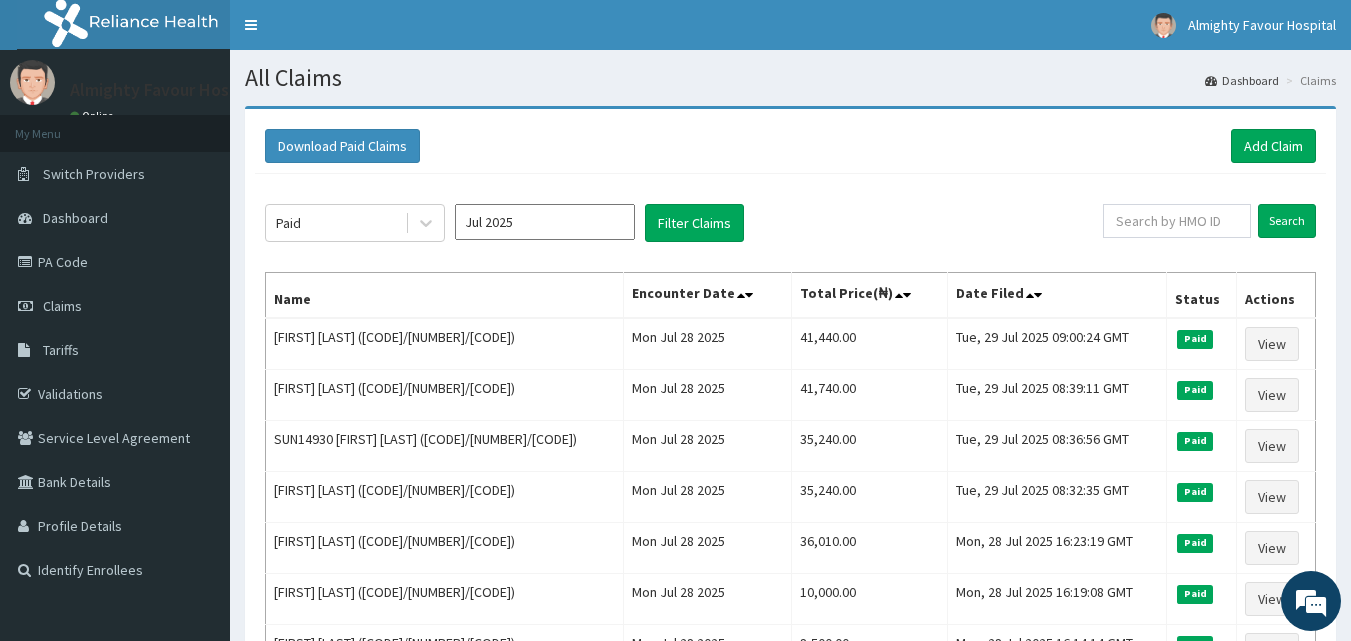 click on "Paid Jul 2025 Filter Claims Search Name Encounter Date Total Price(₦) Date Filed Status Actions AUSTIN CHUKWU (PRL/10155/A) Mon Jul 28 2025 41,440.00 Tue, 29 Jul 2025 09:00:24 GMT Paid View Iko-Abasi Jacob (GAL/10440/A) Mon Jul 28 2025 41,740.00 Tue, 29 Jul 2025 08:39:11 GMT Paid View SUN14930 Uchechukwu Ordu (SFA/15209/A) Mon Jul 28 2025 35,240.00 Tue, 29 Jul 2025 08:36:56 GMT Paid View Isaac Iboro (PRL/10300/A) Mon Jul 28 2025 35,240.00 Tue, 29 Jul 2025 08:32:35 GMT Paid View Goodness Hart (PRL/10243/B) Mon Jul 28 2025 36,010.00 Mon, 28 Jul 2025 16:23:19 GMT Paid View Deborah Iko-Abasi (GAL/10440/B) Mon Jul 28 2025 10,000.00 Mon, 28 Jul 2025 16:19:08 GMT Paid View Nawgor Sunny (FME/10056/C) Mon Jul 28 2025 8,500.00 Mon, 28 Jul 2025 16:14:14 GMT Paid View Nawgor Sunny (FME/10056/C) Mon Jul 28 2025 24,510.00 Mon, 28 Jul 2025 15:18:29 GMT Paid View Chiona Chukwu (PRL/10155/C) Sun Jul 27 2025 34,240.00 Mon, 28 Jul 2025 07:15:25 GMT Paid View Lovinah Iloenyosi (ENP/10454/A) Sun Jul 27 2025 41,947.75 Paid View" 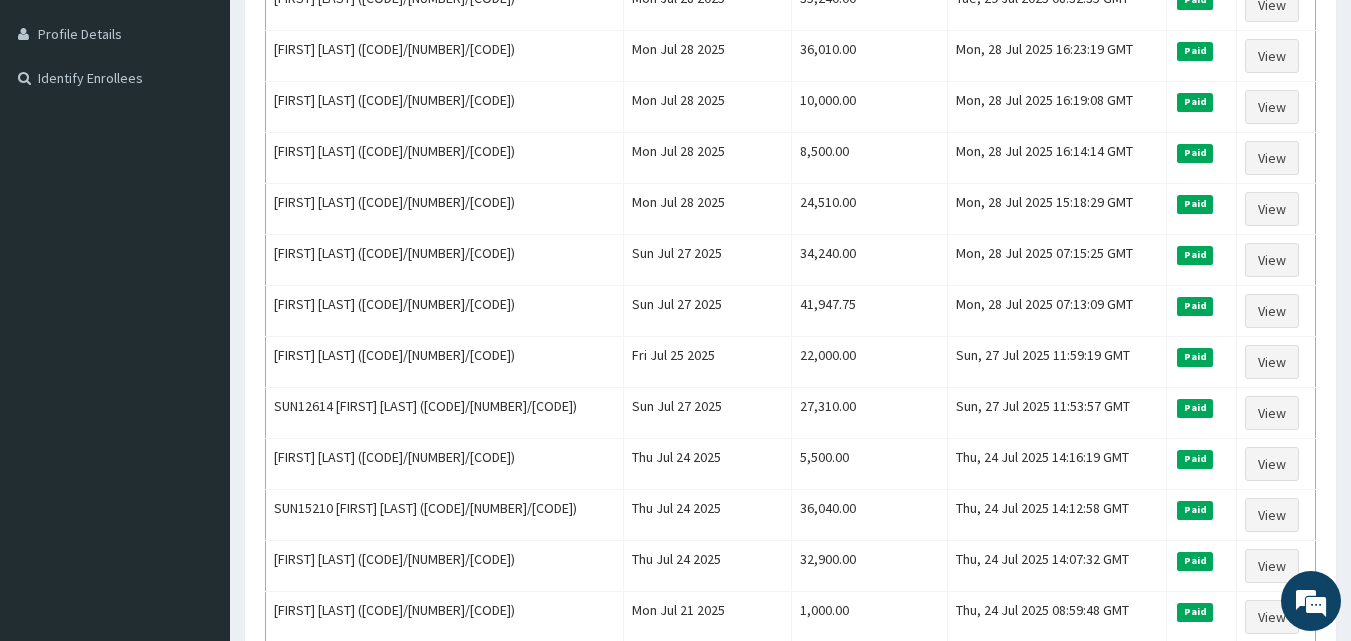 scroll, scrollTop: 518, scrollLeft: 0, axis: vertical 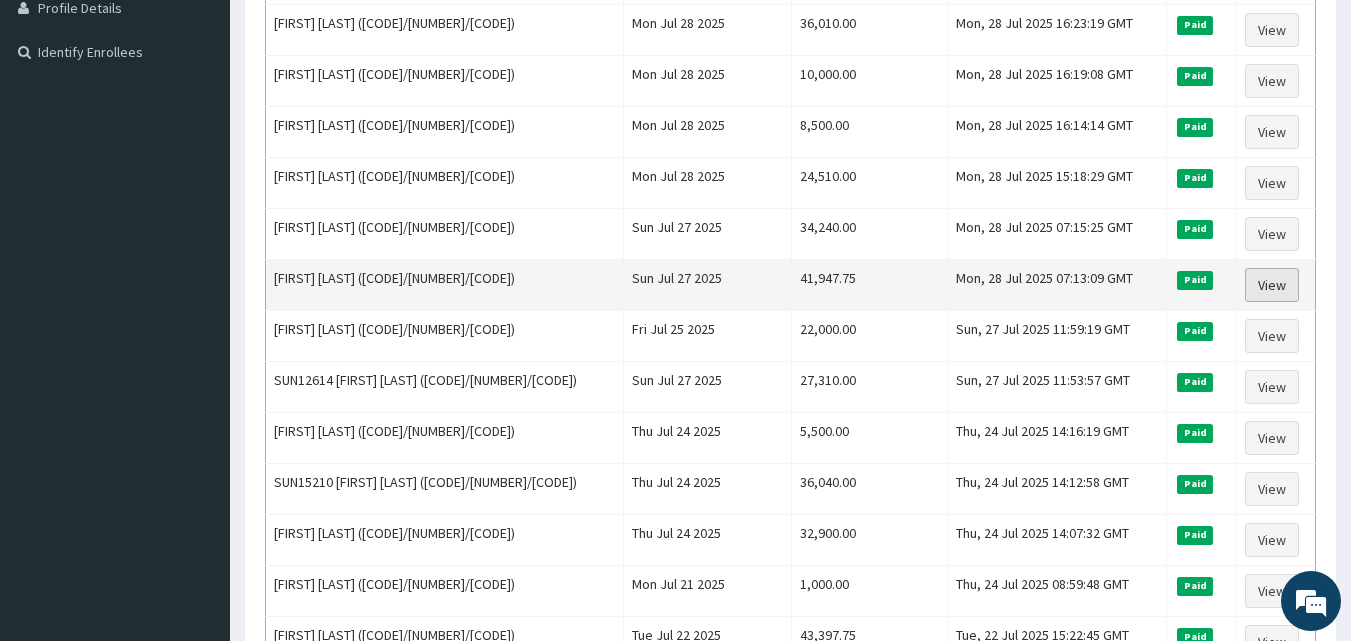 click on "View" at bounding box center (1272, 285) 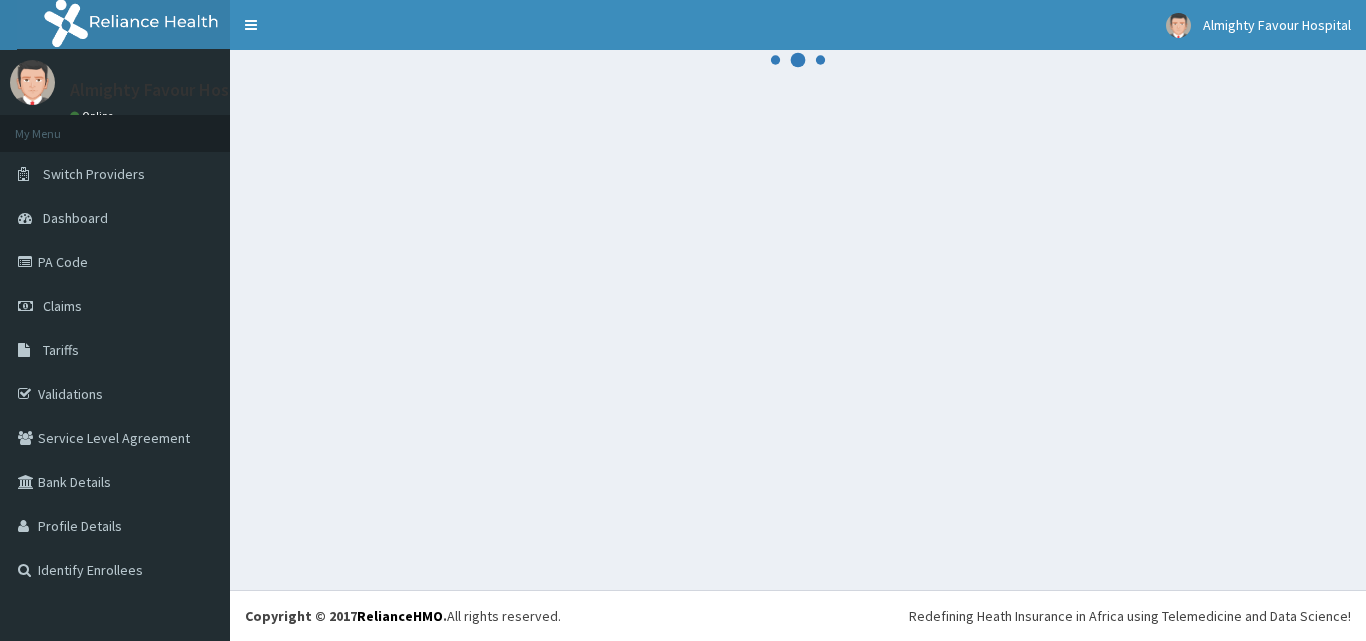 scroll, scrollTop: 0, scrollLeft: 0, axis: both 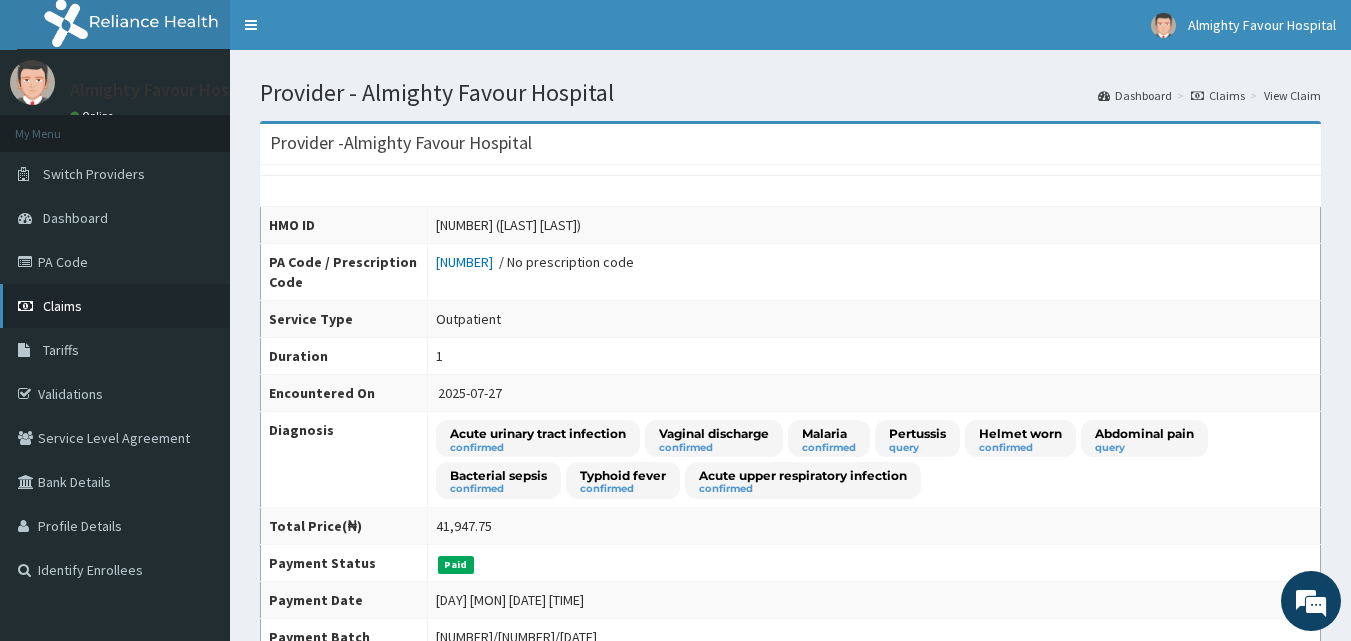 click on "Claims" at bounding box center (115, 306) 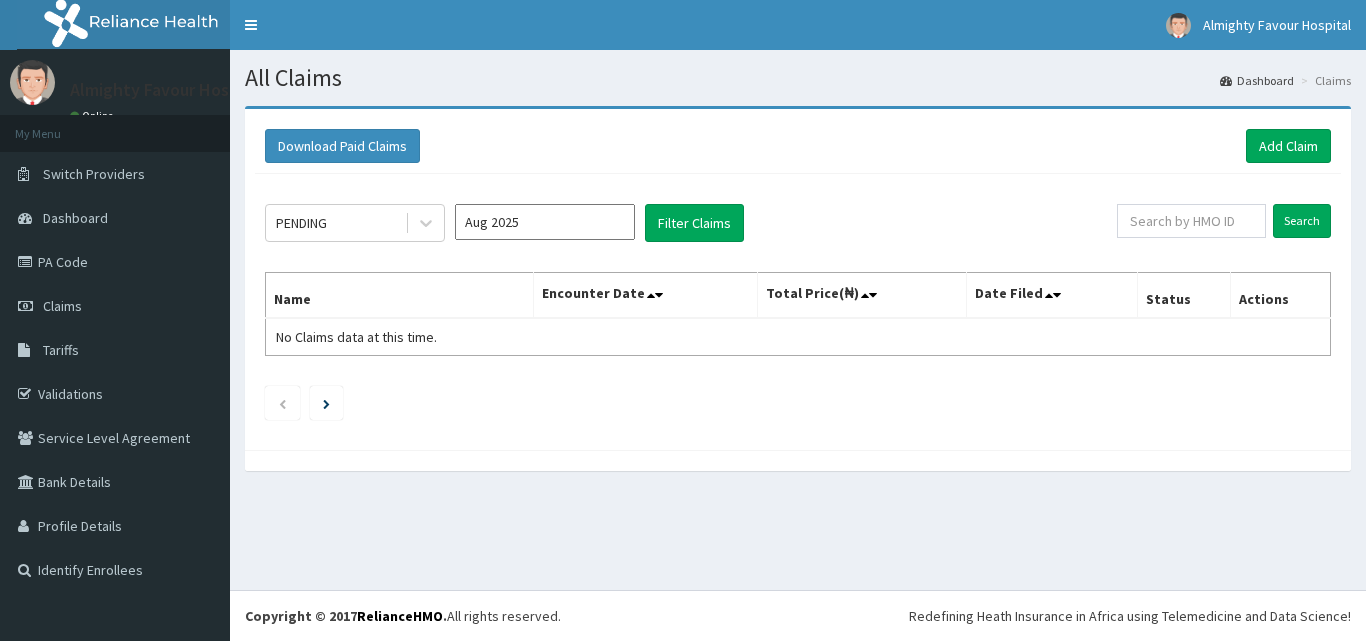 scroll, scrollTop: 0, scrollLeft: 0, axis: both 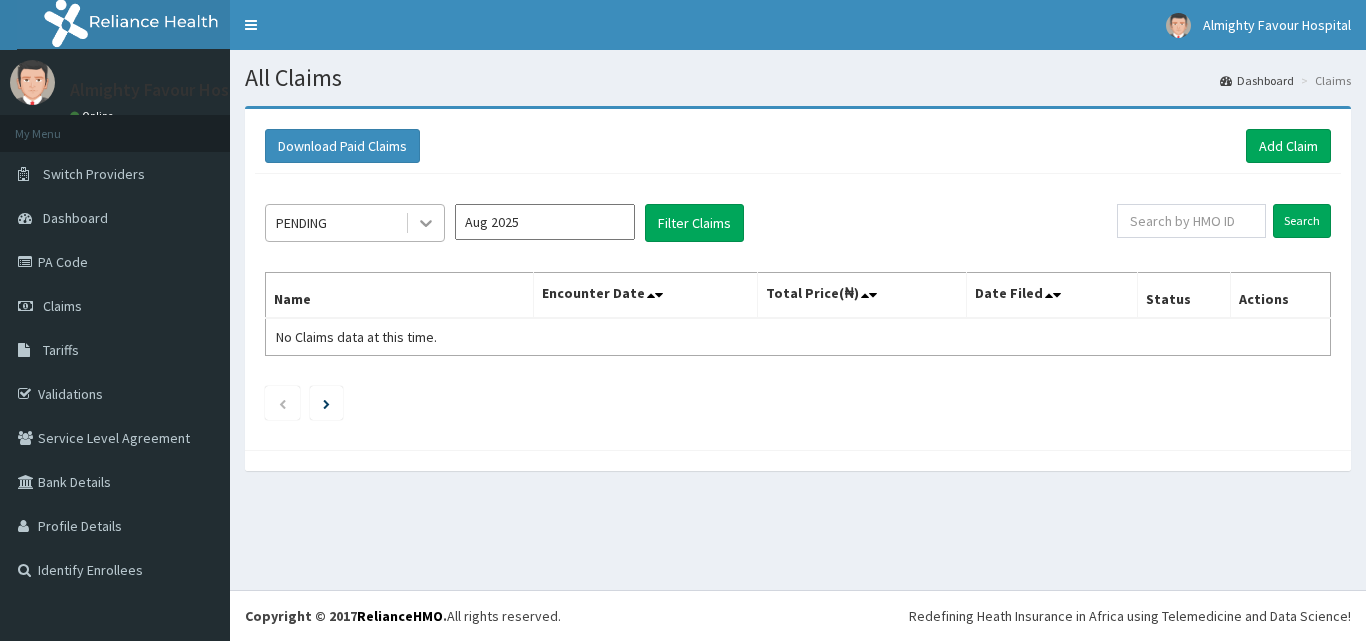 click 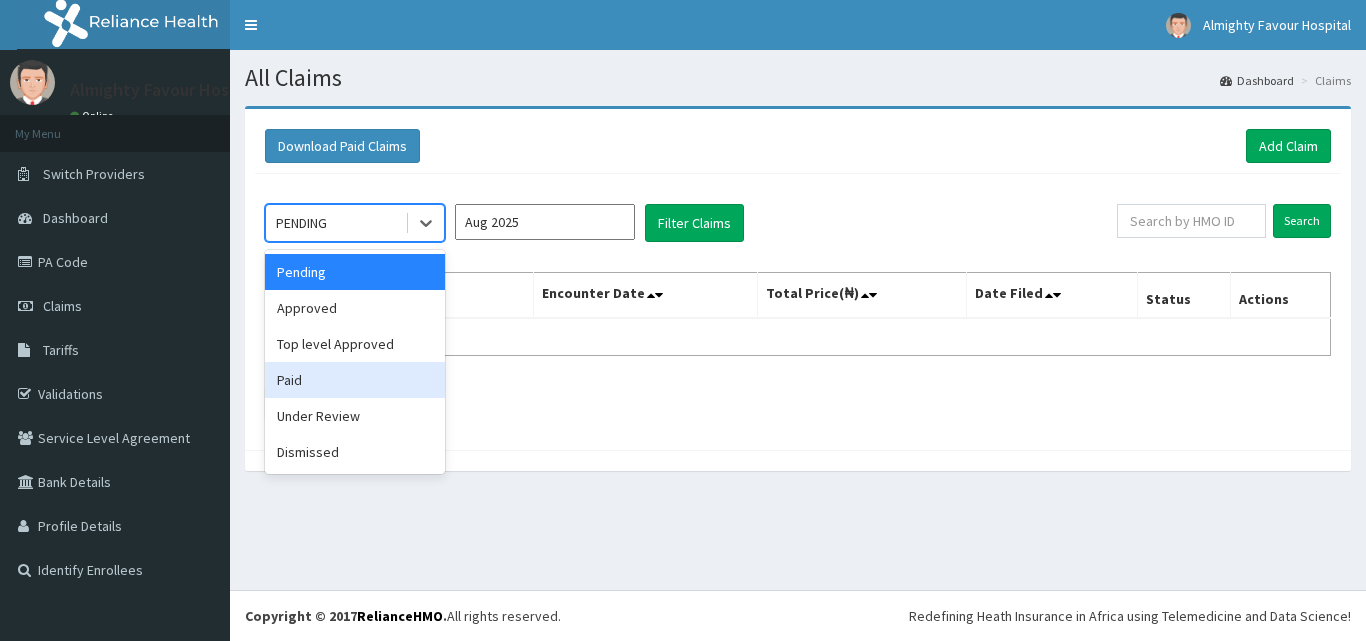 click on "Paid" at bounding box center (355, 380) 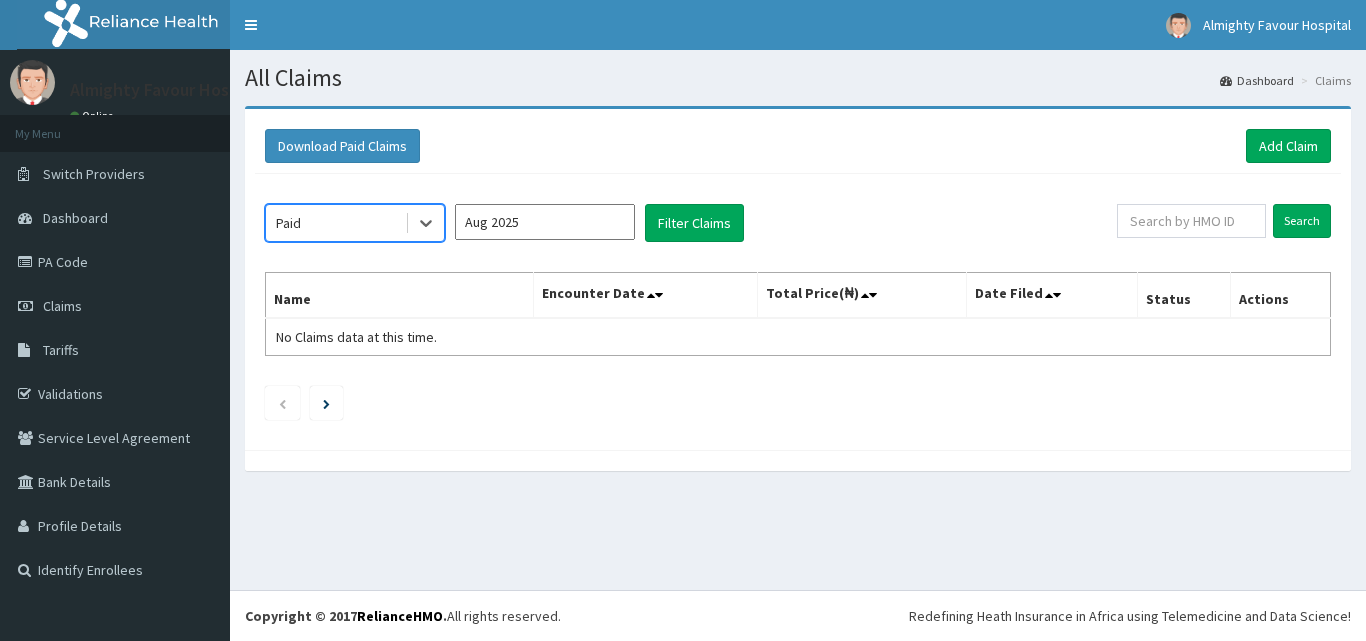 click on "Aug 2025" at bounding box center [545, 222] 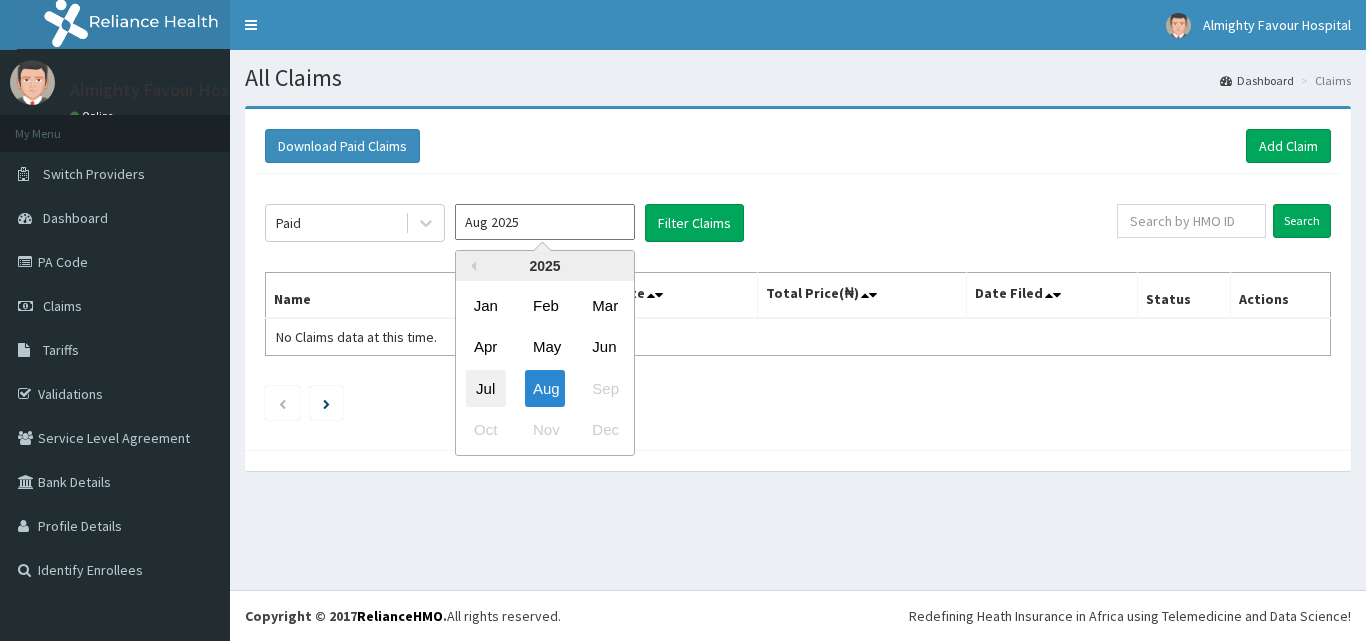 click on "Jul" at bounding box center [486, 388] 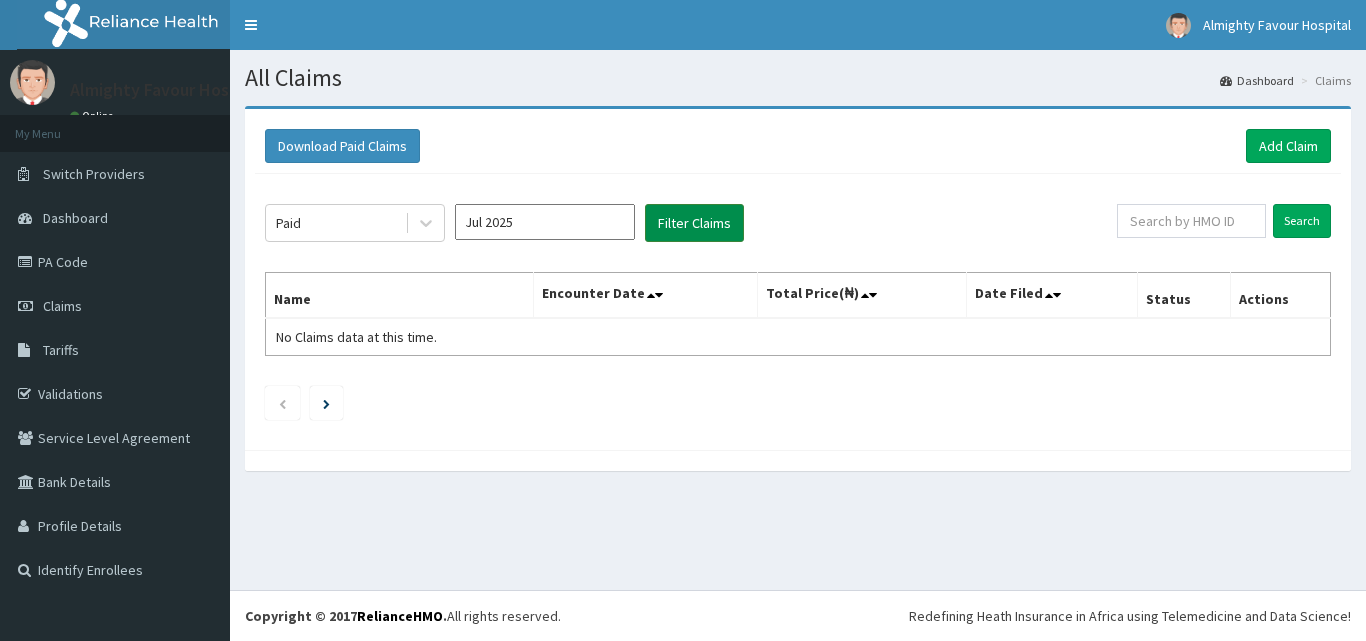 click on "Filter Claims" at bounding box center (694, 223) 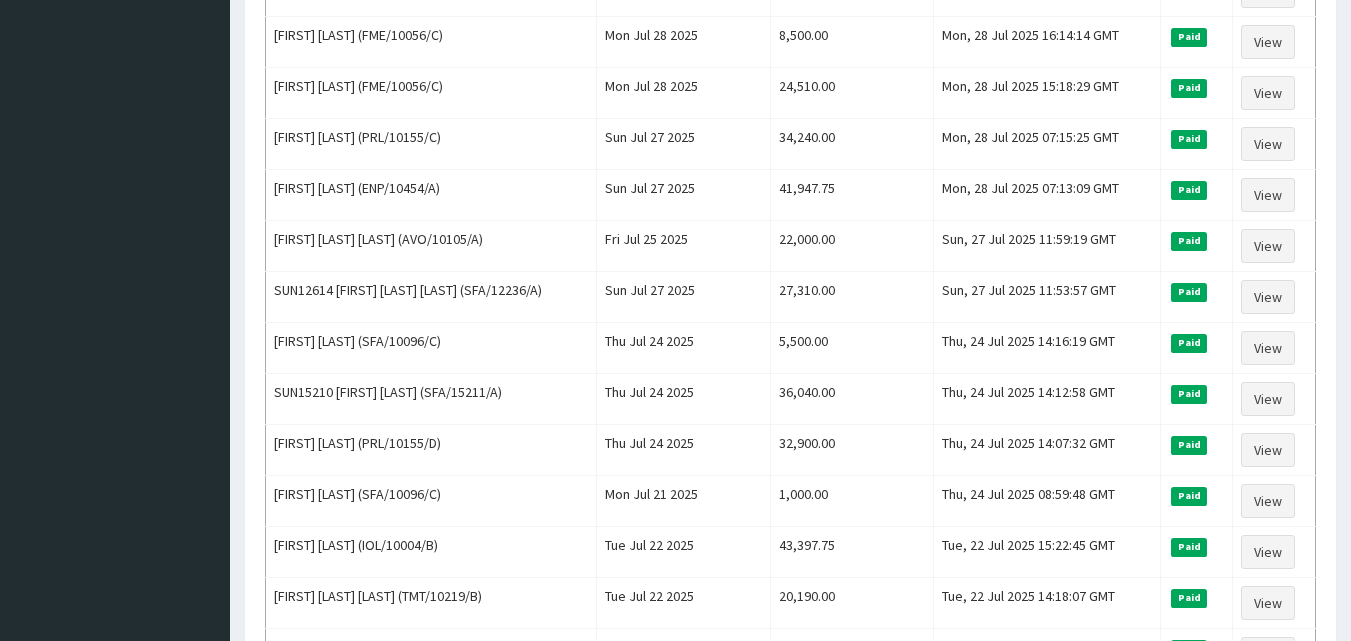 scroll, scrollTop: 610, scrollLeft: 0, axis: vertical 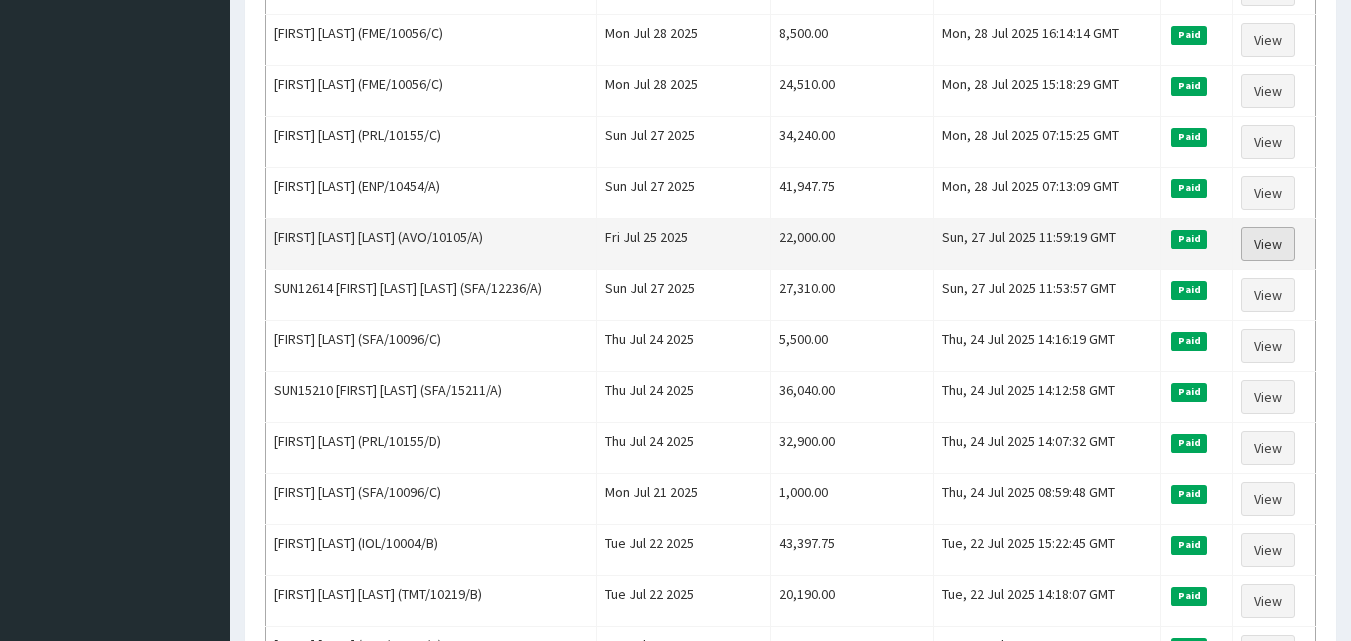 click on "View" at bounding box center [1268, 244] 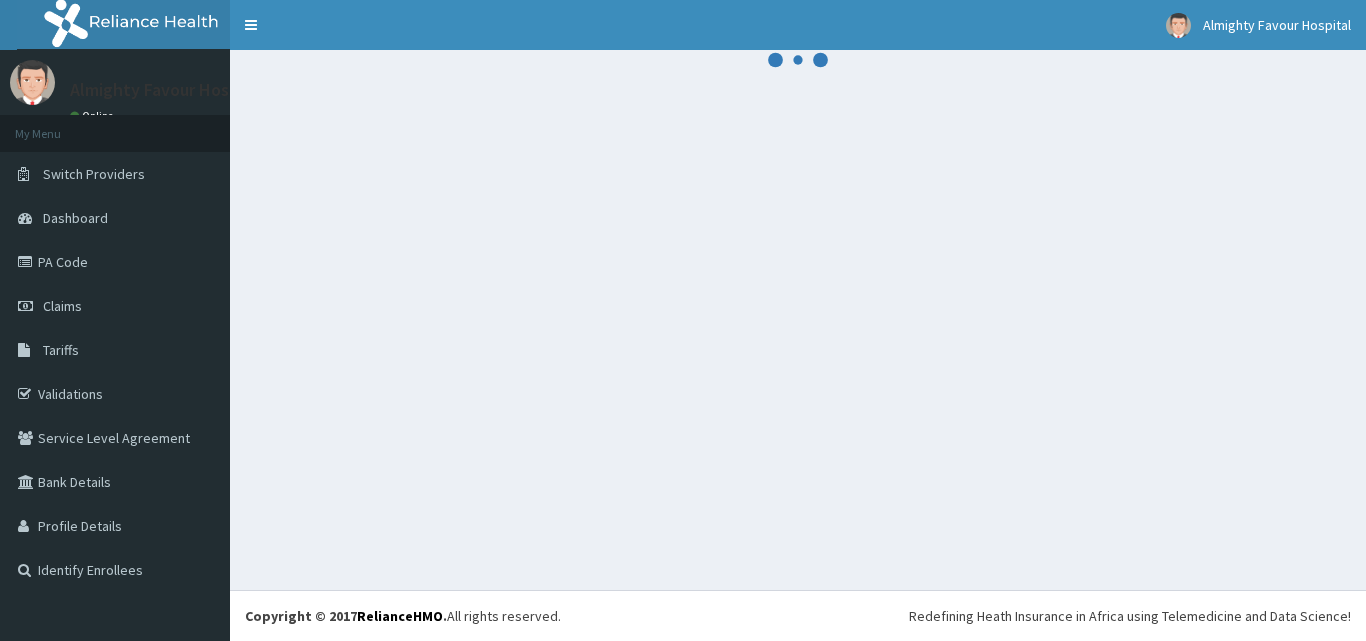 scroll, scrollTop: 0, scrollLeft: 0, axis: both 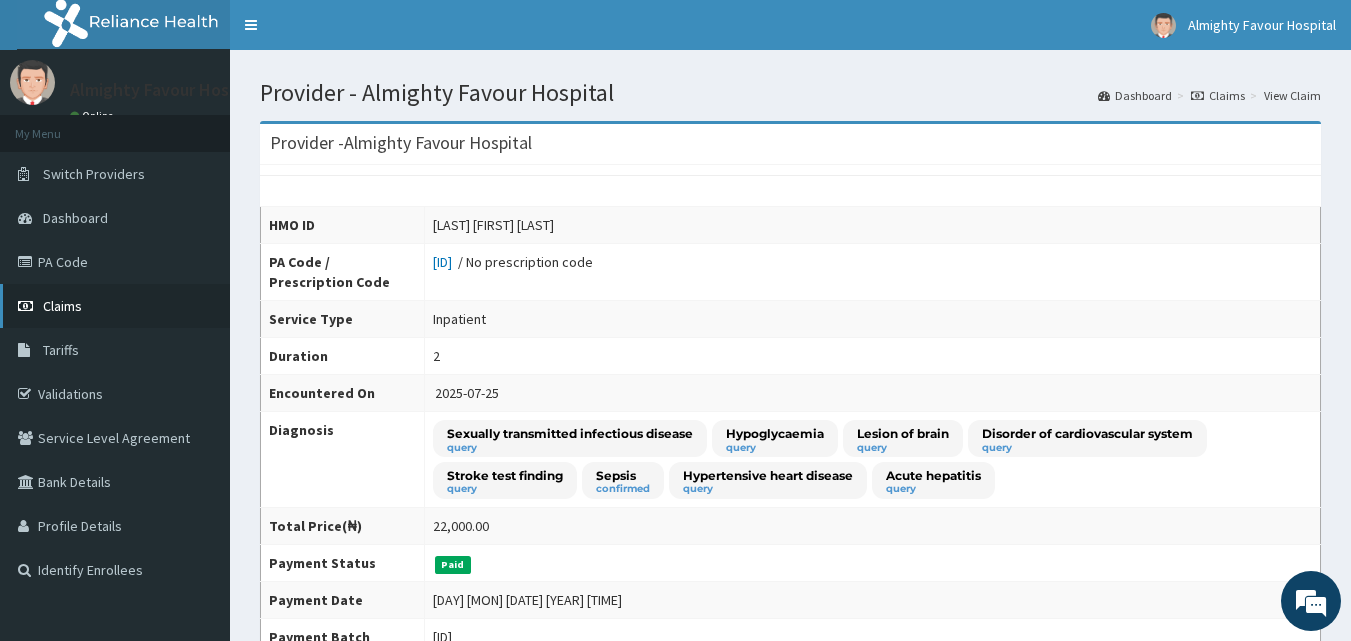 click on "Claims" at bounding box center [115, 306] 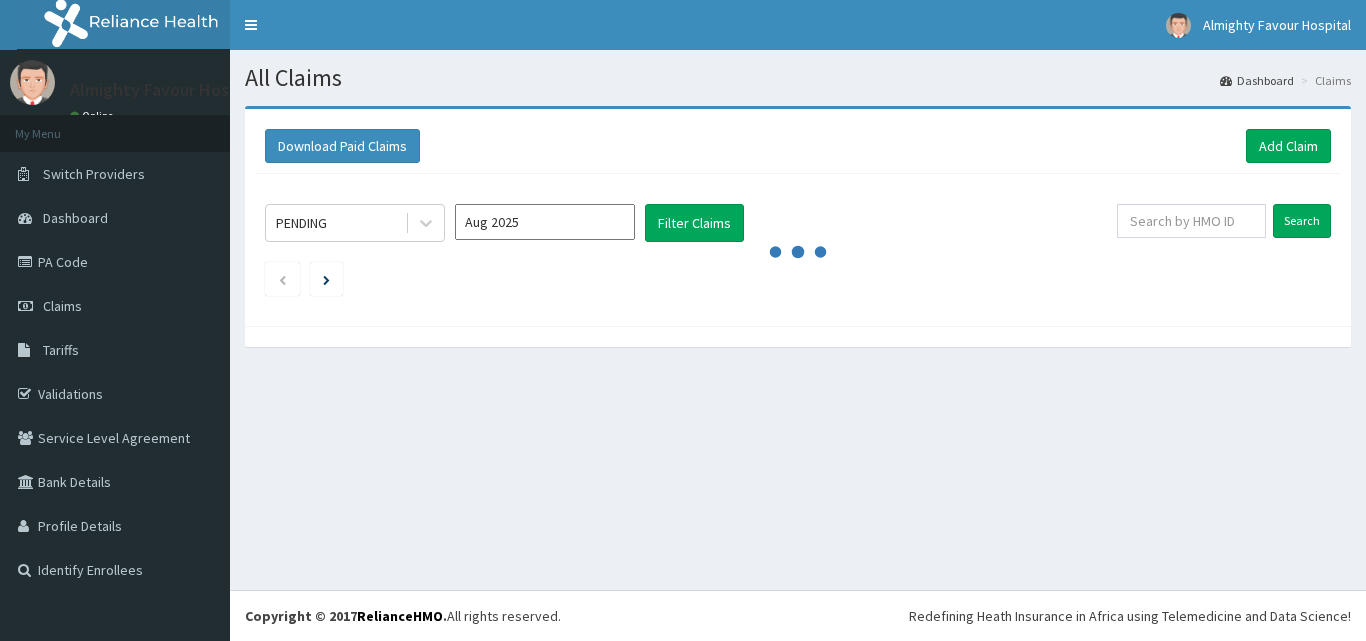 scroll, scrollTop: 0, scrollLeft: 0, axis: both 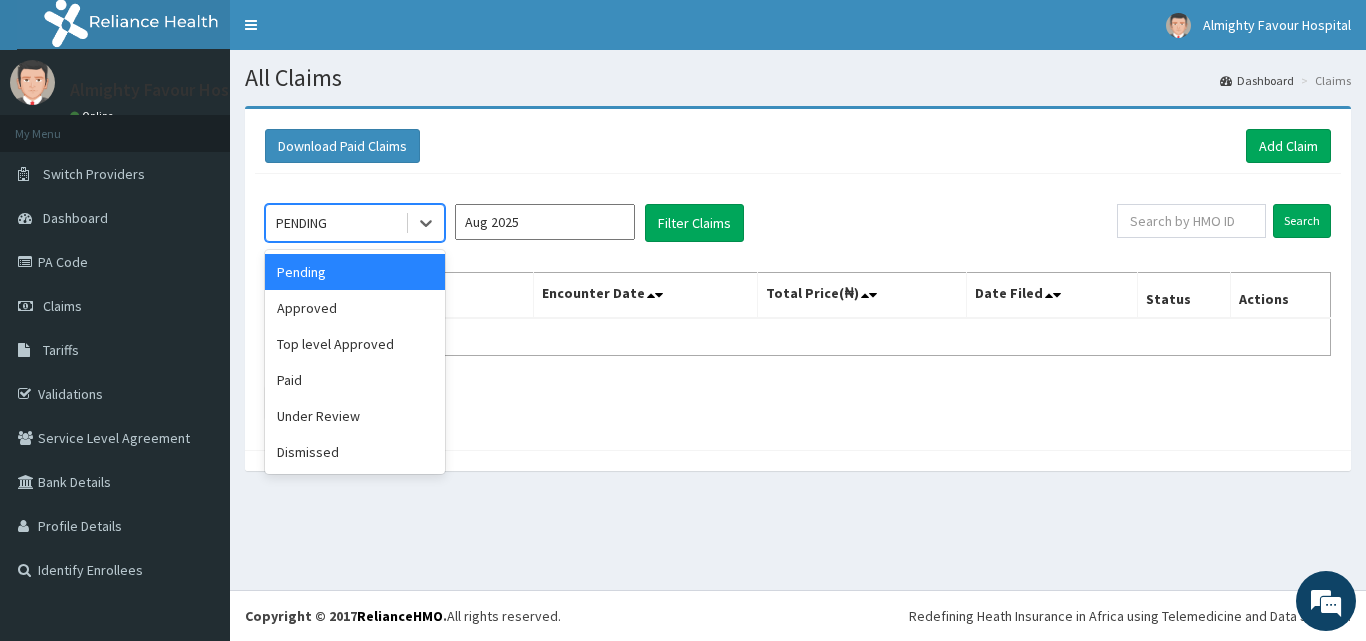 click on "Paid" at bounding box center (355, 380) 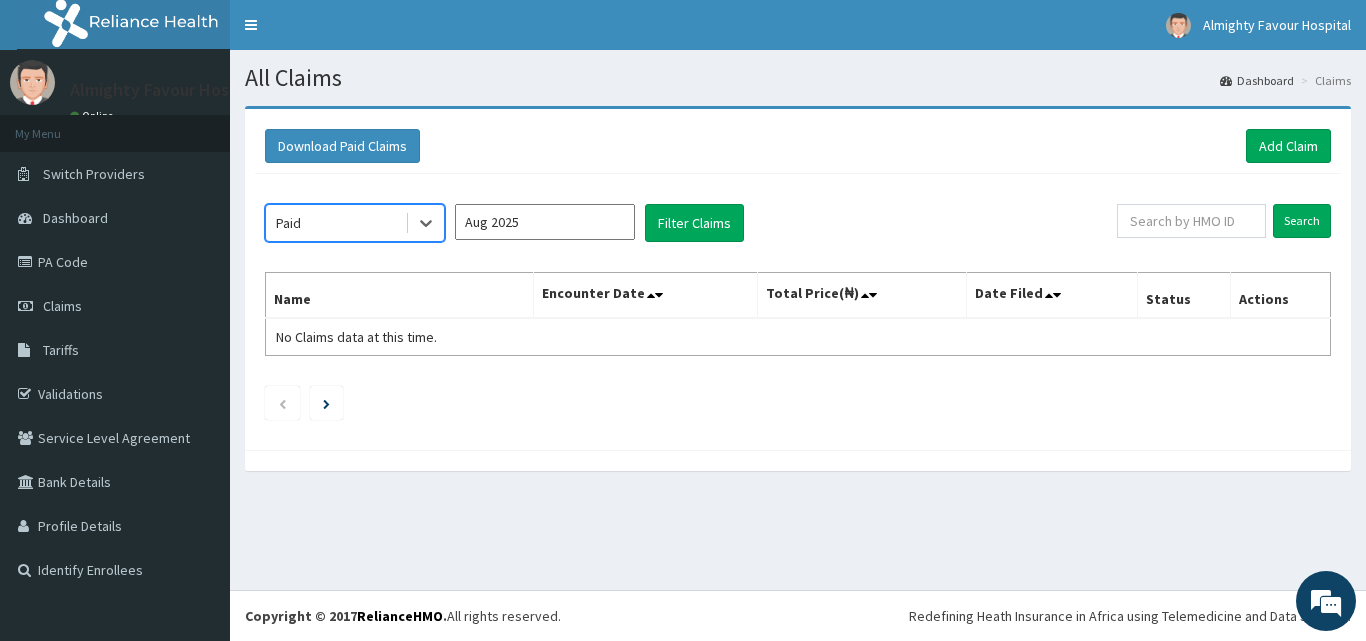 click on "Aug 2025" at bounding box center (545, 222) 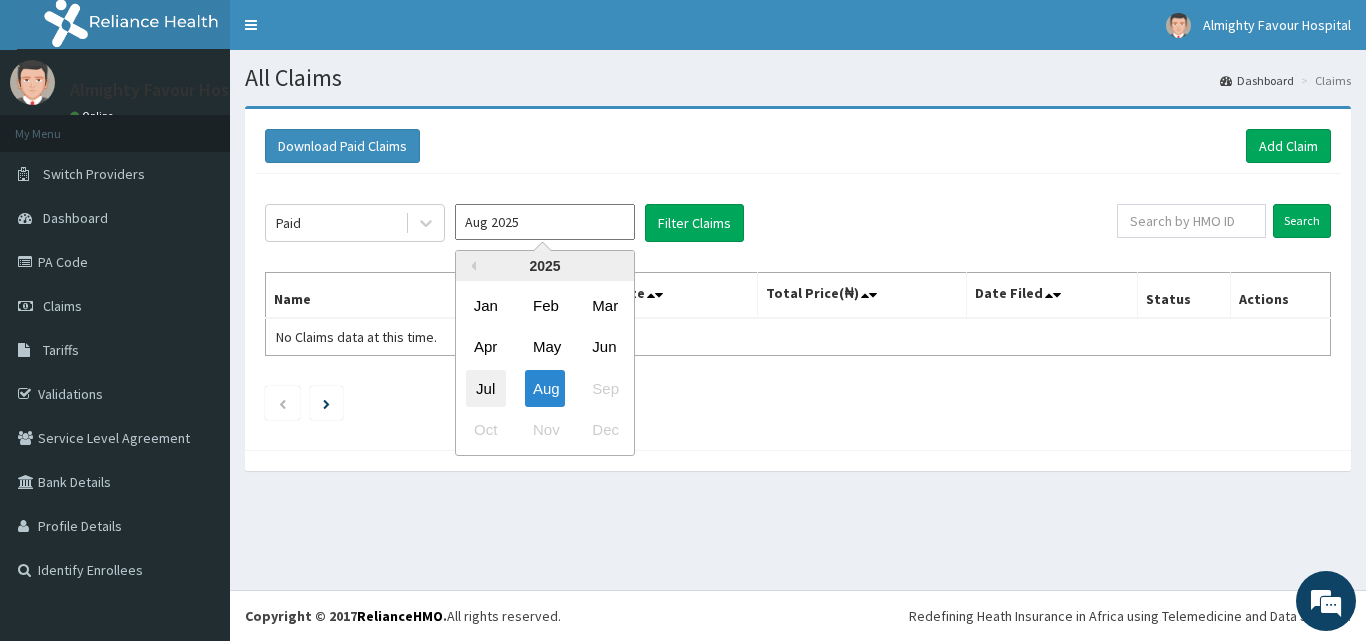 click on "Jul" at bounding box center (486, 388) 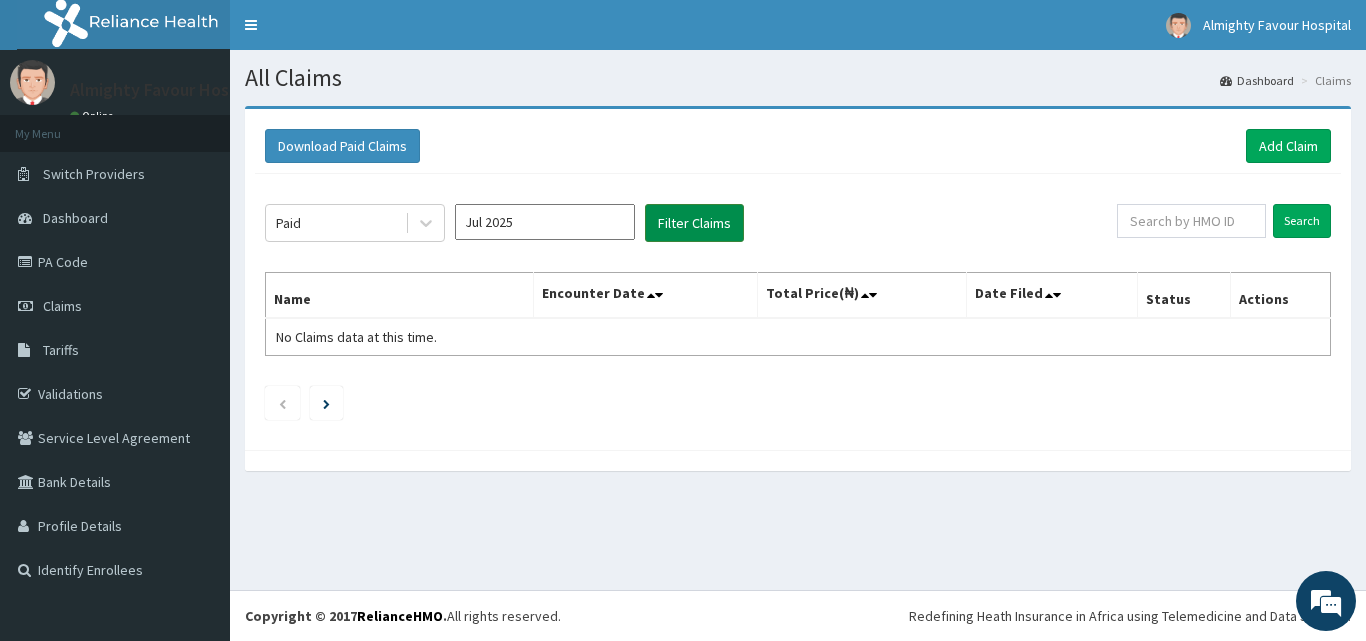 click on "Filter Claims" at bounding box center [694, 223] 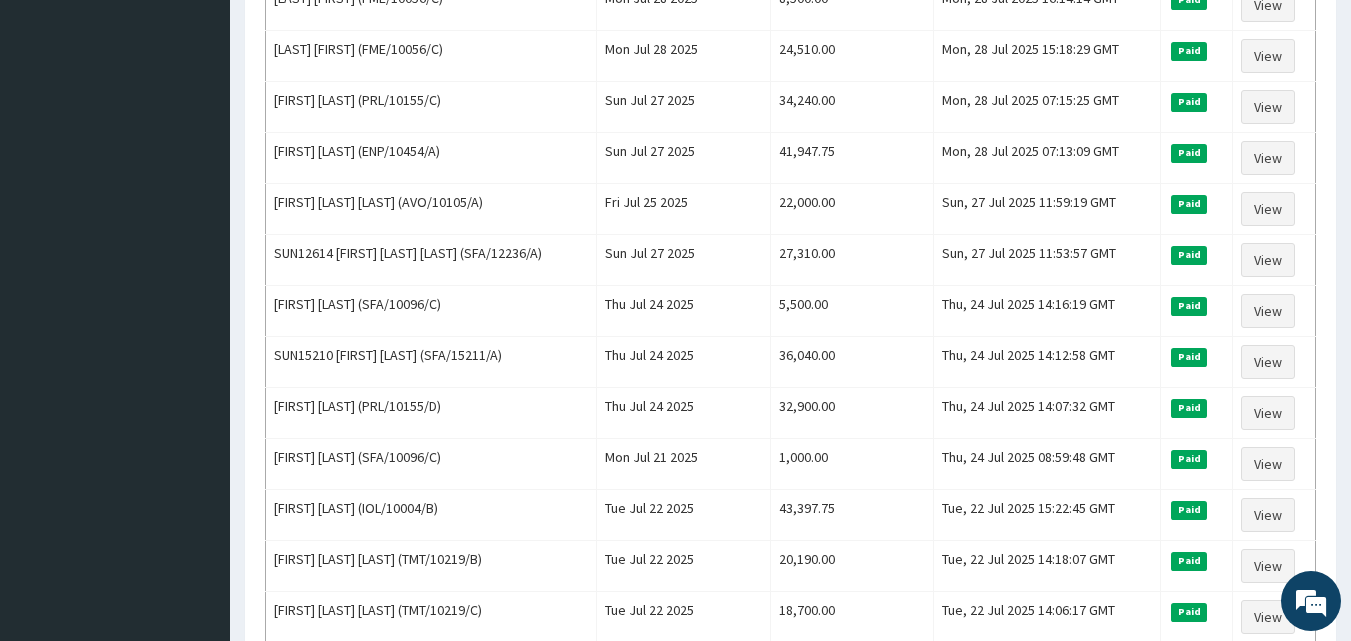 scroll, scrollTop: 642, scrollLeft: 0, axis: vertical 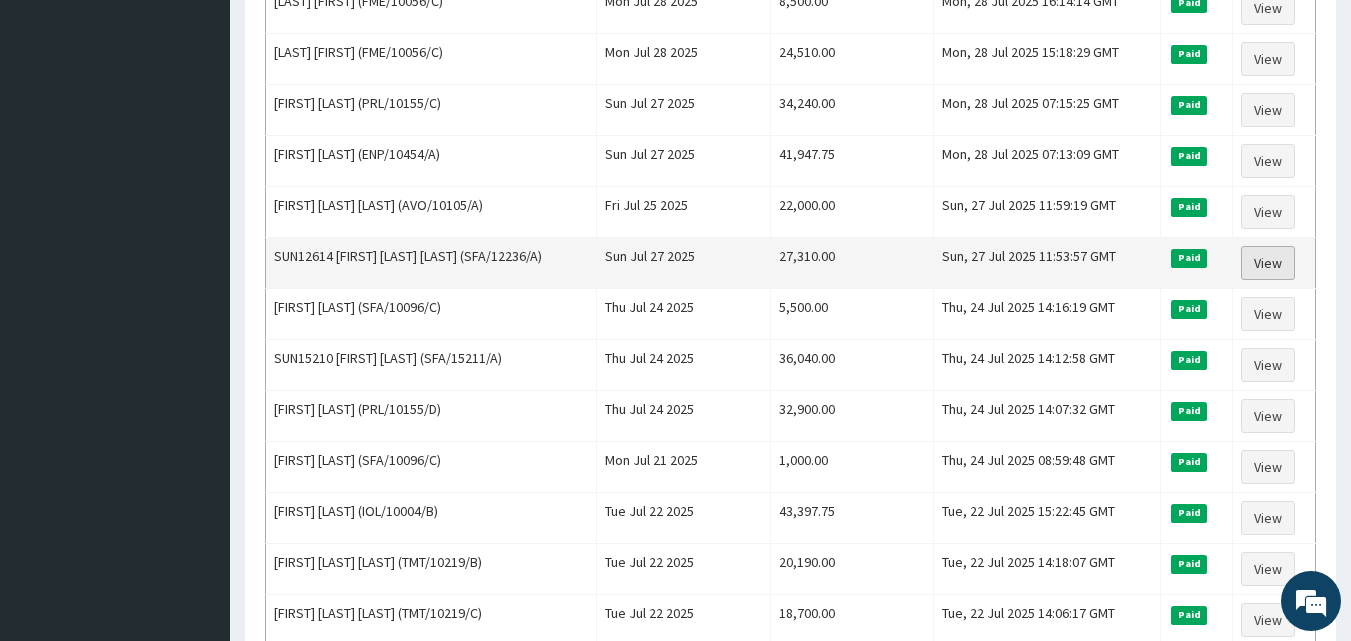 click on "View" at bounding box center [1268, 263] 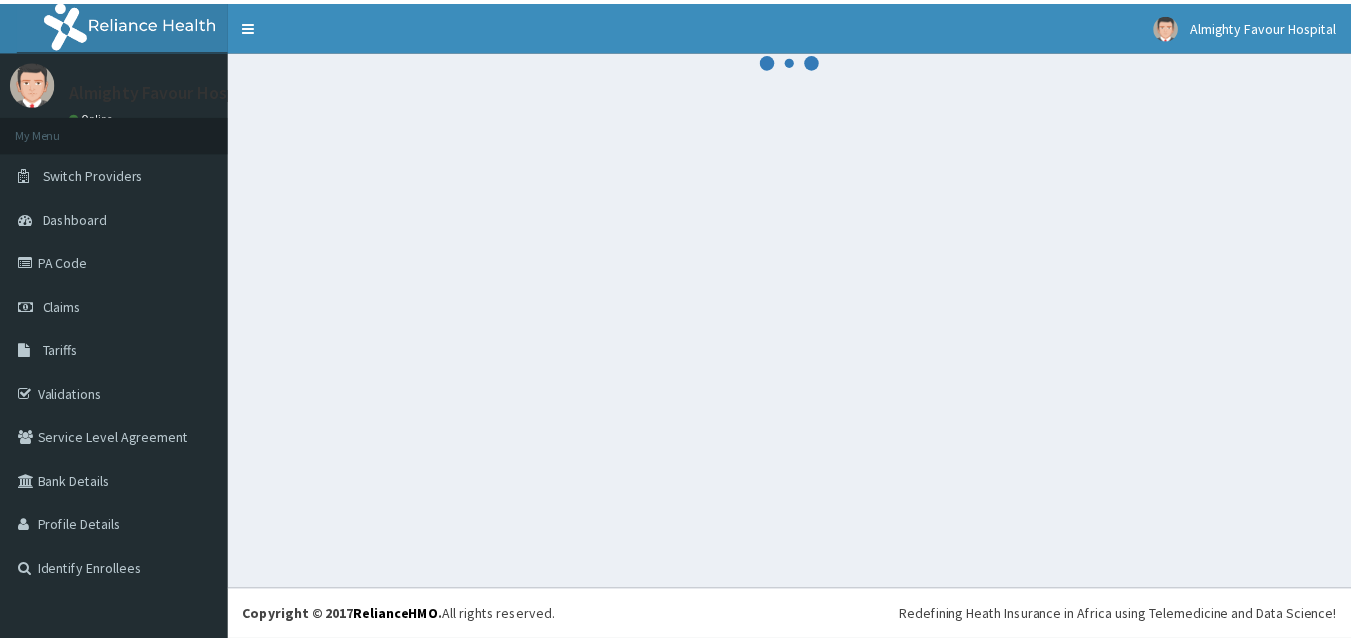 scroll, scrollTop: 0, scrollLeft: 0, axis: both 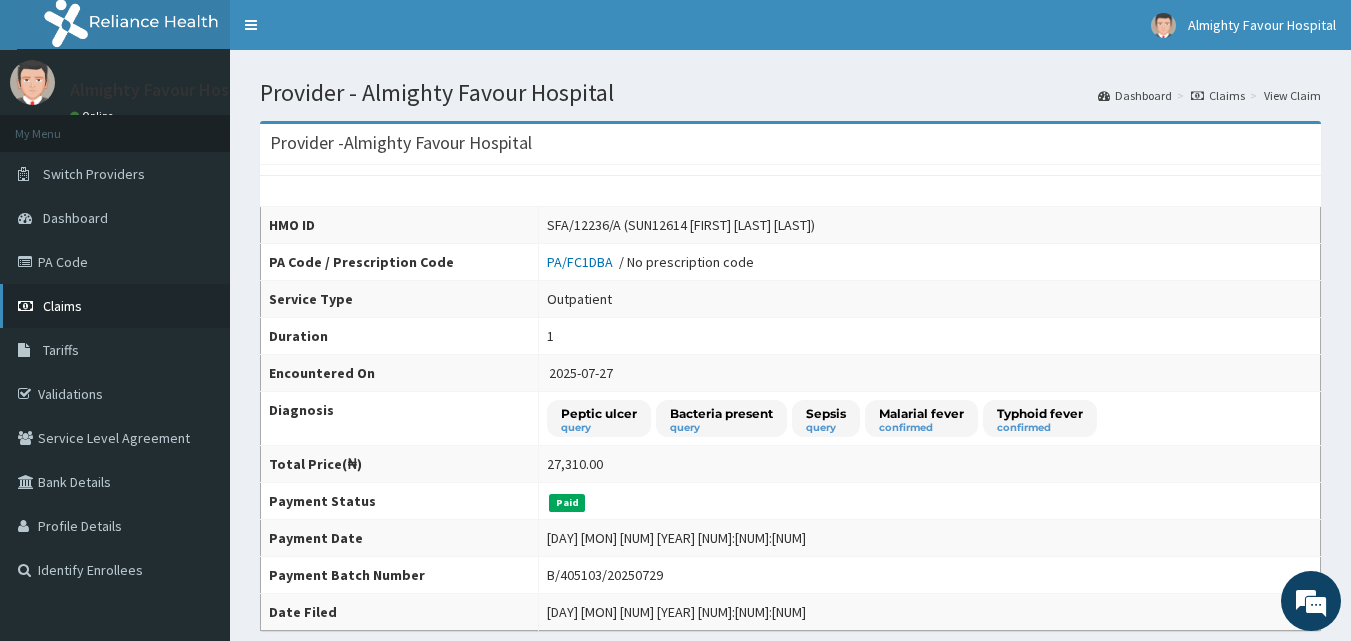 click on "Claims" at bounding box center (115, 306) 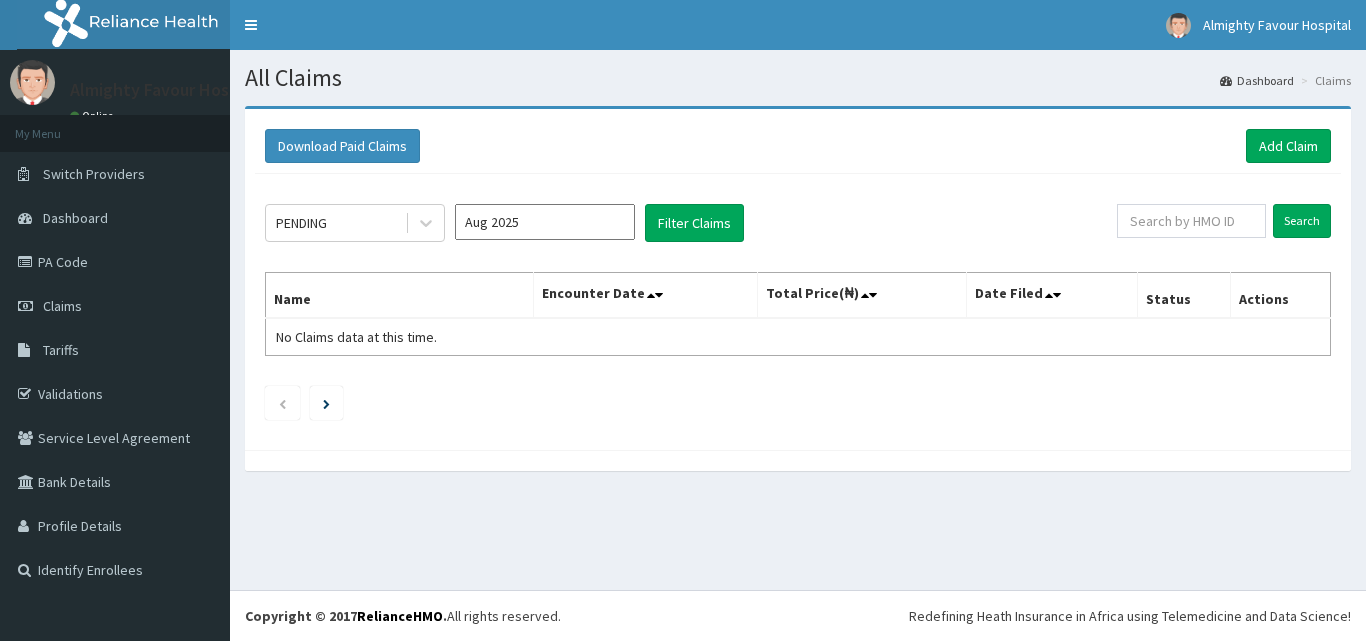 scroll, scrollTop: 0, scrollLeft: 0, axis: both 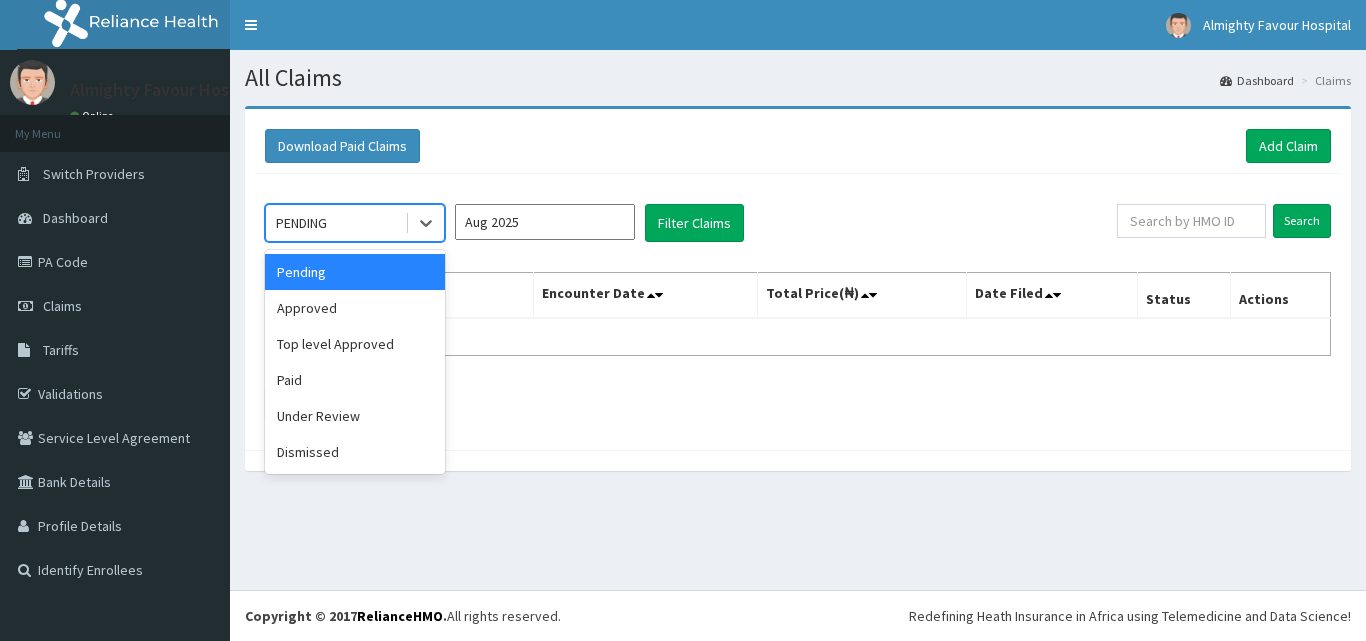 click on "Paid" at bounding box center [355, 380] 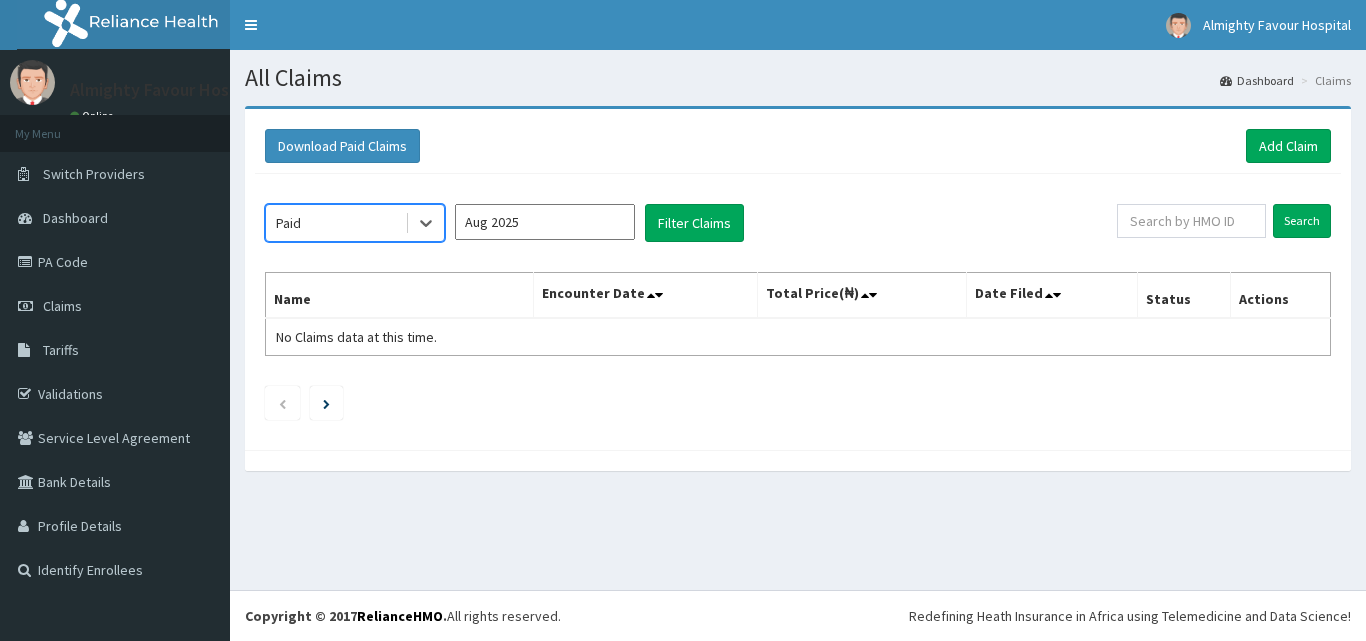 click on "Aug 2025" at bounding box center [545, 222] 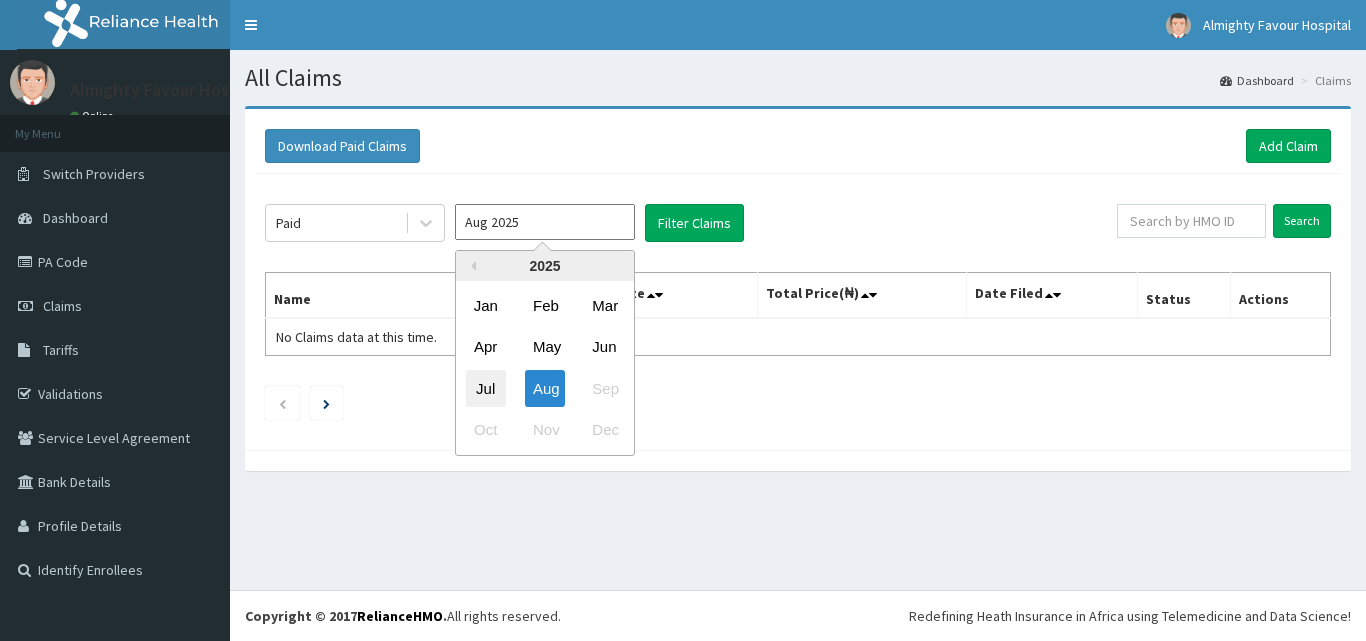 click on "Jul" at bounding box center [486, 388] 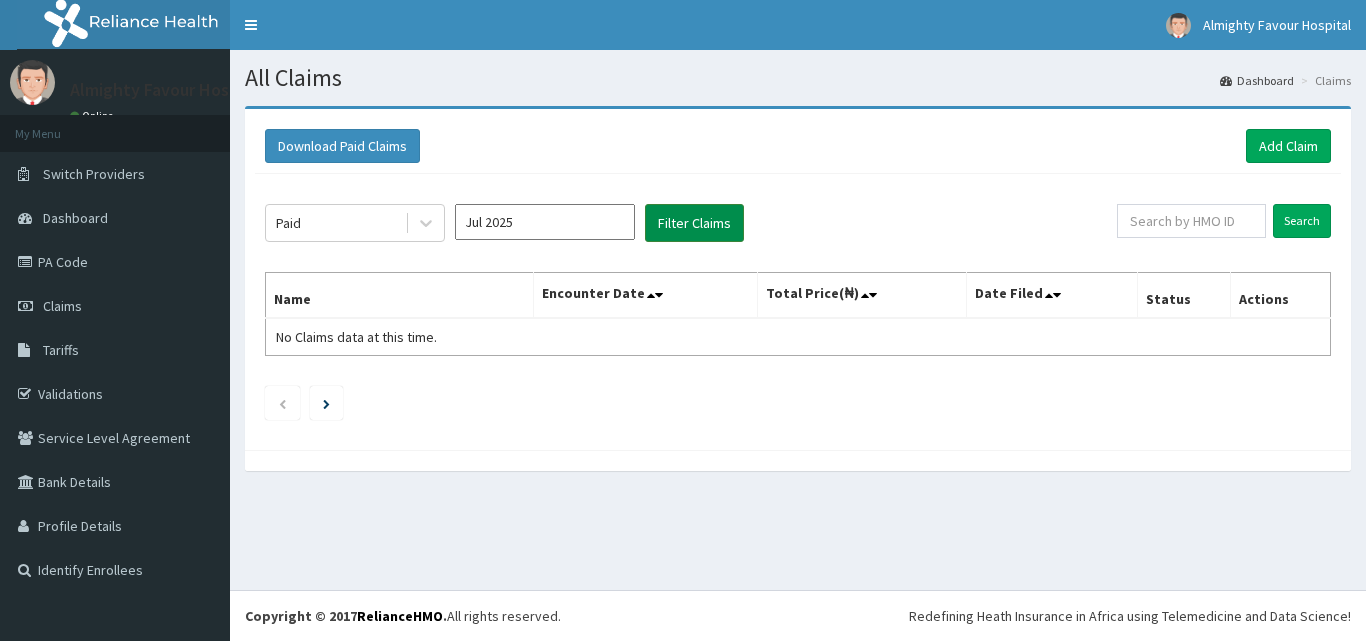 click on "Filter Claims" at bounding box center (694, 223) 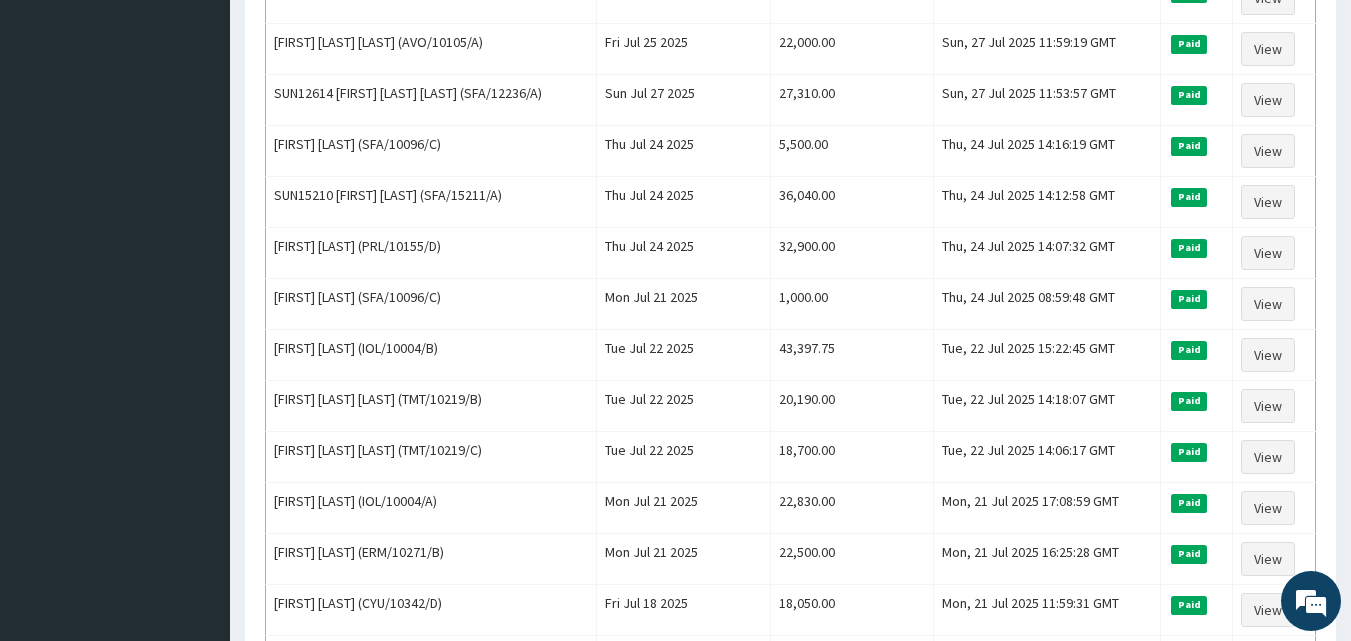 scroll, scrollTop: 814, scrollLeft: 0, axis: vertical 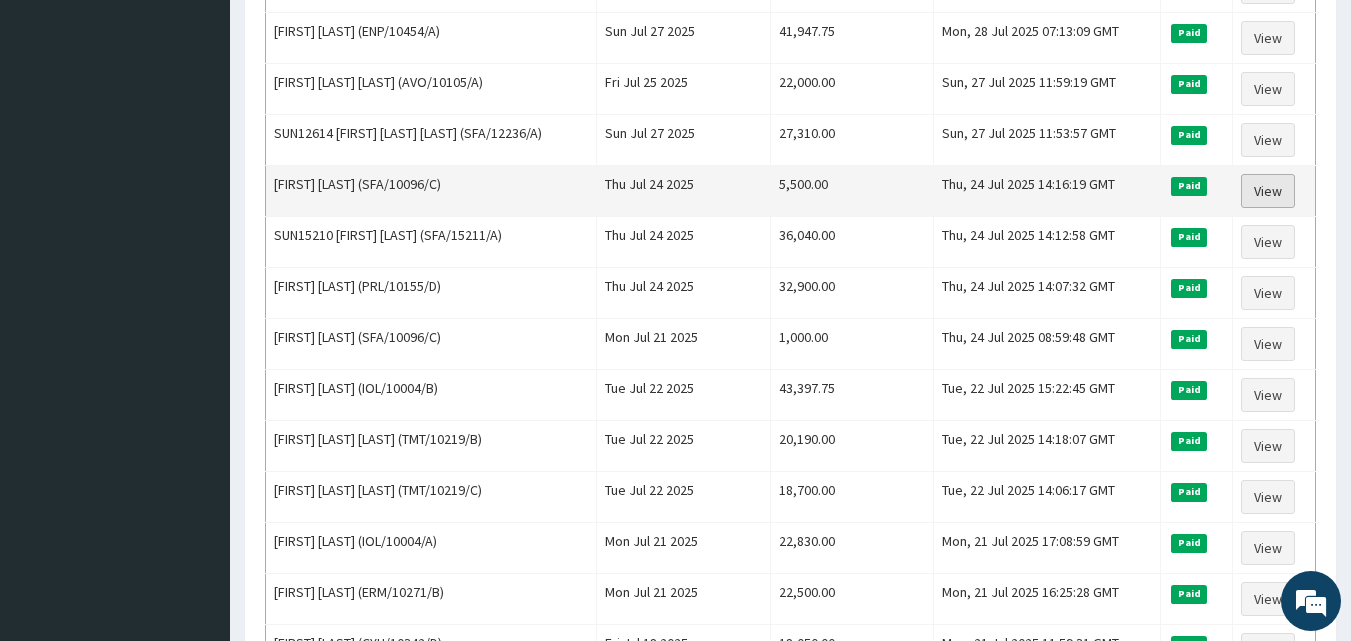 click on "View" at bounding box center (1268, 191) 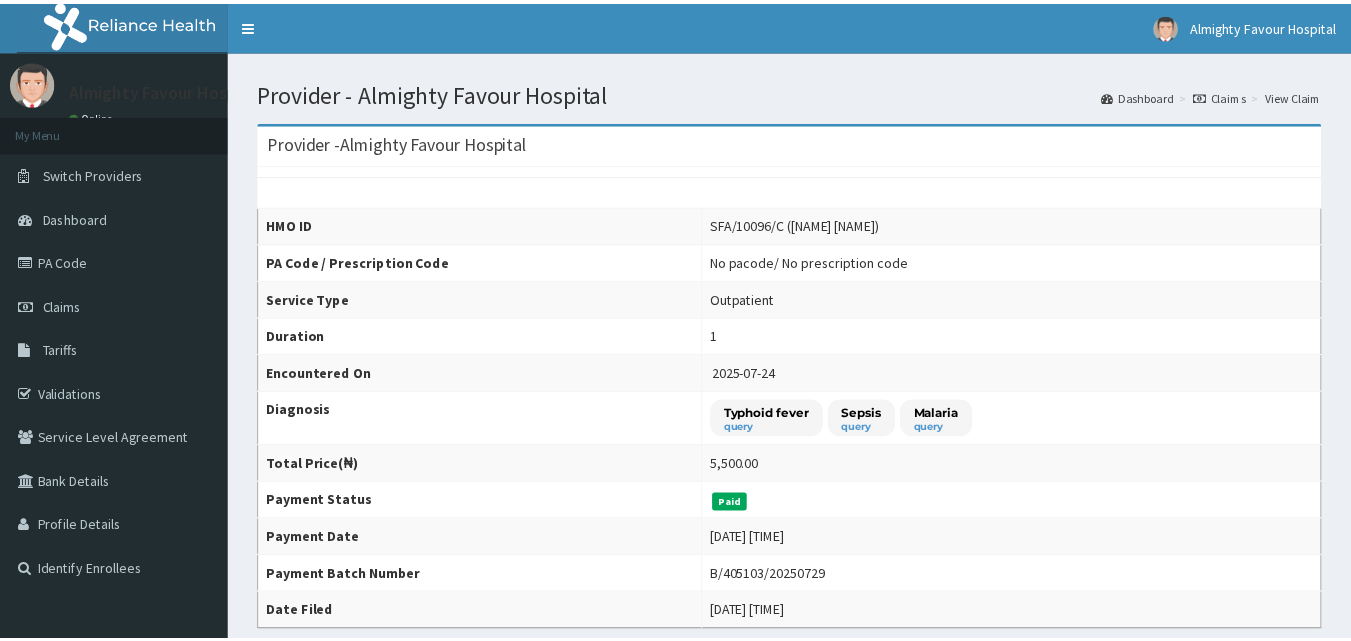 scroll, scrollTop: 0, scrollLeft: 0, axis: both 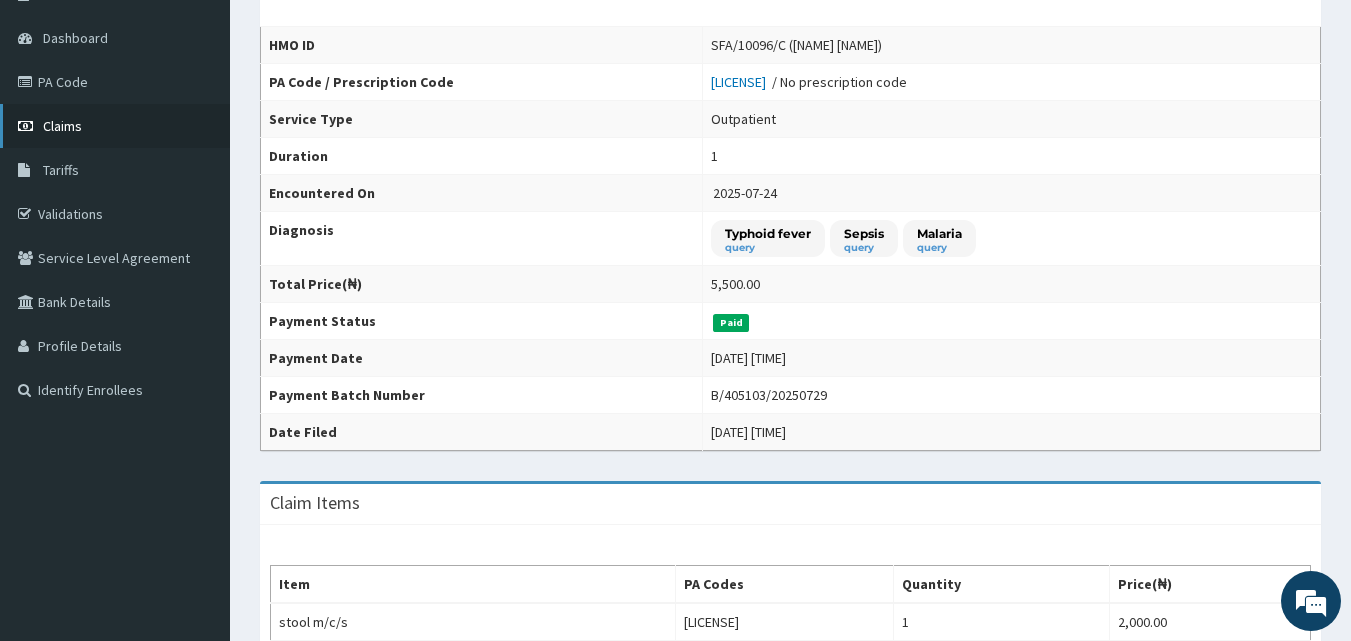 click on "Claims" at bounding box center (62, 126) 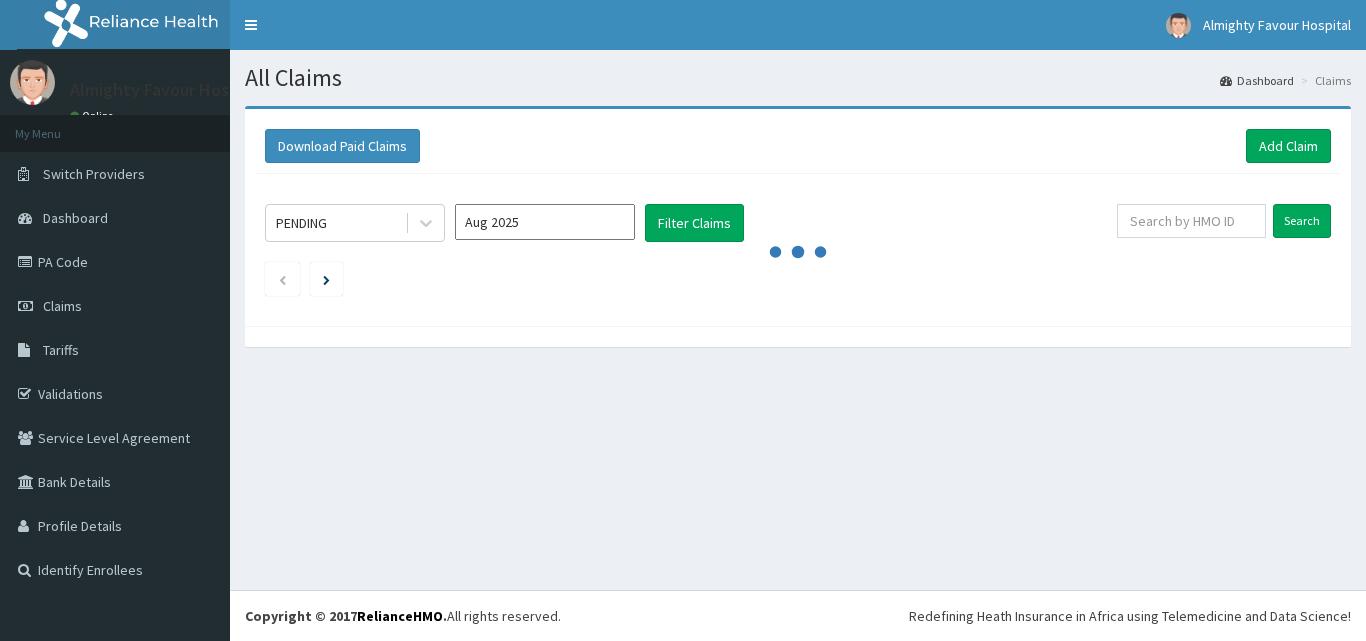 scroll, scrollTop: 0, scrollLeft: 0, axis: both 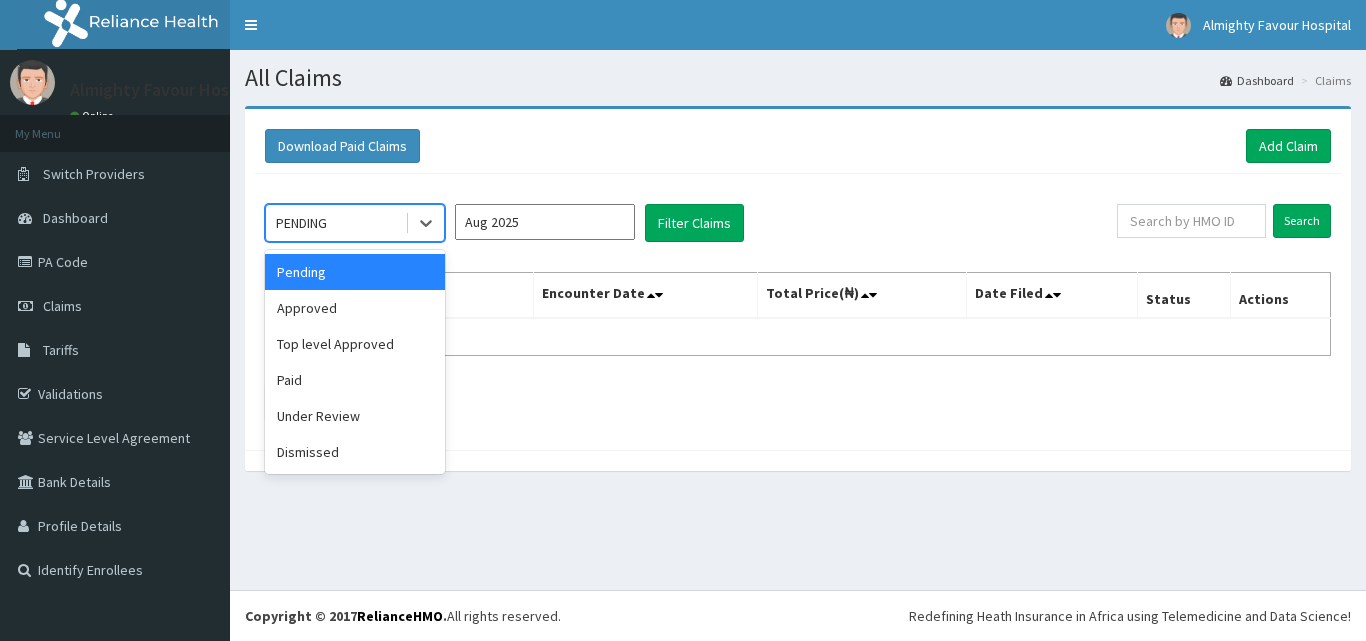 click on "Paid" at bounding box center [355, 380] 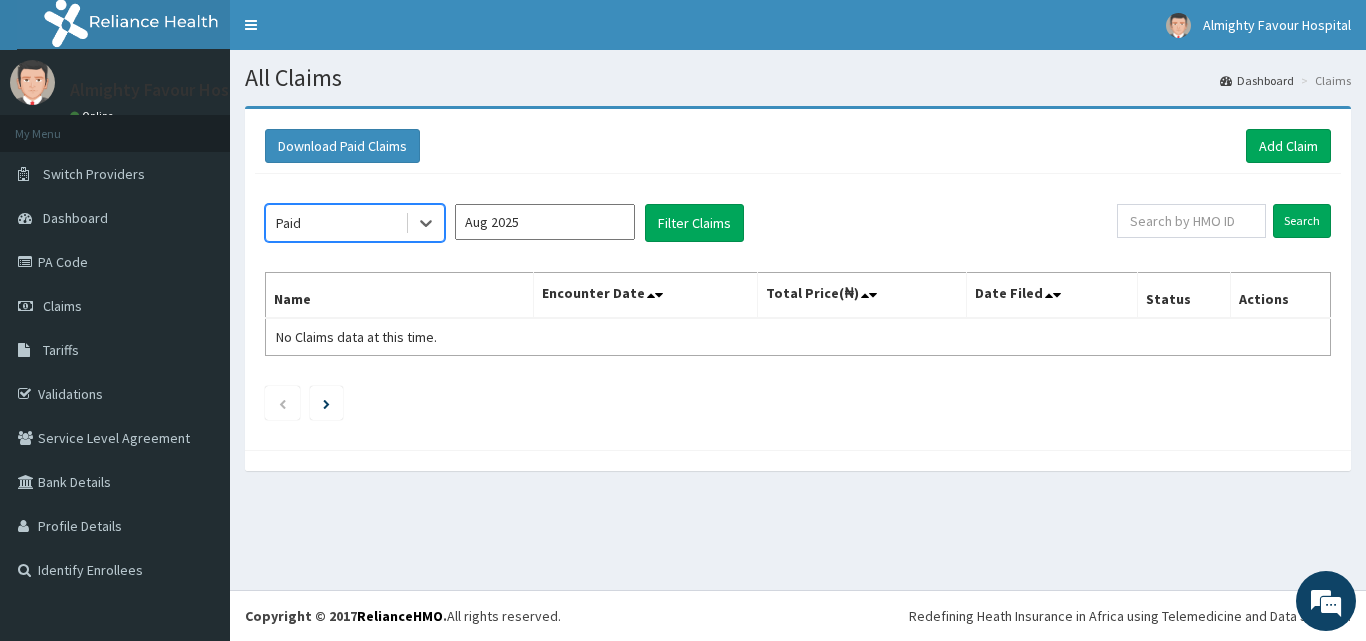click on "Aug 2025" at bounding box center (545, 222) 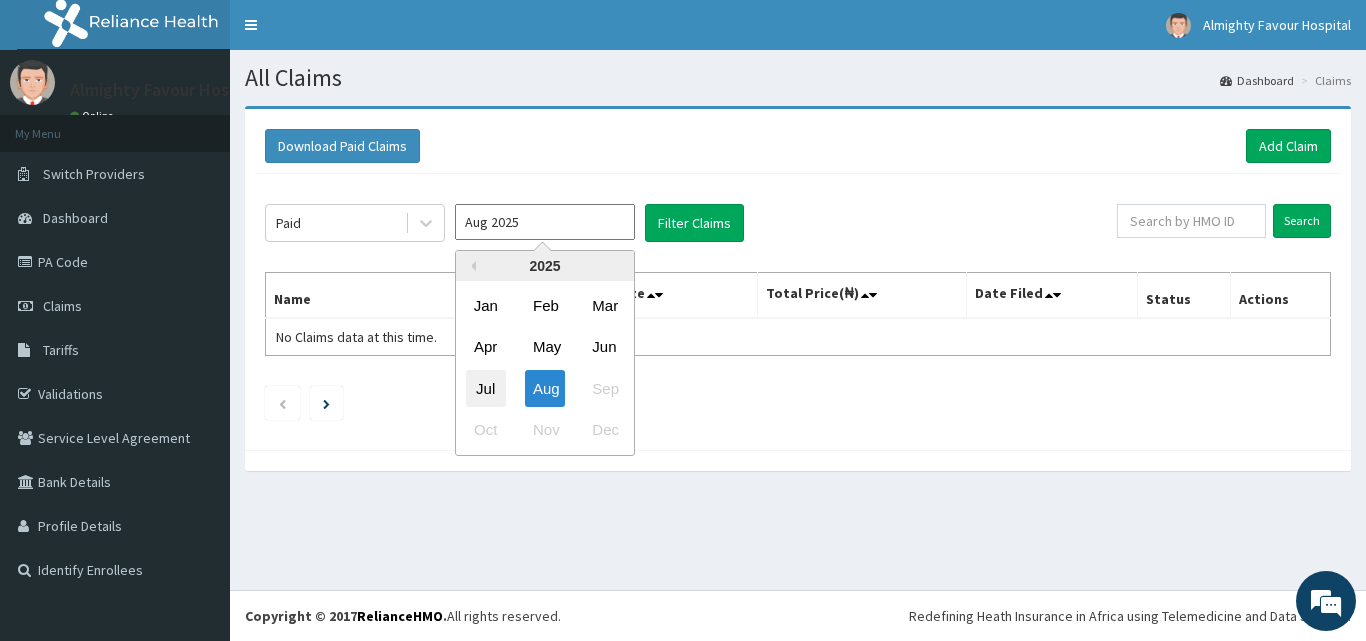 click on "Jul" at bounding box center [486, 388] 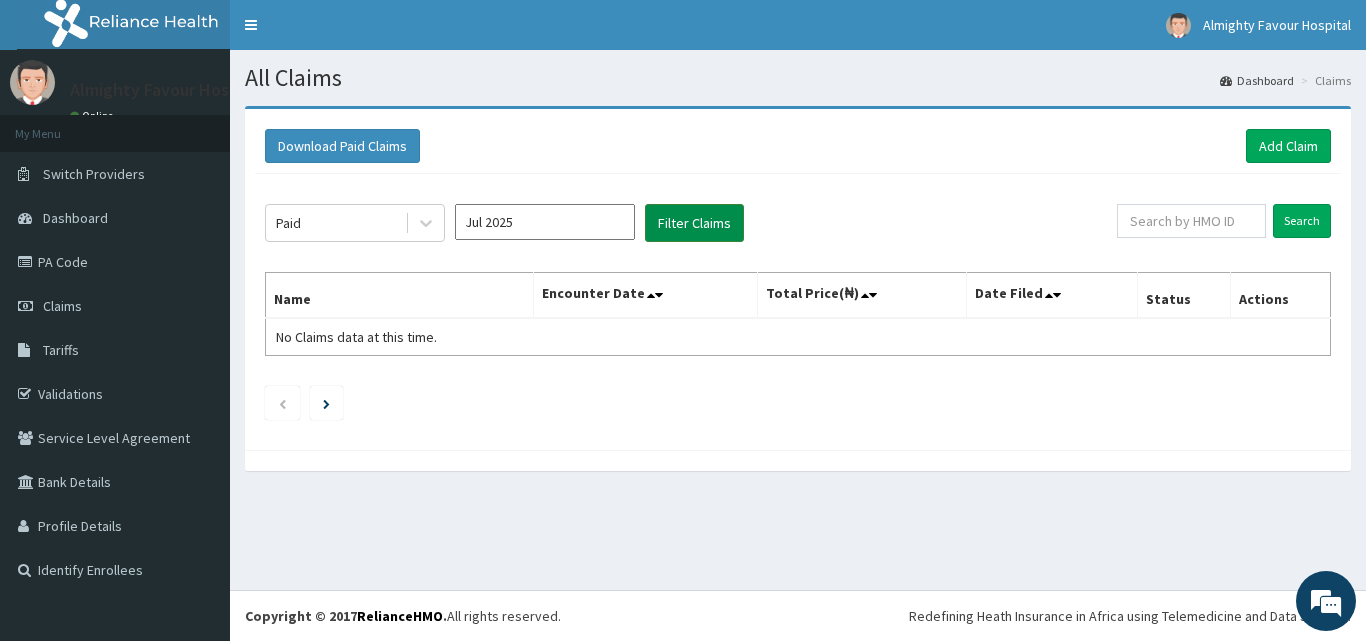 click on "Filter Claims" at bounding box center (694, 223) 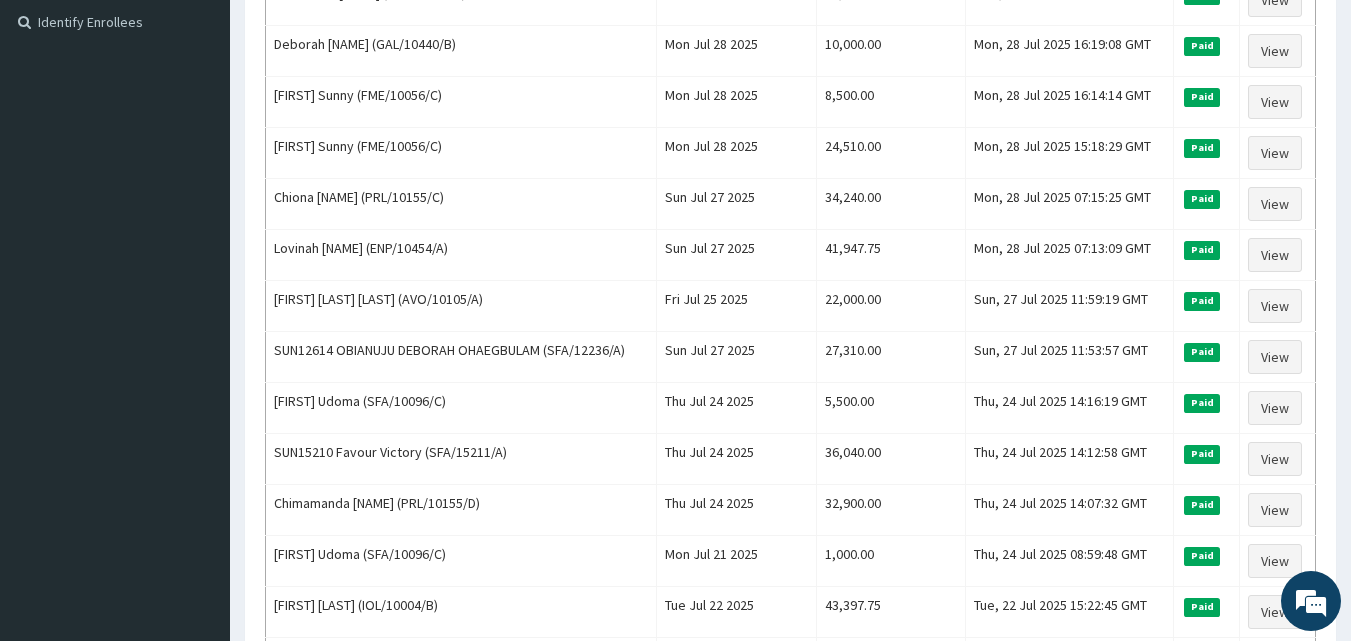 scroll, scrollTop: 567, scrollLeft: 0, axis: vertical 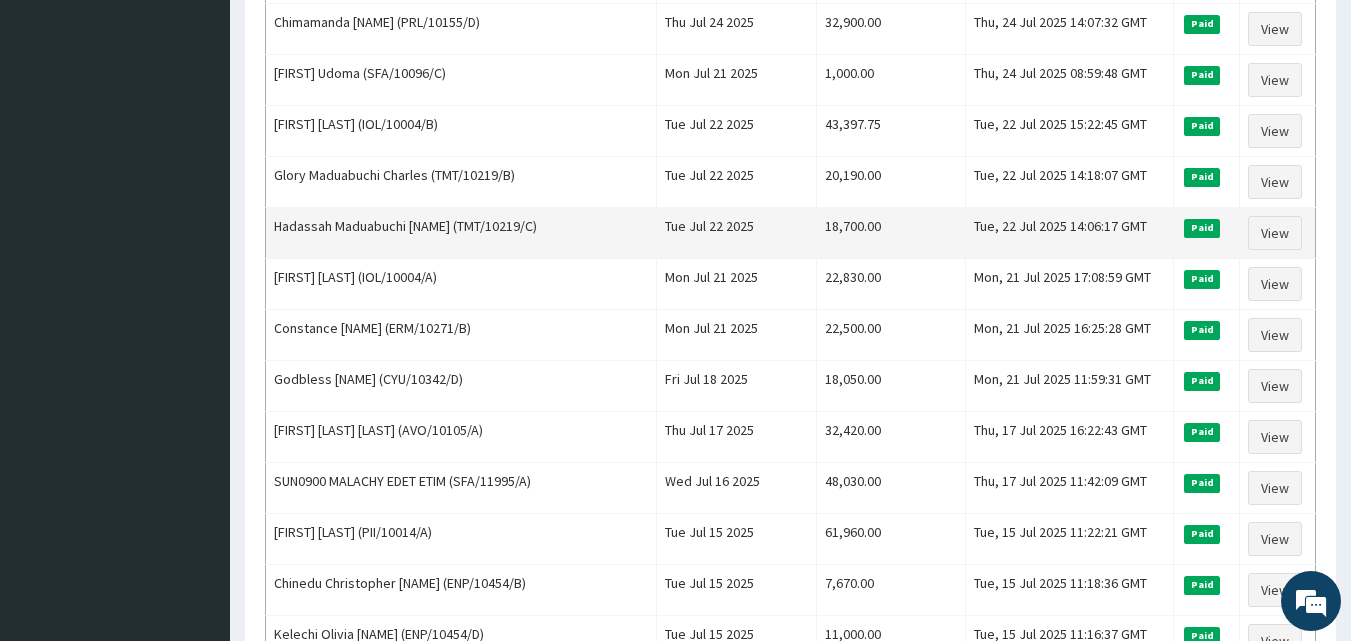 click on "Tue, 22 Jul 2025 14:06:17 GMT" at bounding box center [1069, 233] 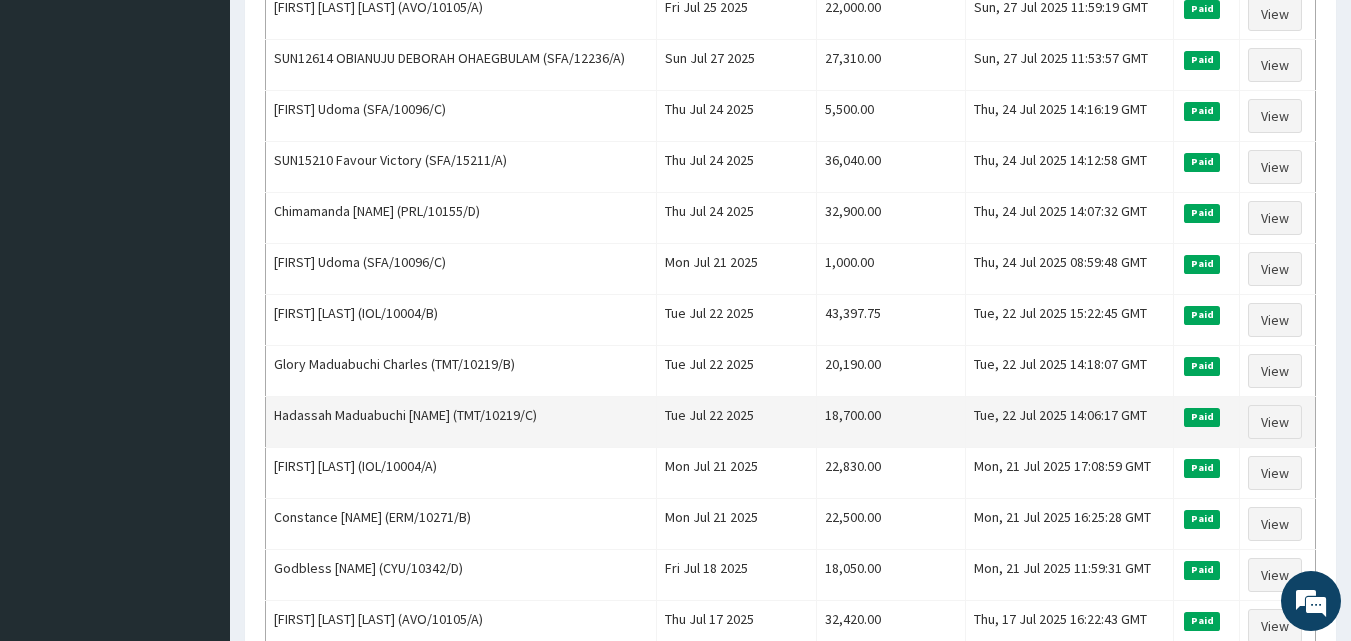 scroll, scrollTop: 839, scrollLeft: 0, axis: vertical 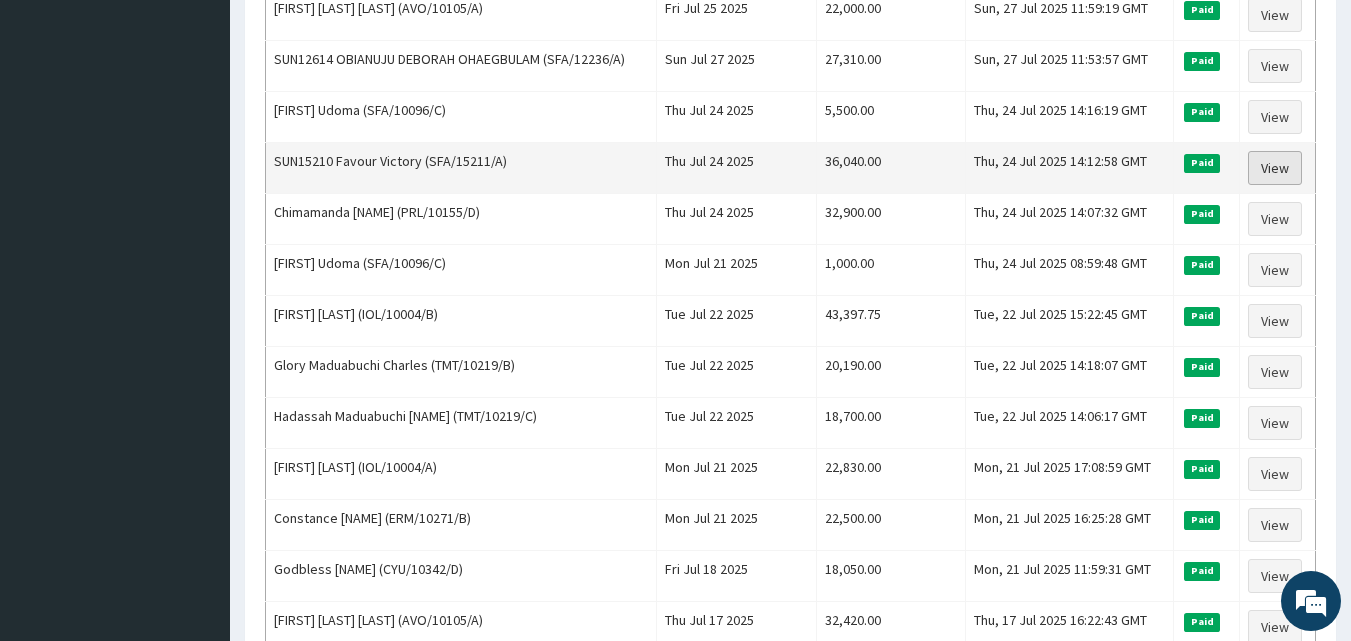 click on "View" at bounding box center [1275, 168] 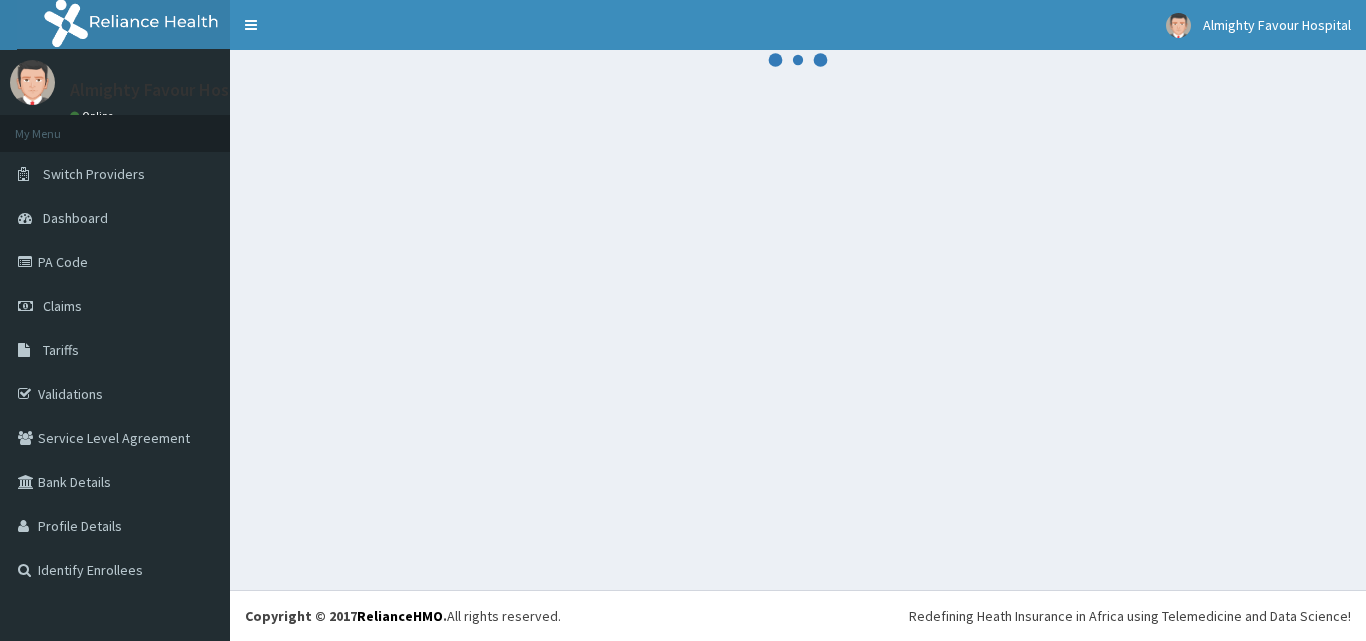 scroll, scrollTop: 0, scrollLeft: 0, axis: both 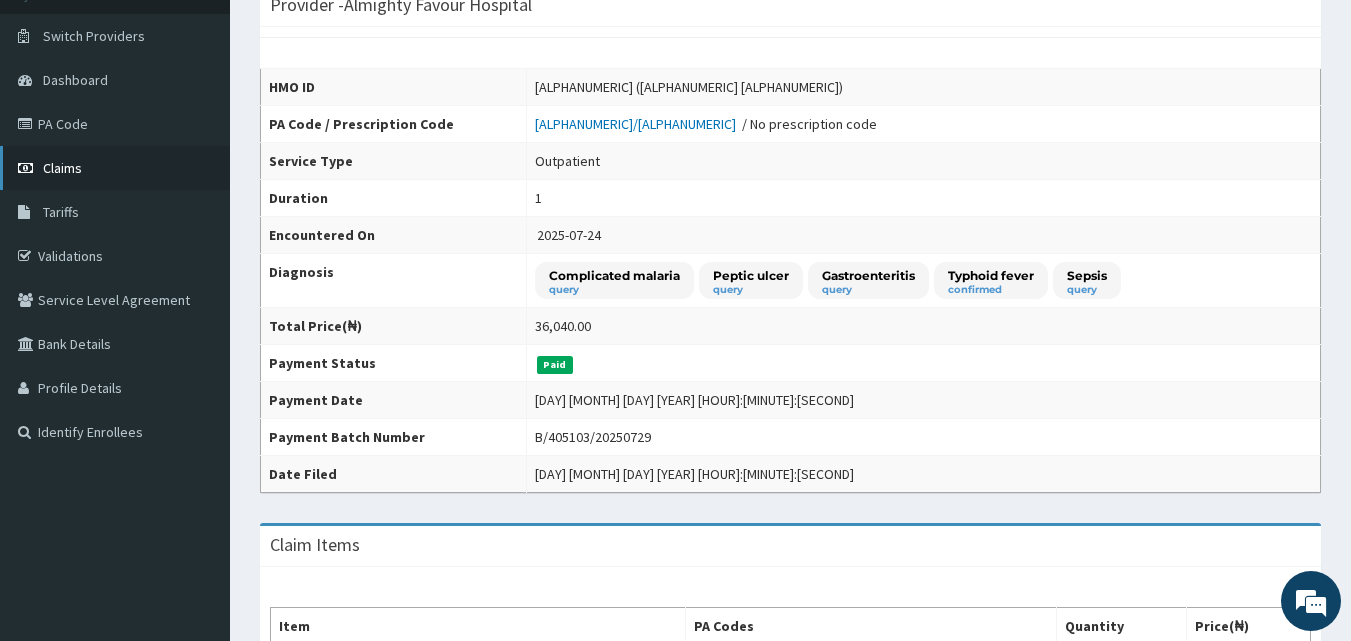 click on "Claims" at bounding box center (115, 168) 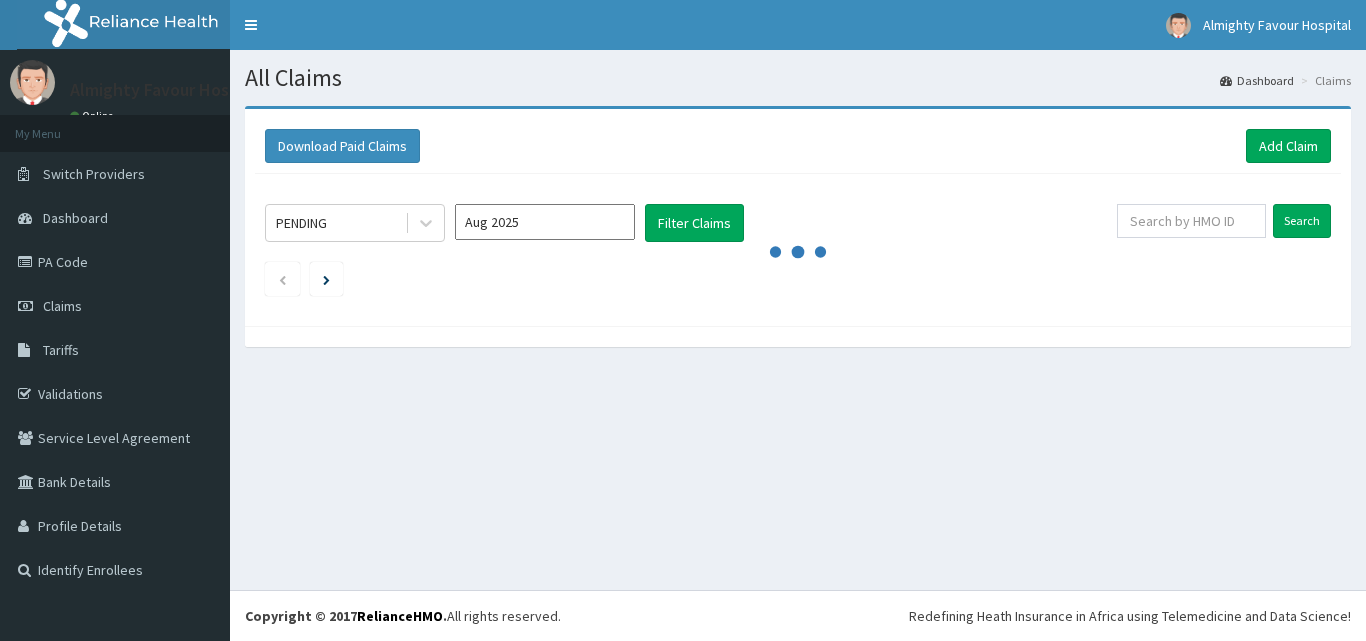 scroll, scrollTop: 0, scrollLeft: 0, axis: both 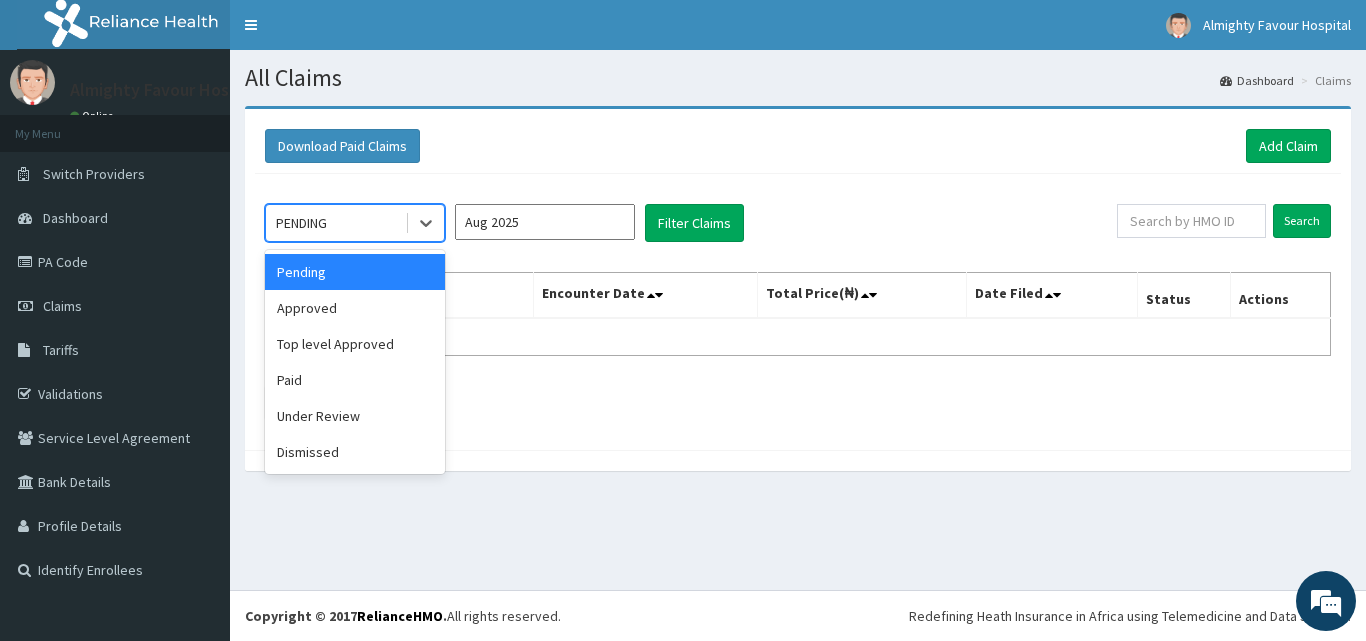 click on "Paid" at bounding box center (355, 380) 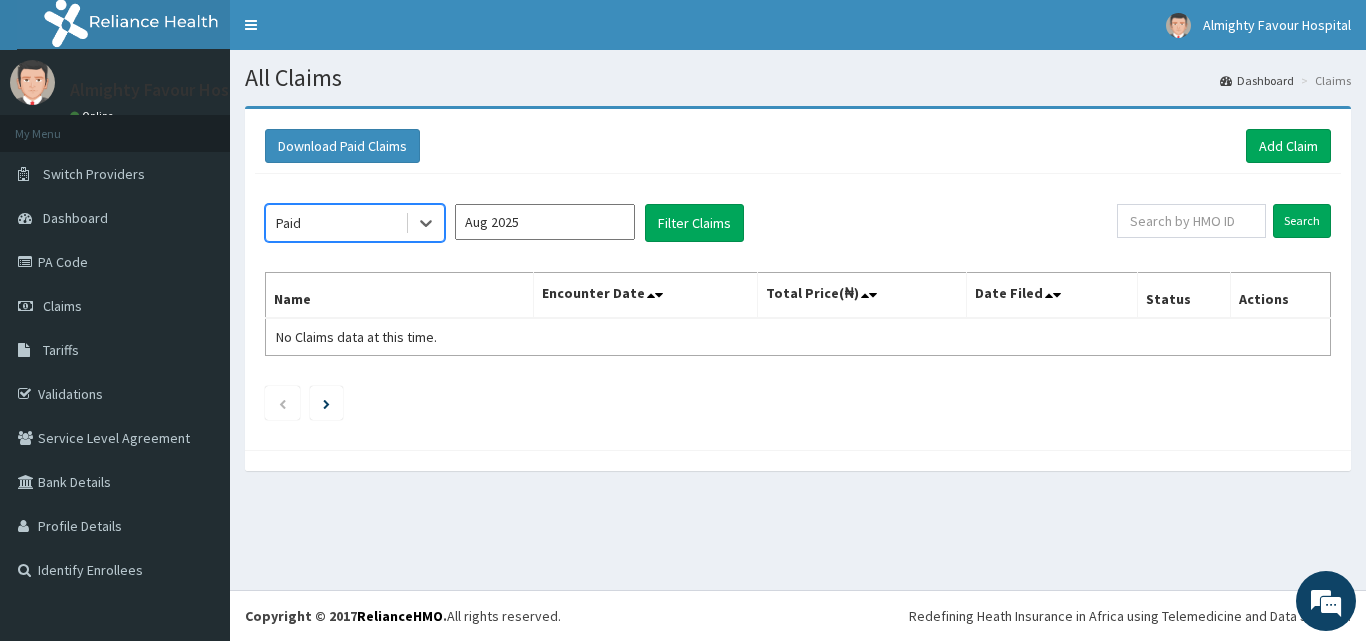 click on "Aug 2025" at bounding box center [545, 222] 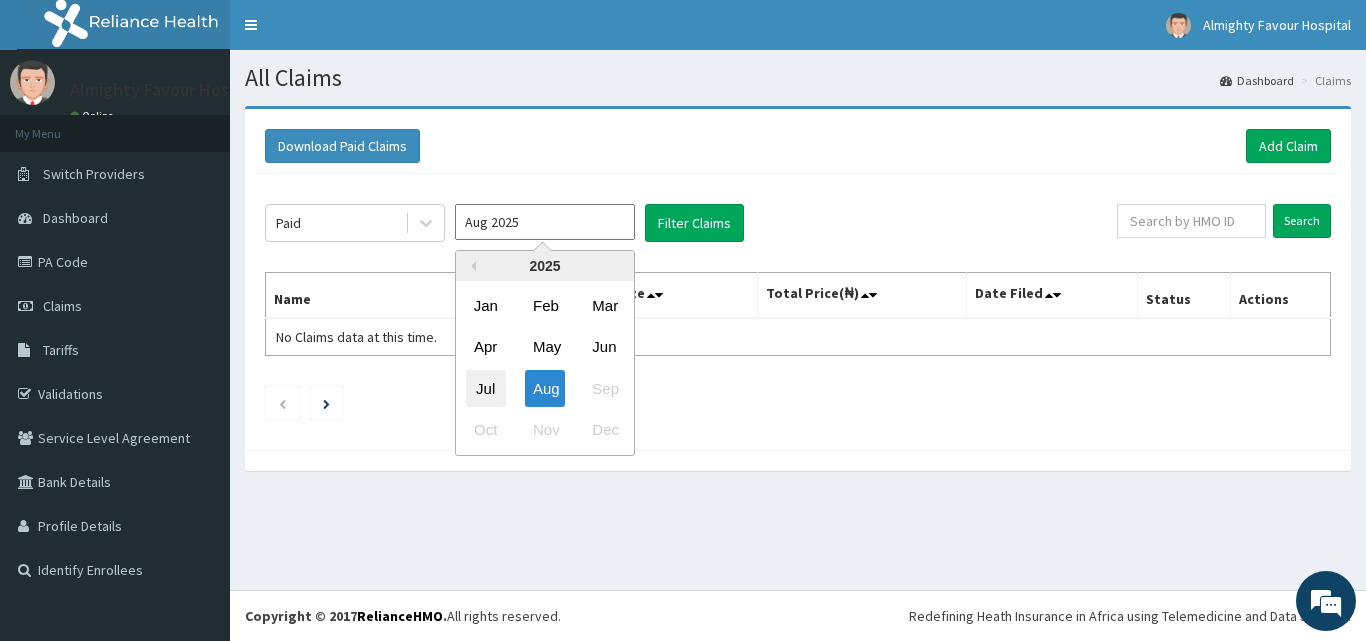 click on "Jul" at bounding box center (486, 388) 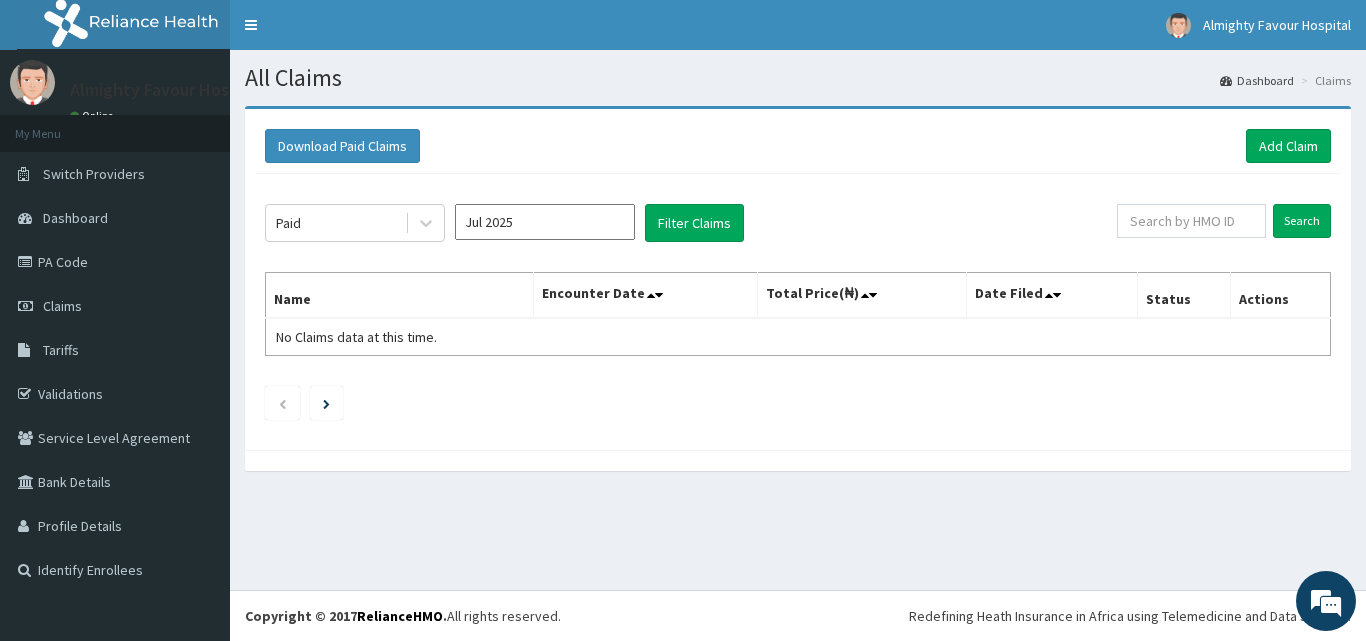 type on "Jul 2025" 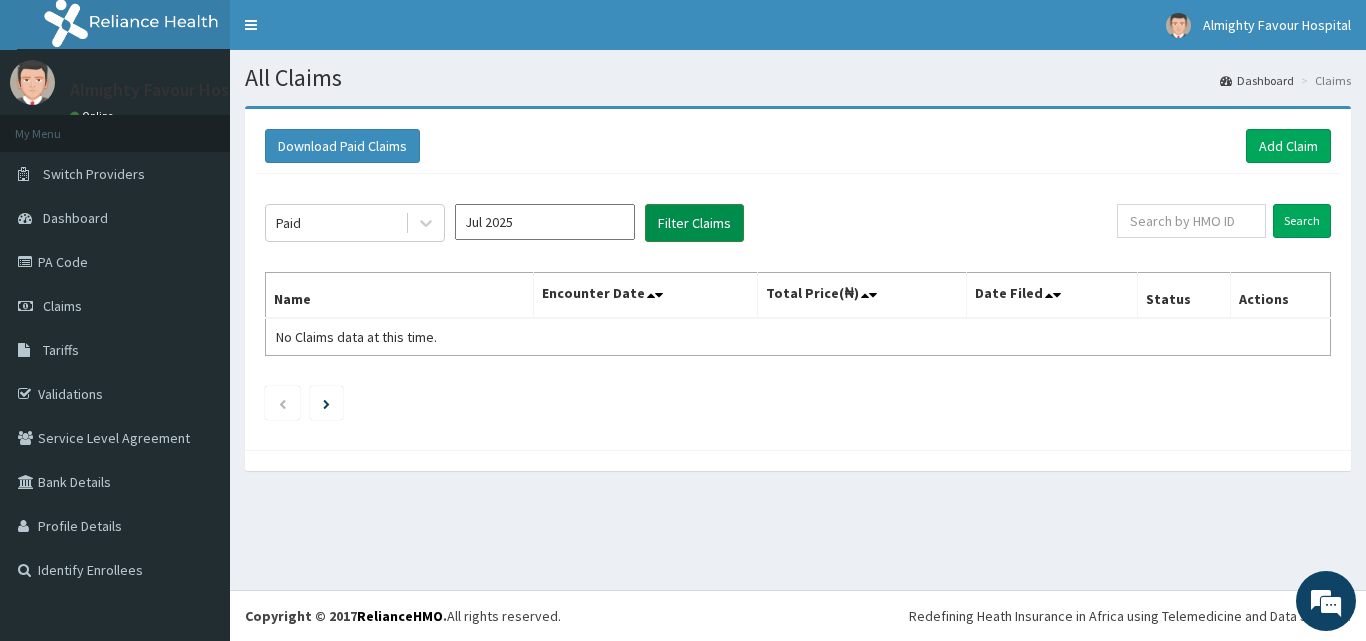 click on "Filter Claims" at bounding box center (694, 223) 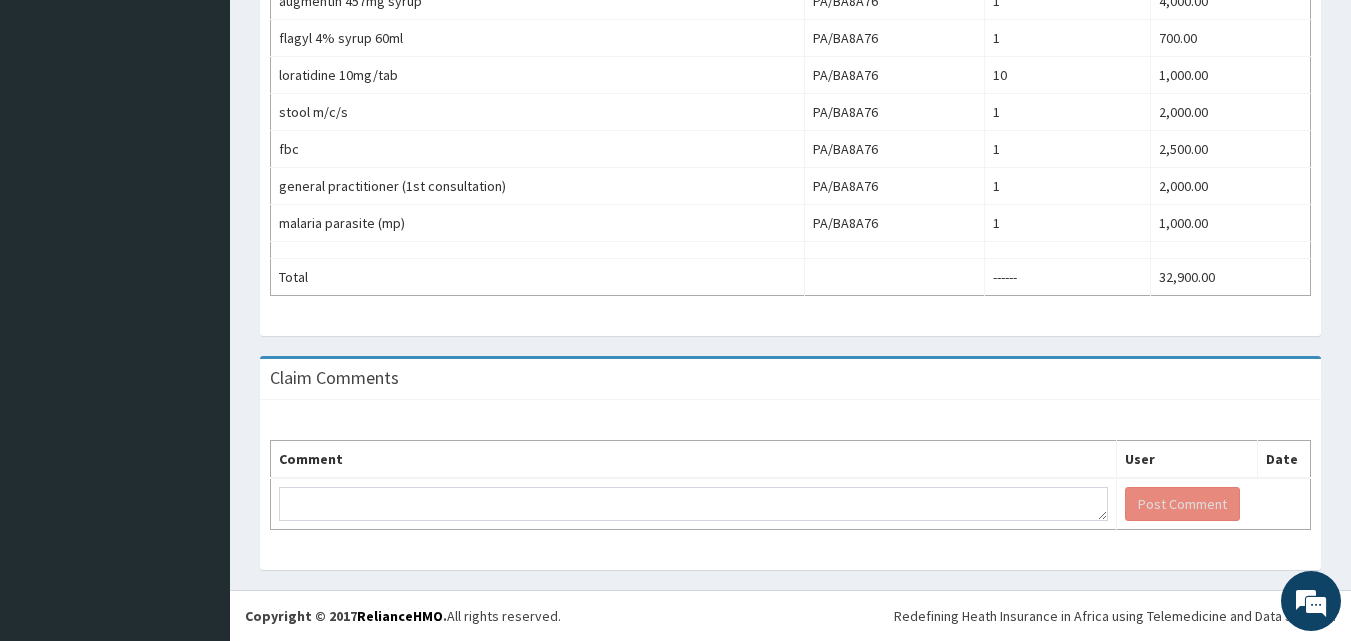 scroll, scrollTop: 1233, scrollLeft: 0, axis: vertical 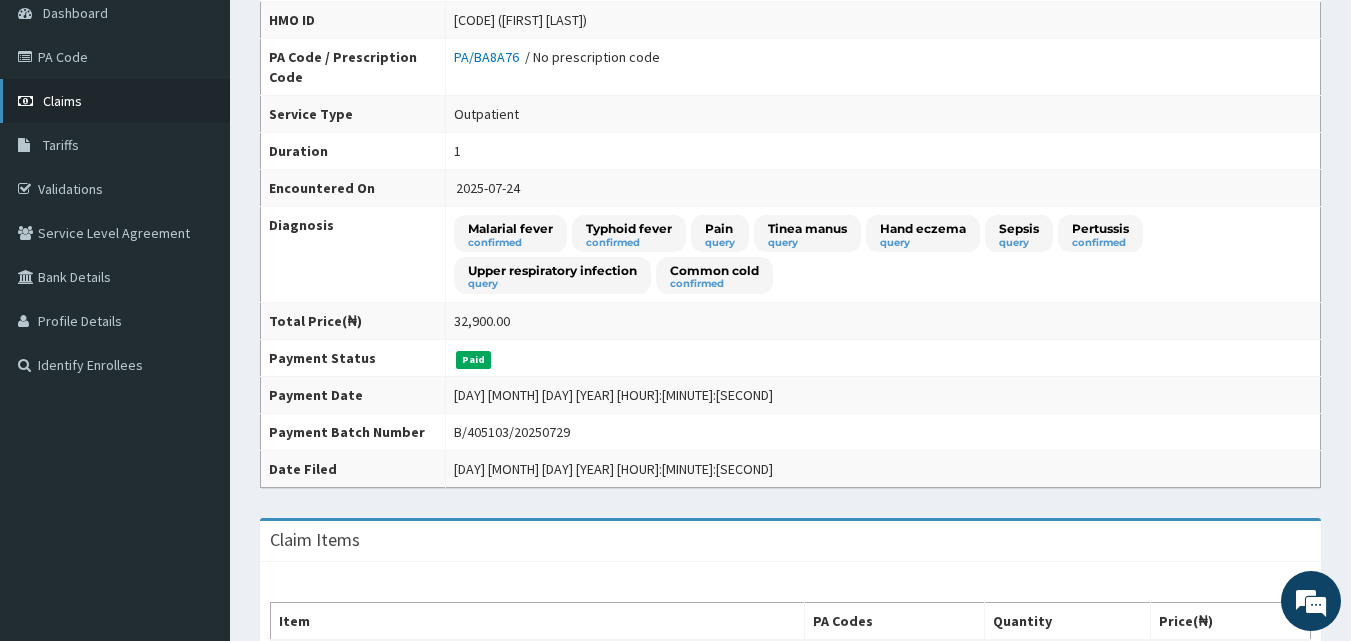 click on "Claims" at bounding box center [115, 101] 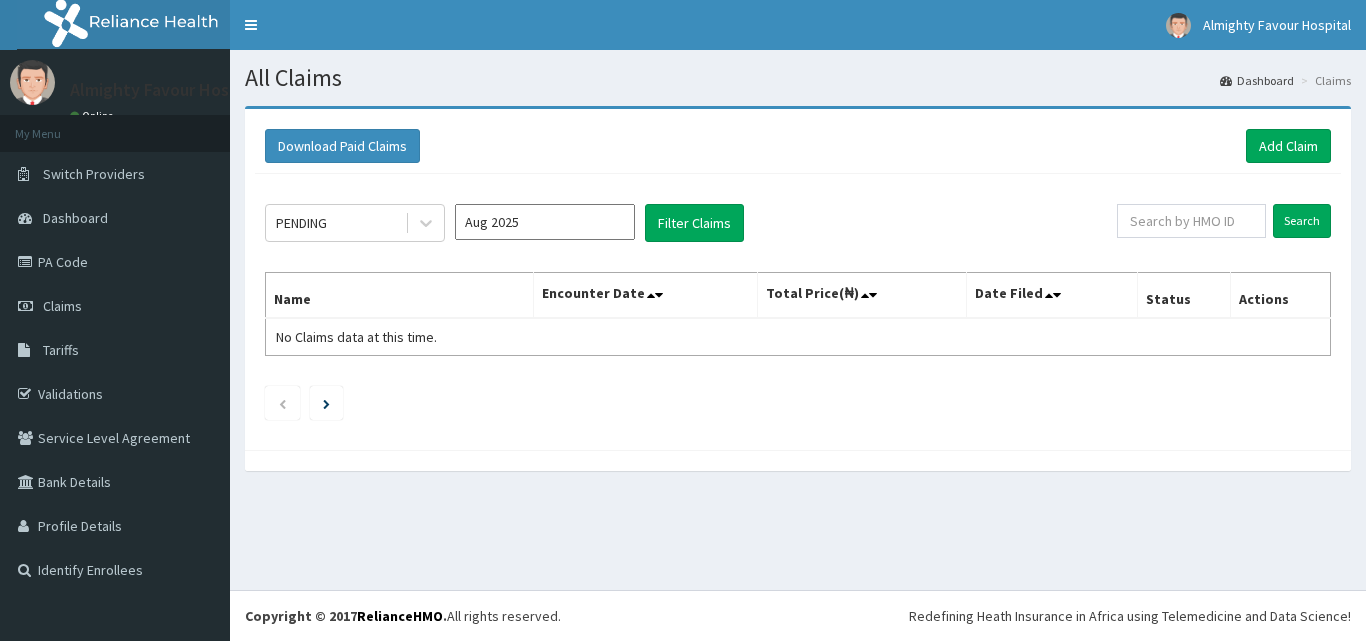 scroll, scrollTop: 0, scrollLeft: 0, axis: both 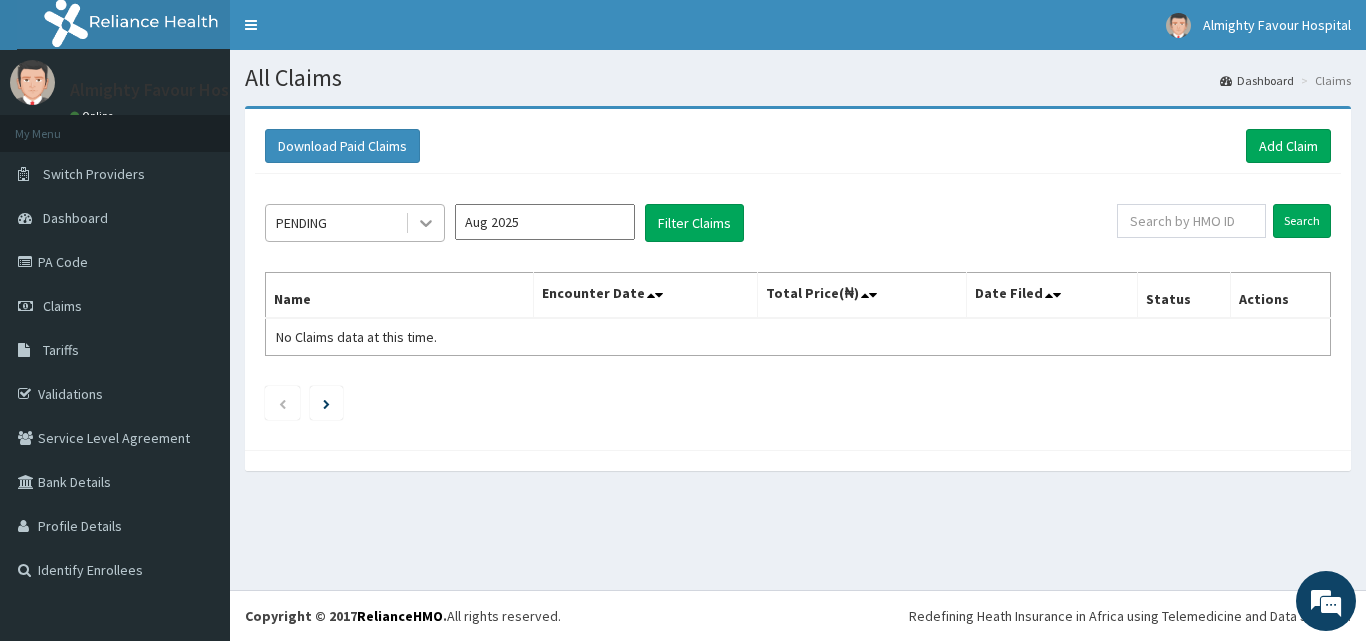 click 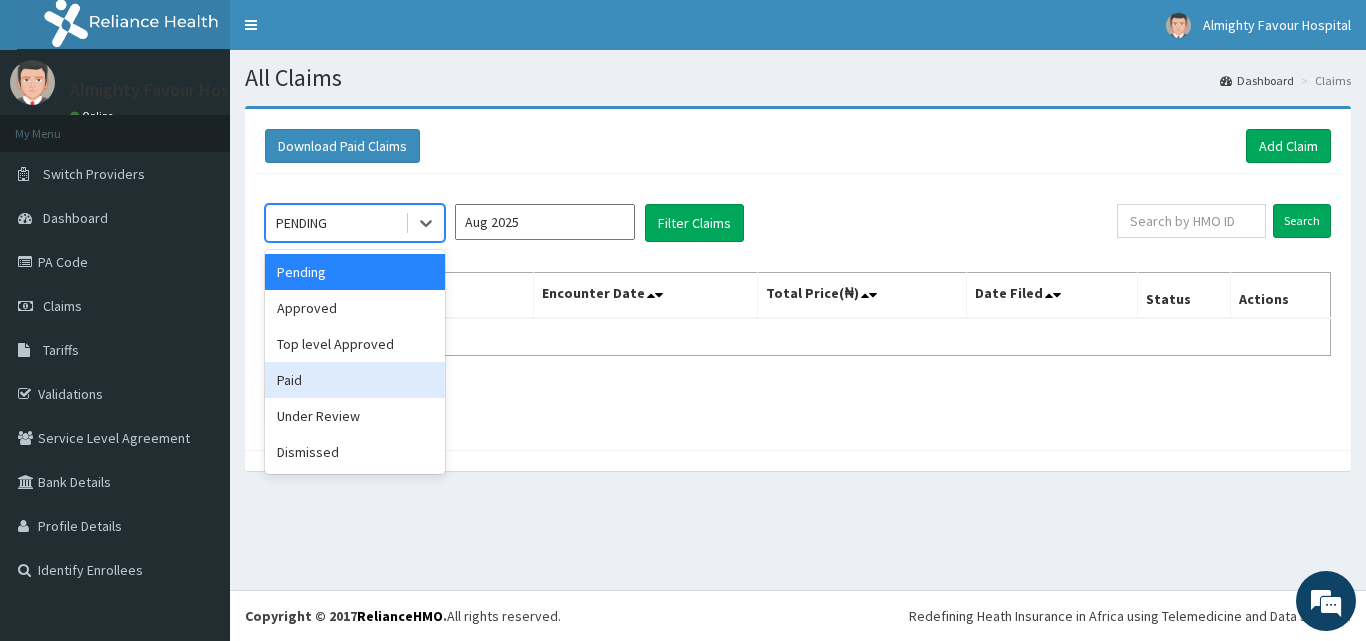 click on "Paid" at bounding box center (355, 380) 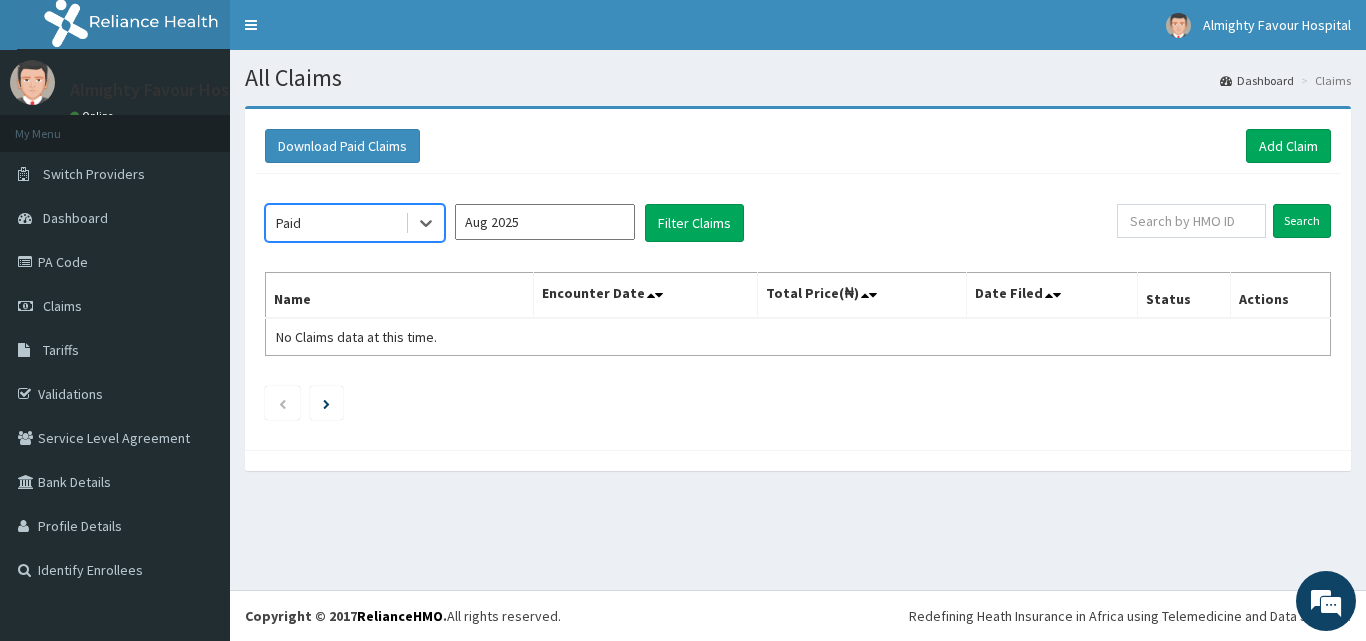 click on "Download Paid Claims Add Claim × Note you can only download claims within a maximum of 1 year and the dates will auto-adjust when you select range that is greater than 1 year From [DATE] To [DATE] Close Download option Paid, selected. Select is focused ,type to refine list, press Down to open the menu, Paid Aug [YEAR] Filter Claims Search Name Encounter Date Total Price(₦) Date Filed Status Actions No Claims data at this time." at bounding box center [798, 298] 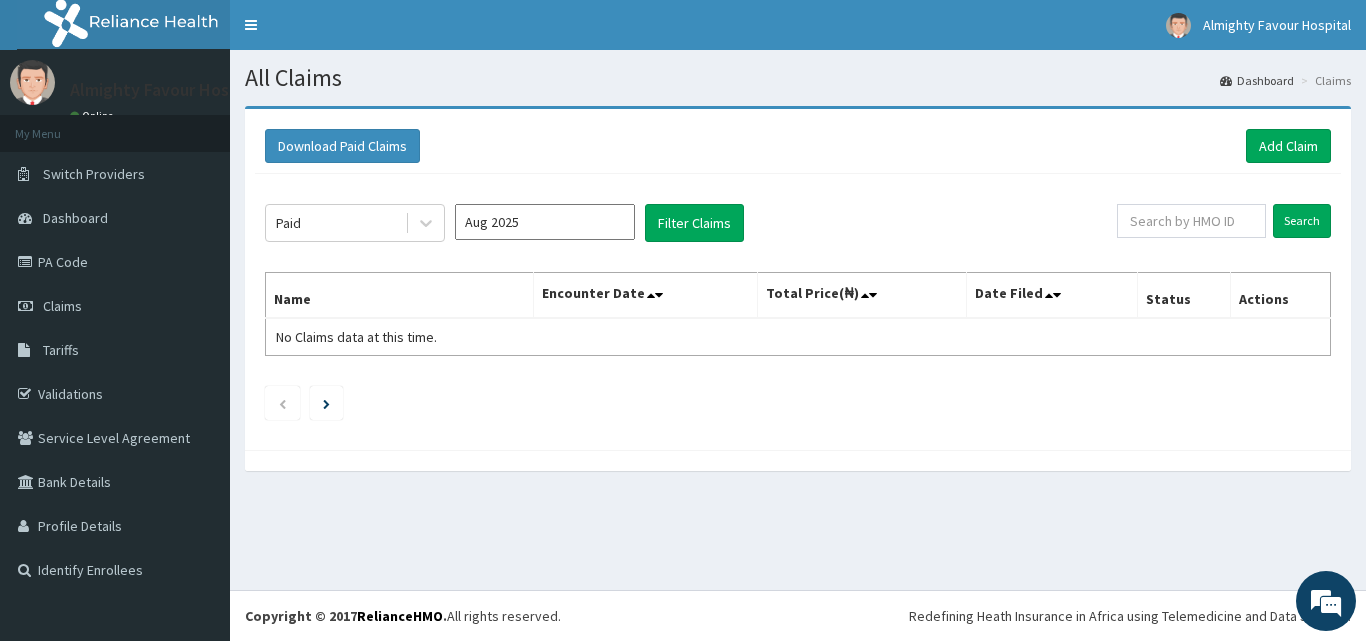 click on "Aug 2025" at bounding box center [545, 222] 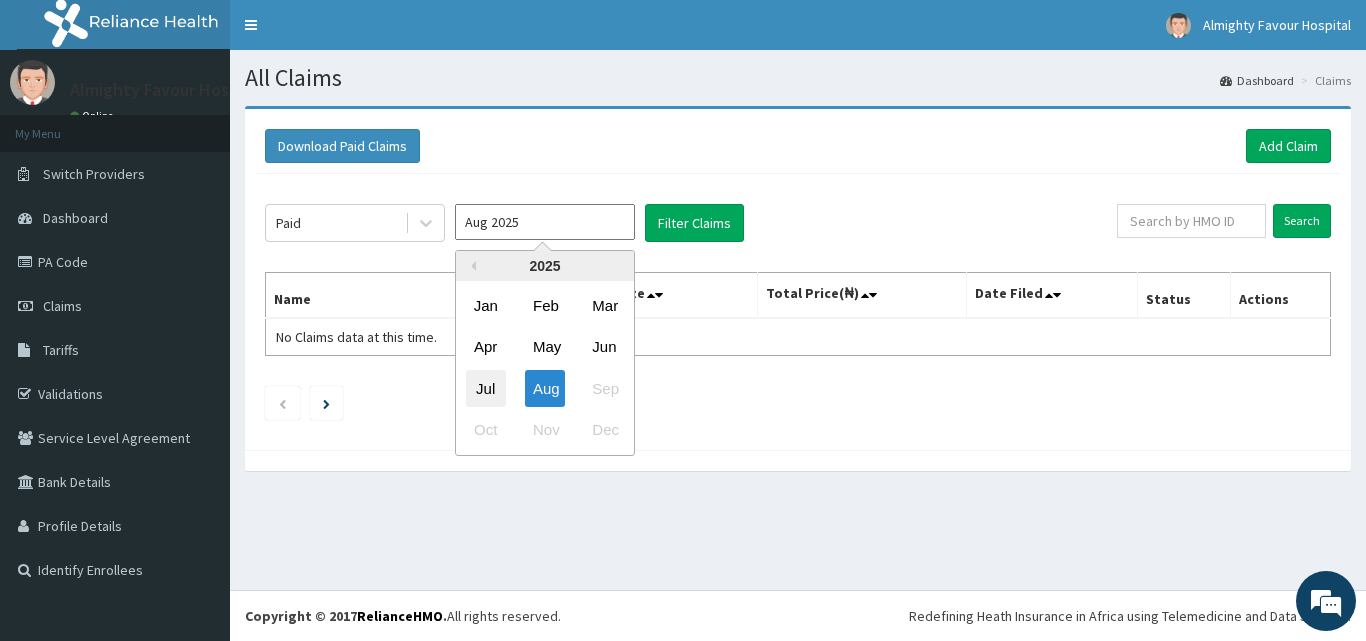 click on "Jul" at bounding box center [486, 388] 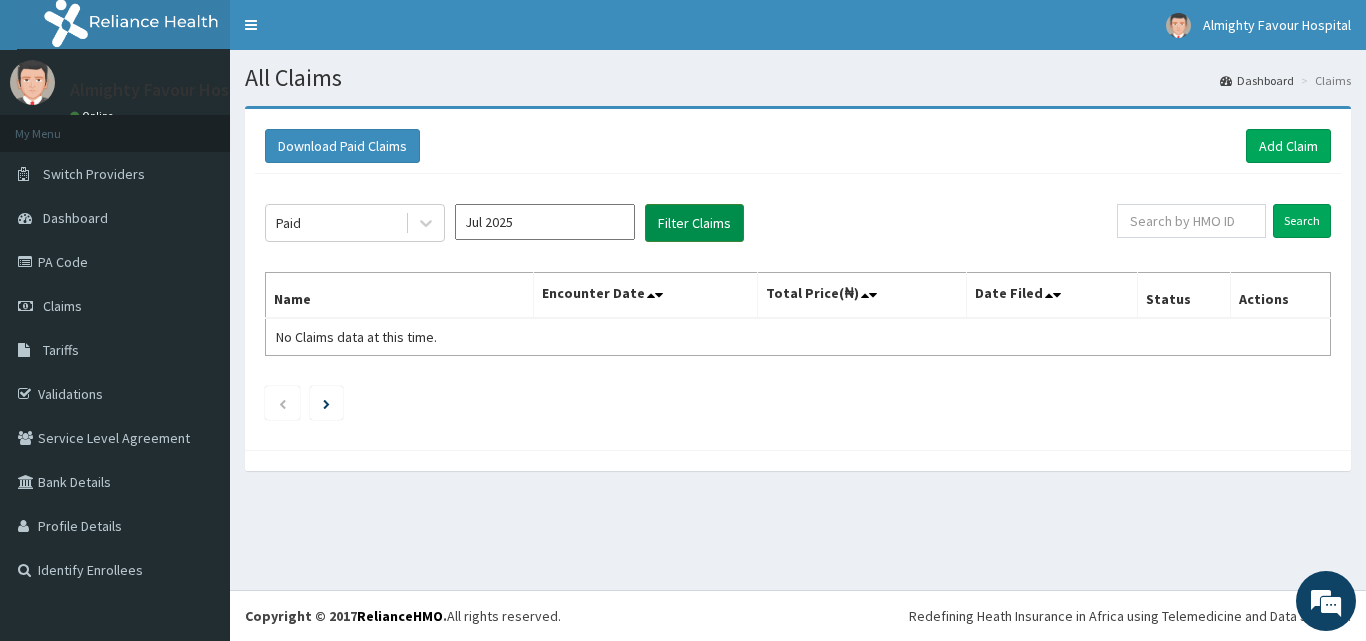 click on "Filter Claims" at bounding box center [694, 223] 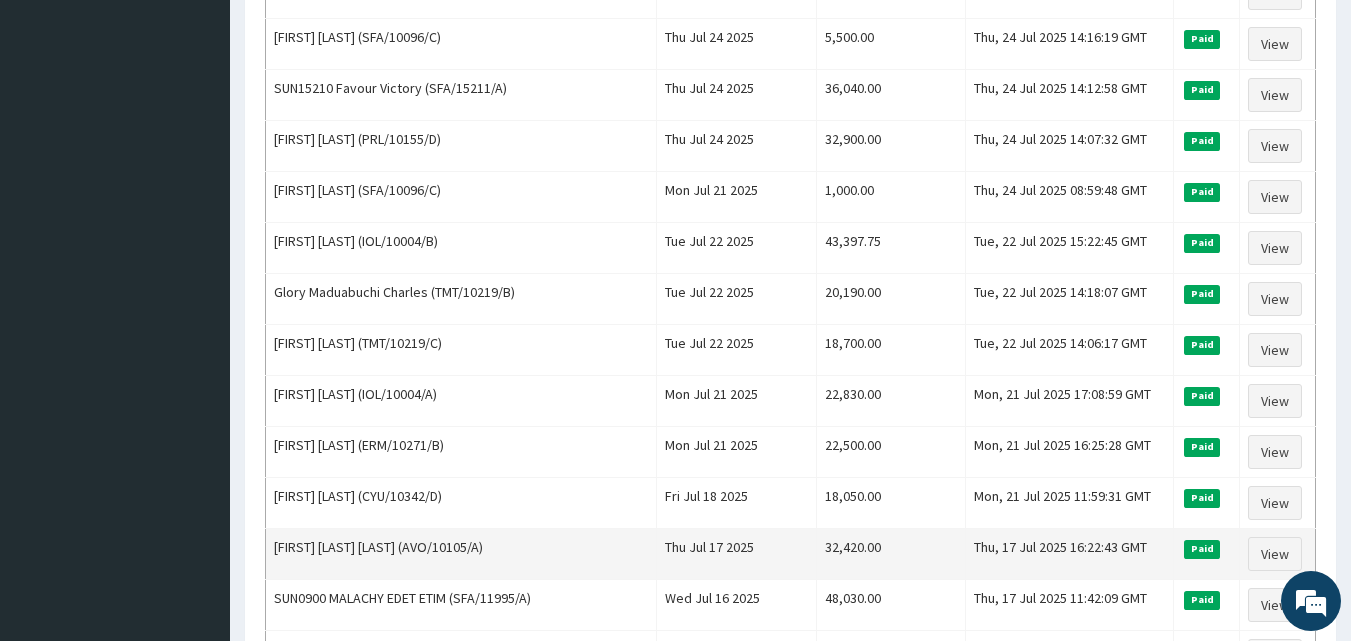 scroll, scrollTop: 898, scrollLeft: 0, axis: vertical 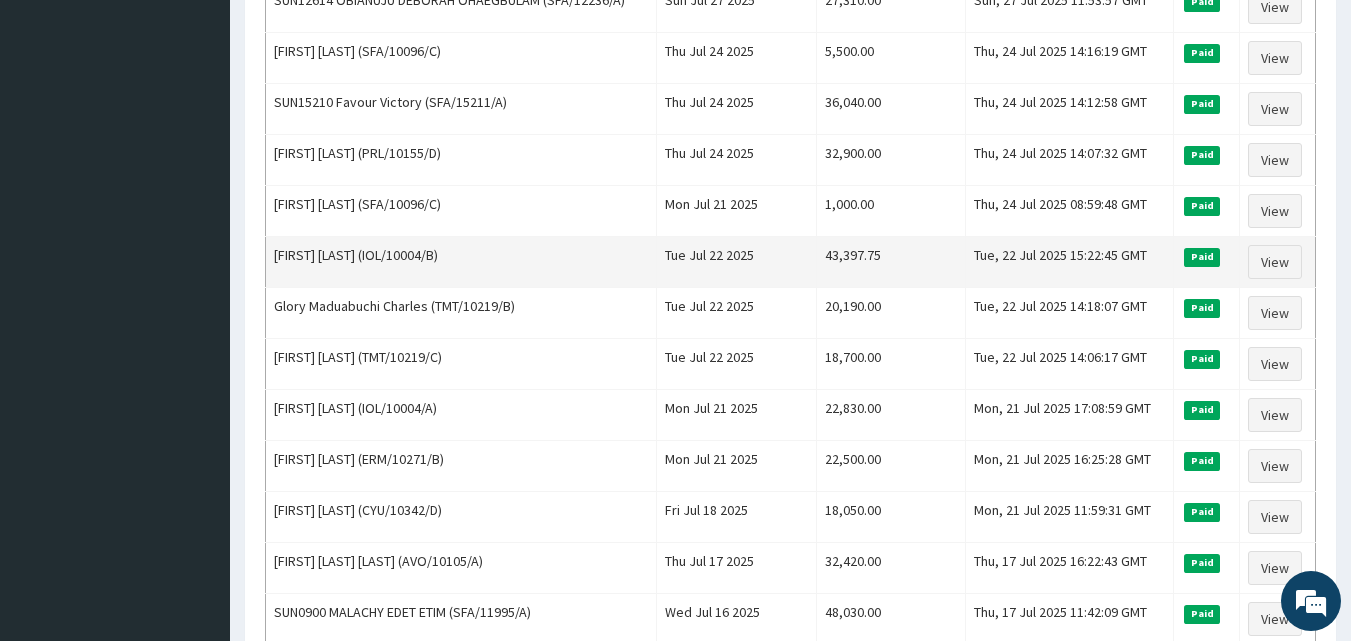 click on "[FIRST] [LAST] (IOL/10004/B)" at bounding box center (461, 262) 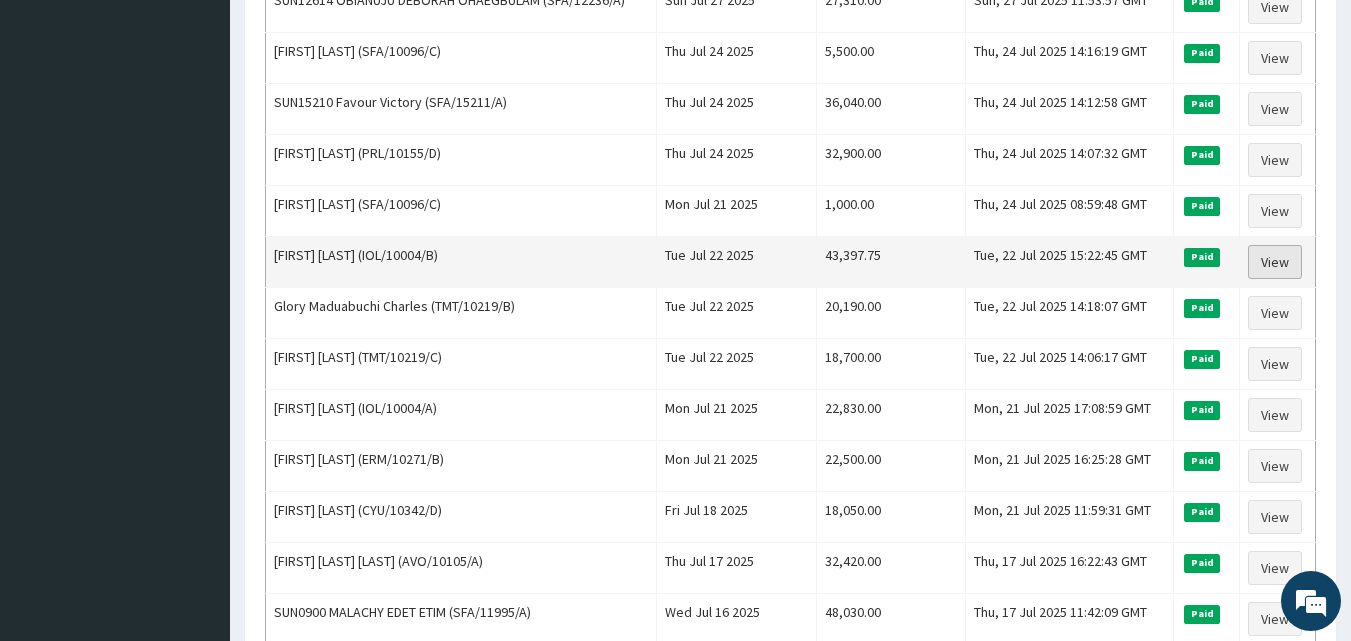 click on "View" at bounding box center [1275, 262] 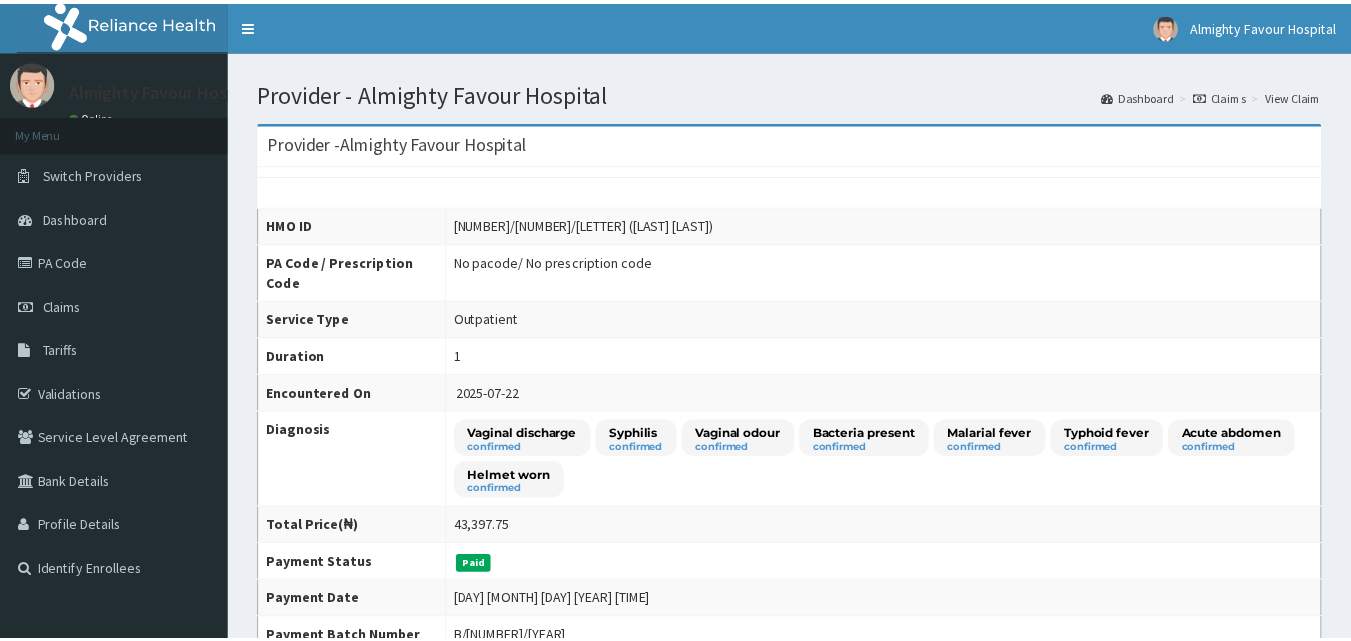 scroll, scrollTop: 0, scrollLeft: 0, axis: both 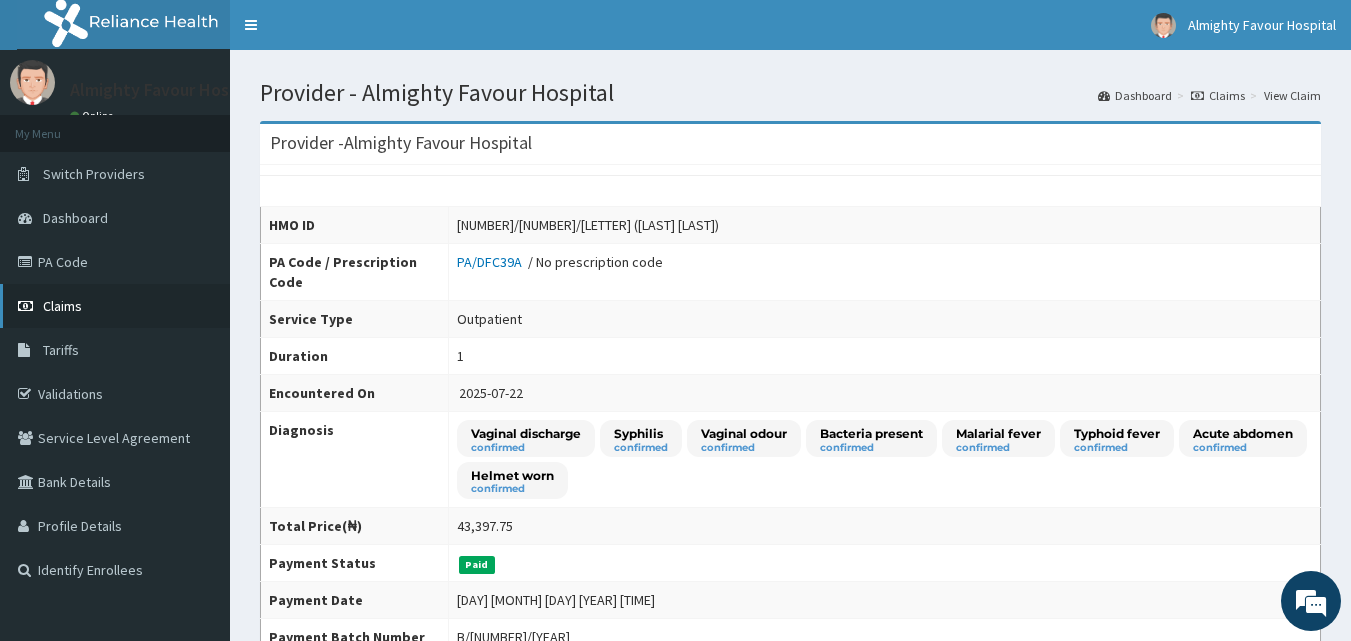 click on "Claims" at bounding box center [62, 306] 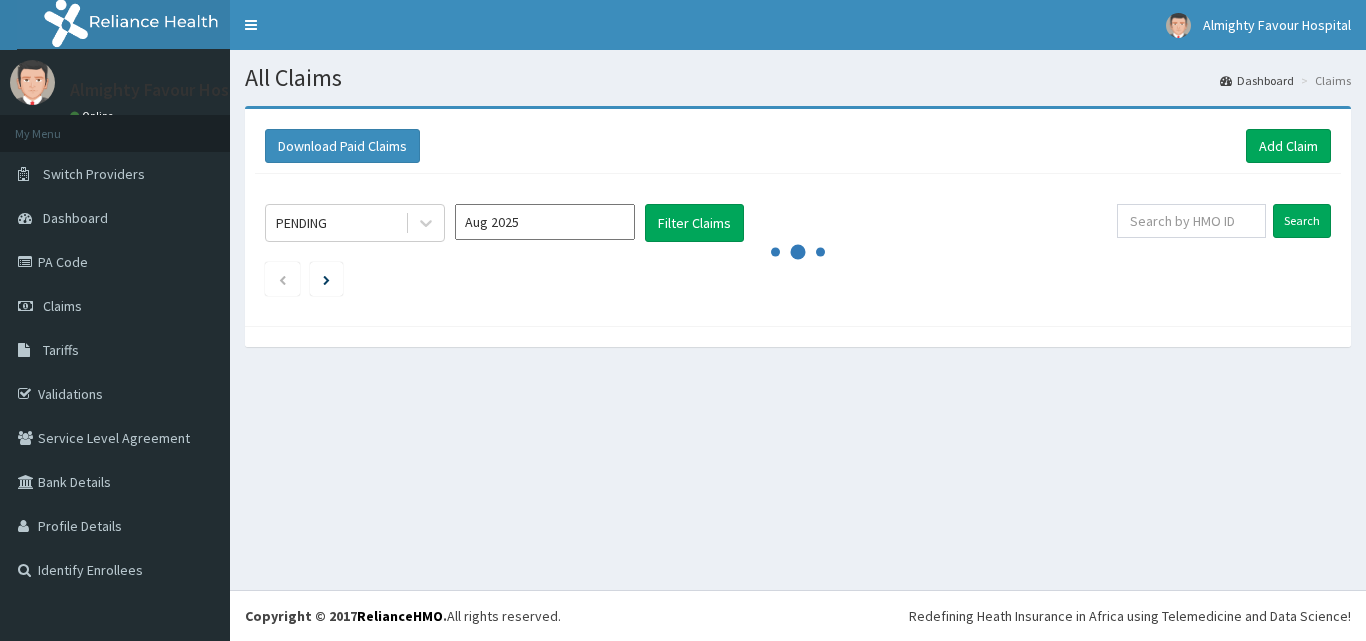 scroll, scrollTop: 0, scrollLeft: 0, axis: both 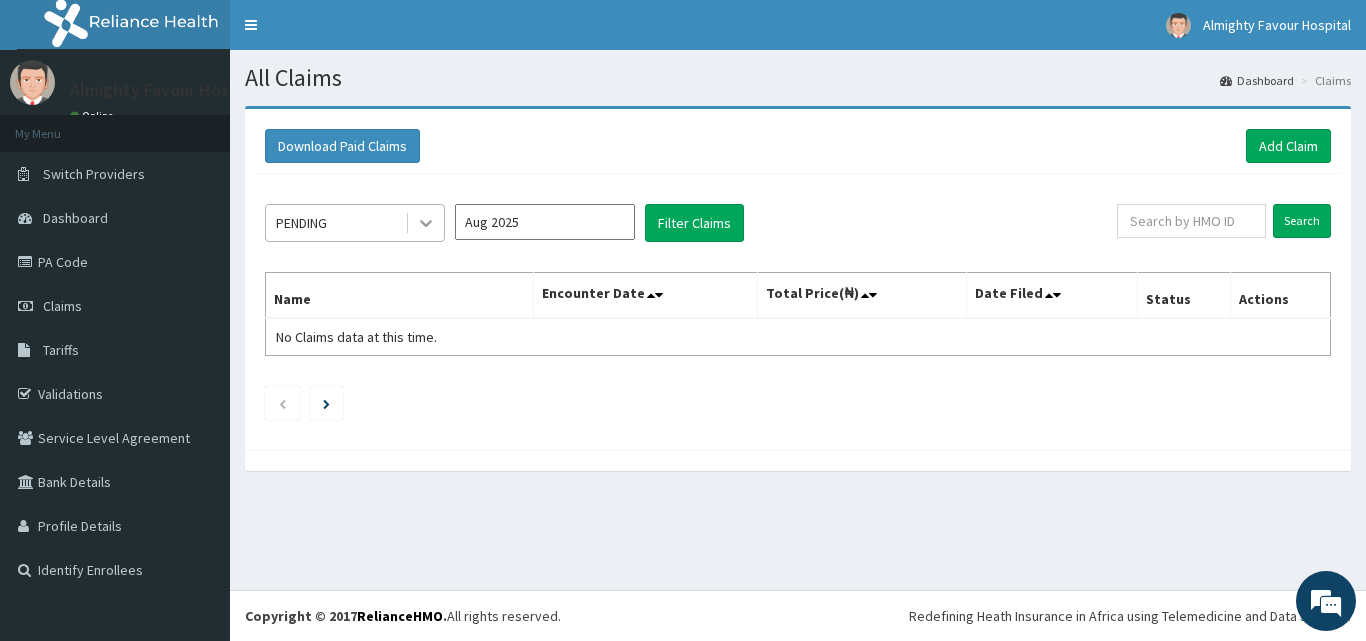 click 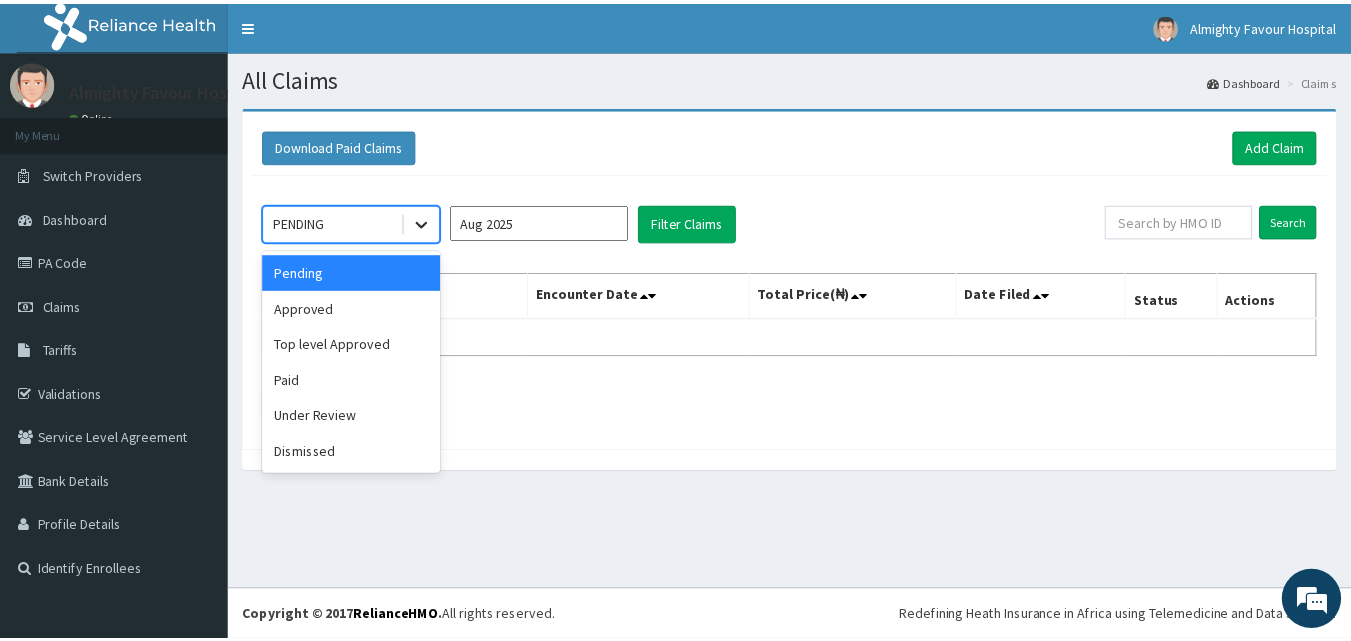 scroll, scrollTop: 0, scrollLeft: 0, axis: both 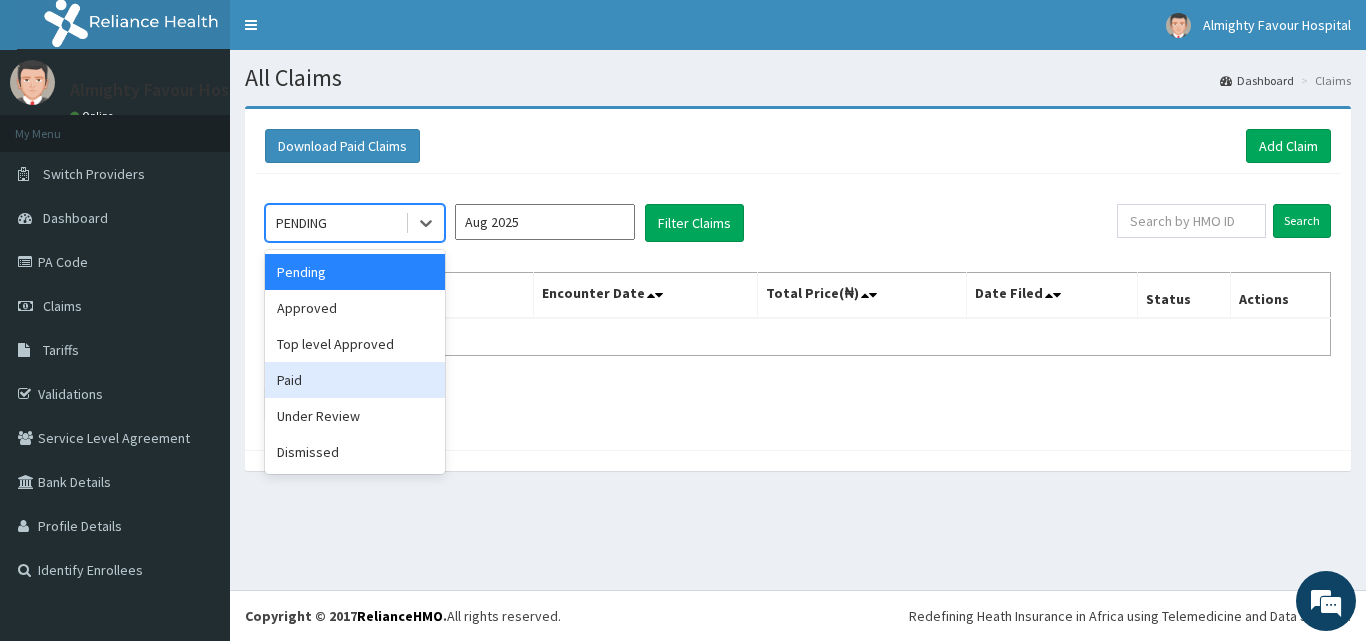 click on "Paid" at bounding box center (355, 380) 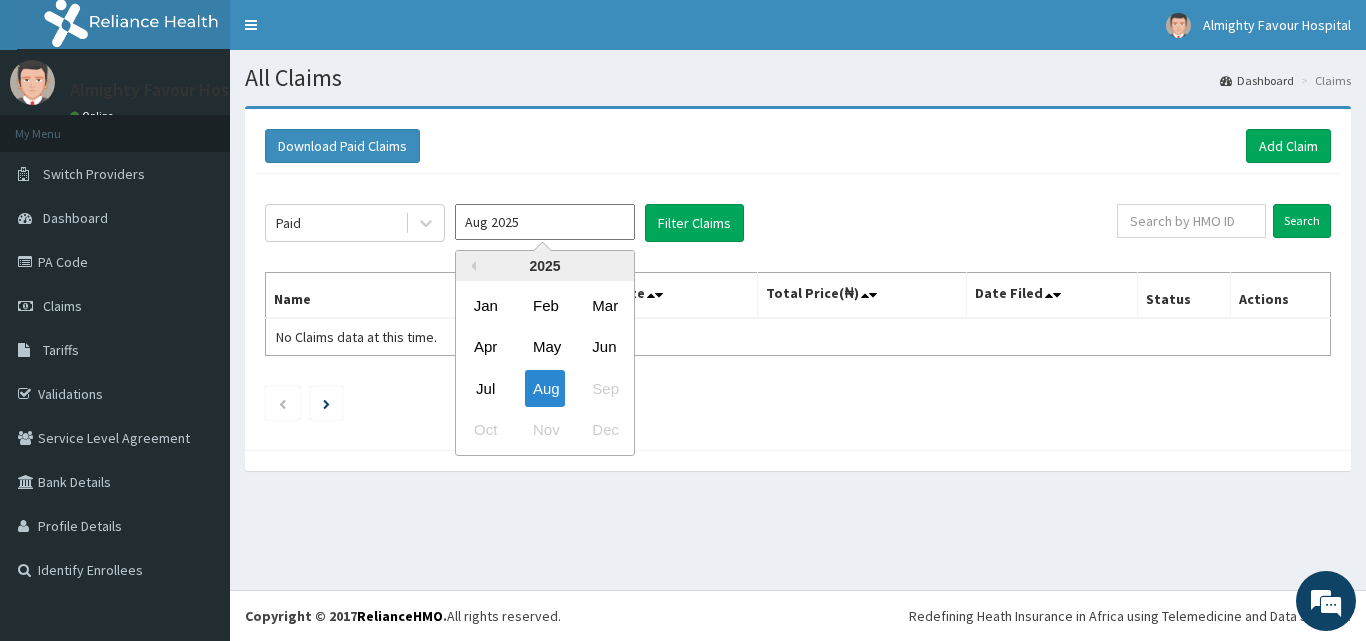 click on "Aug 2025" at bounding box center [545, 222] 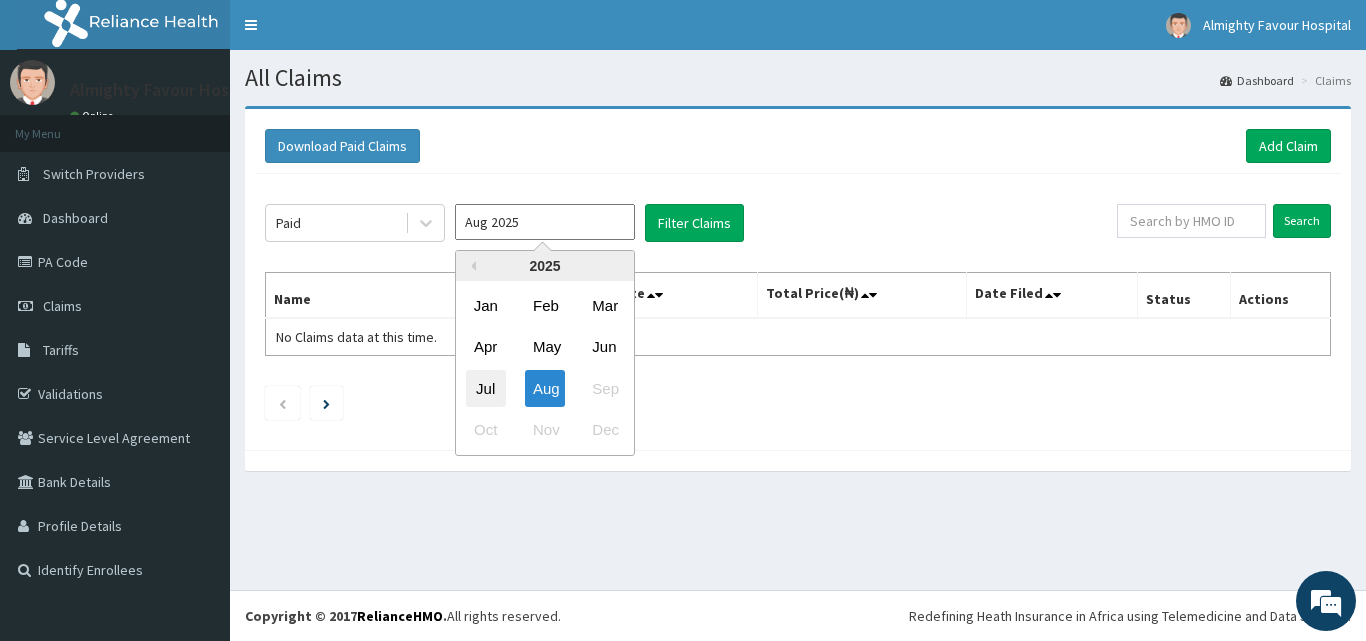 click on "Jul" at bounding box center [486, 388] 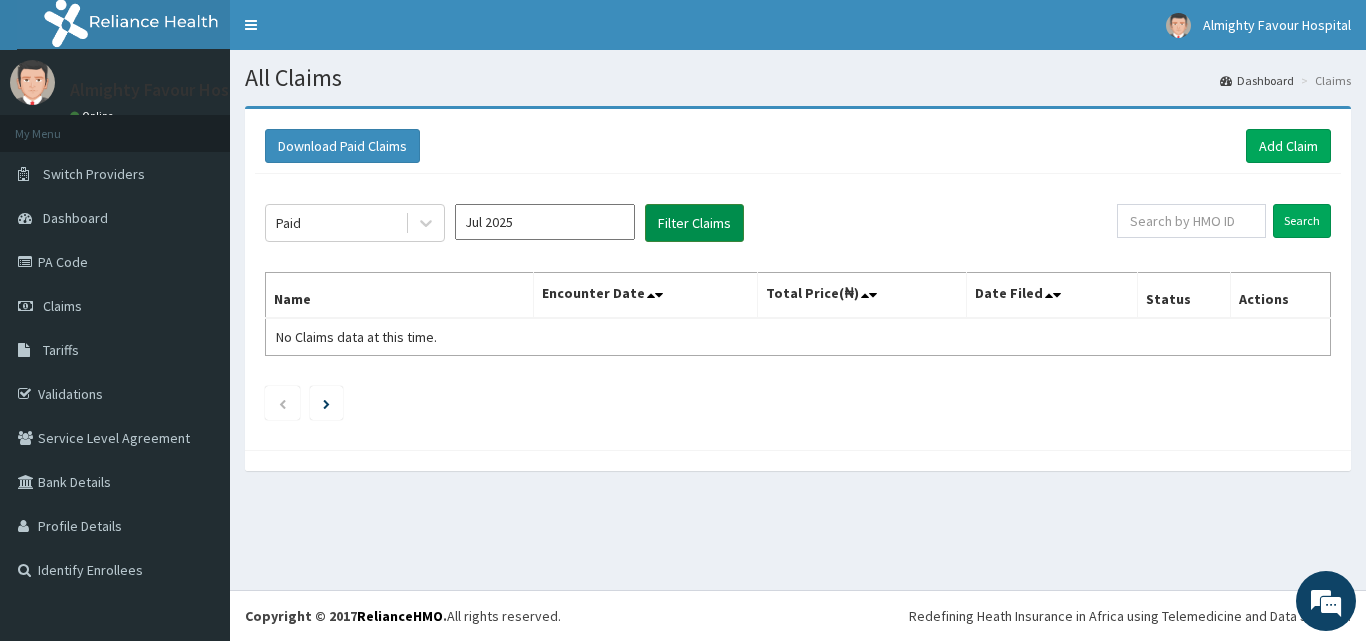 click on "Filter Claims" at bounding box center (694, 223) 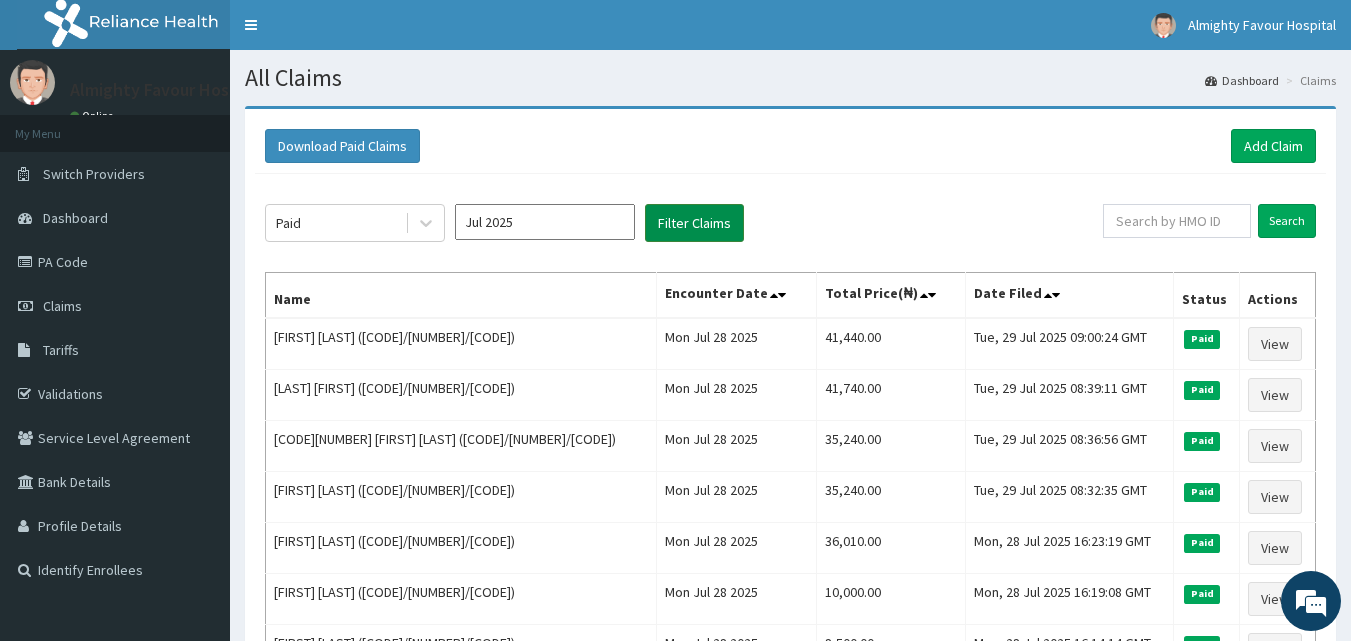 click on "Filter Claims" at bounding box center (694, 223) 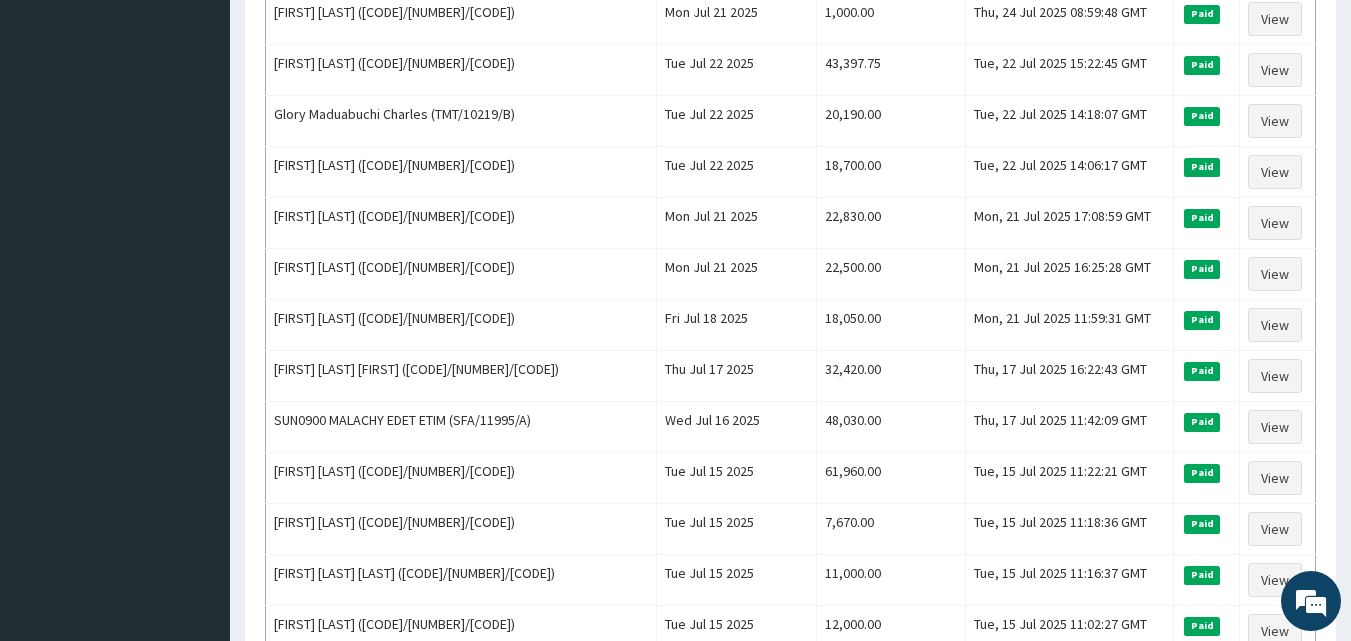 scroll, scrollTop: 1094, scrollLeft: 0, axis: vertical 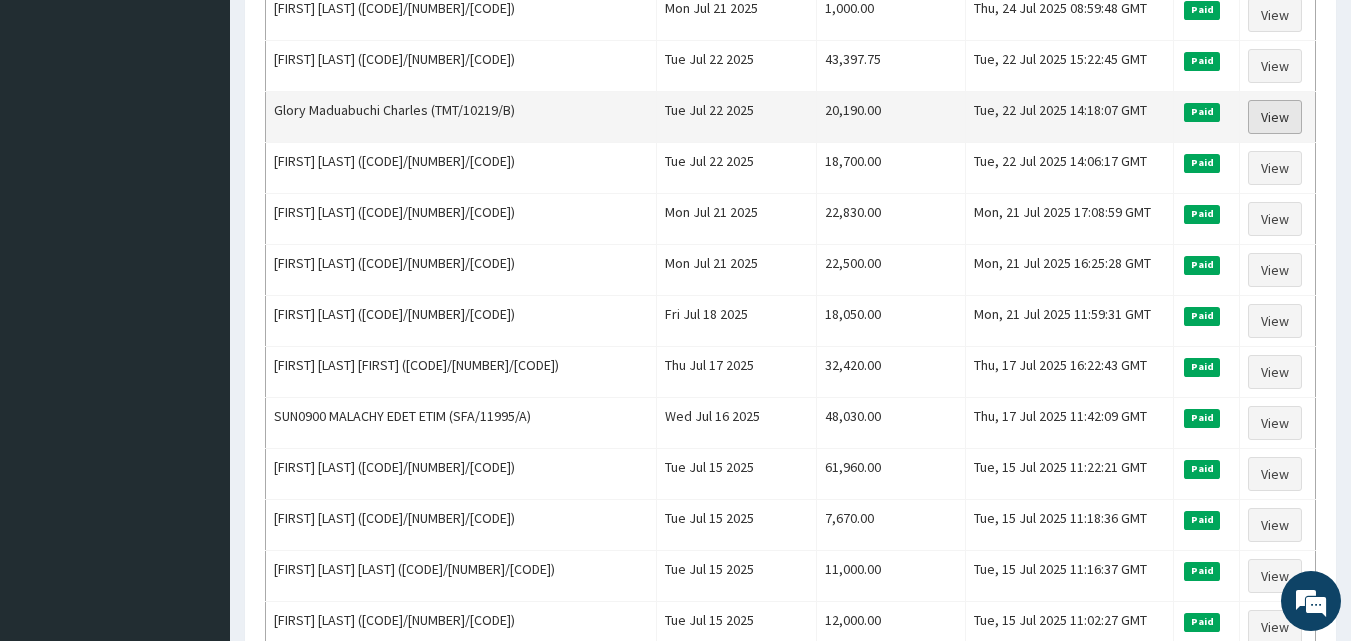 click on "View" at bounding box center [1275, 117] 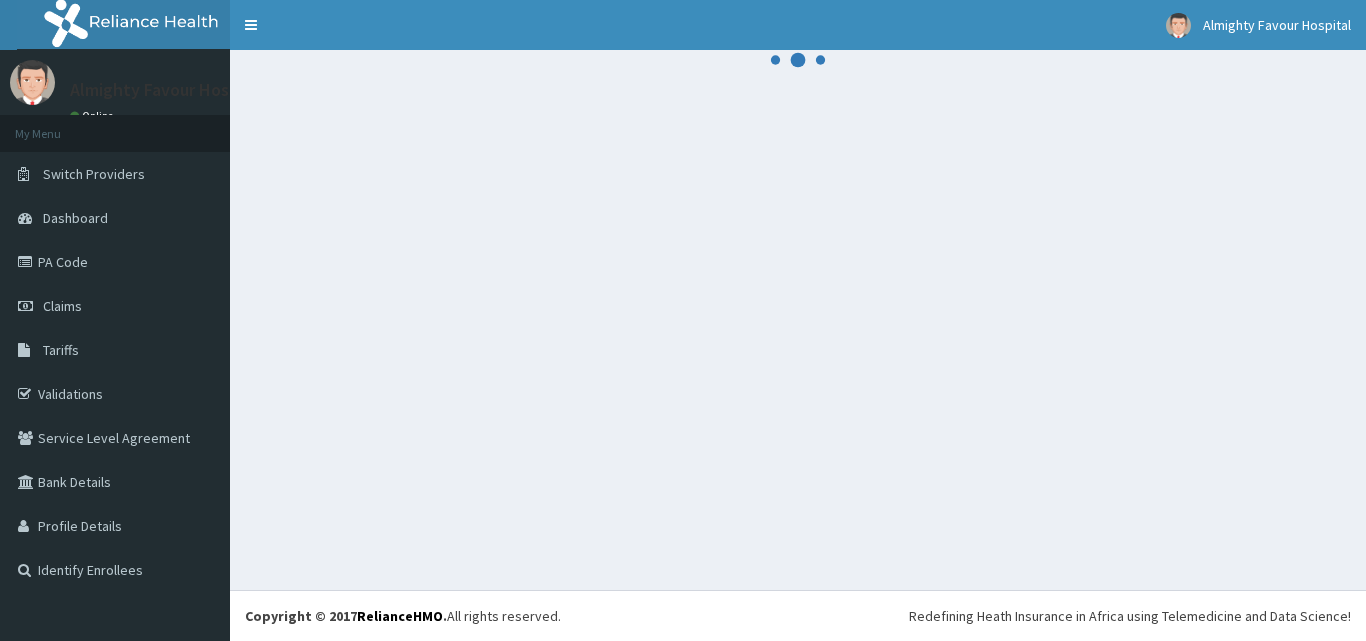 scroll, scrollTop: 0, scrollLeft: 0, axis: both 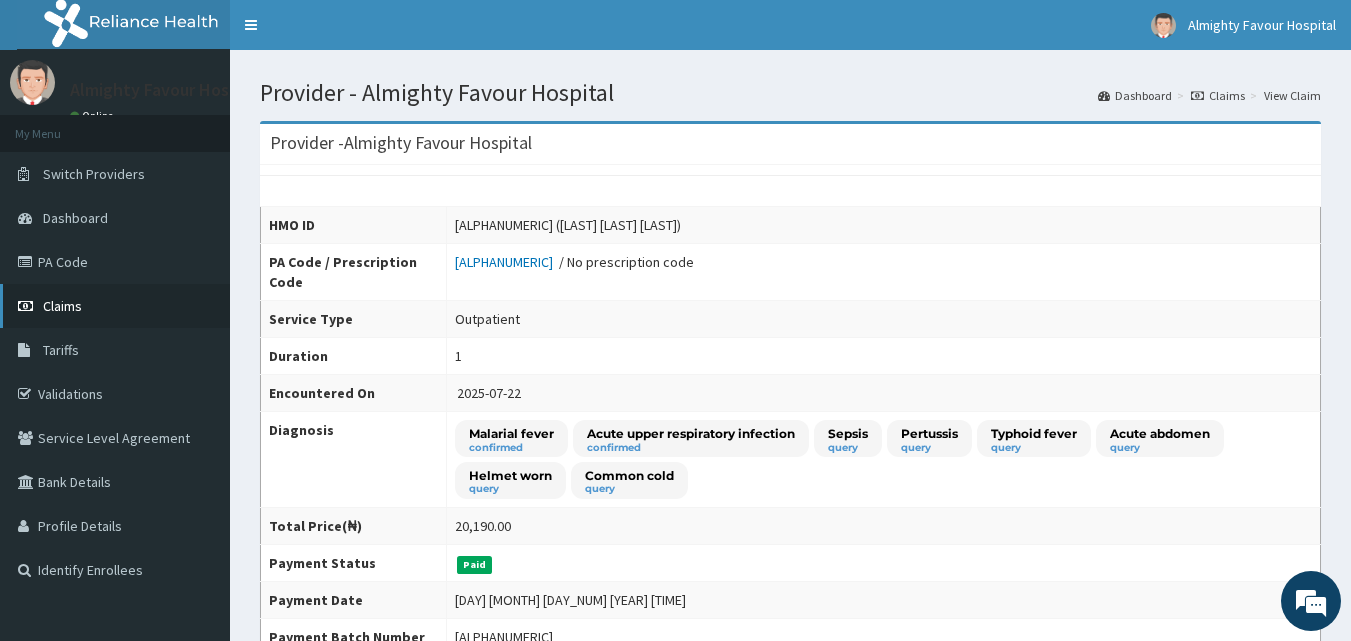 click on "Claims" at bounding box center (115, 306) 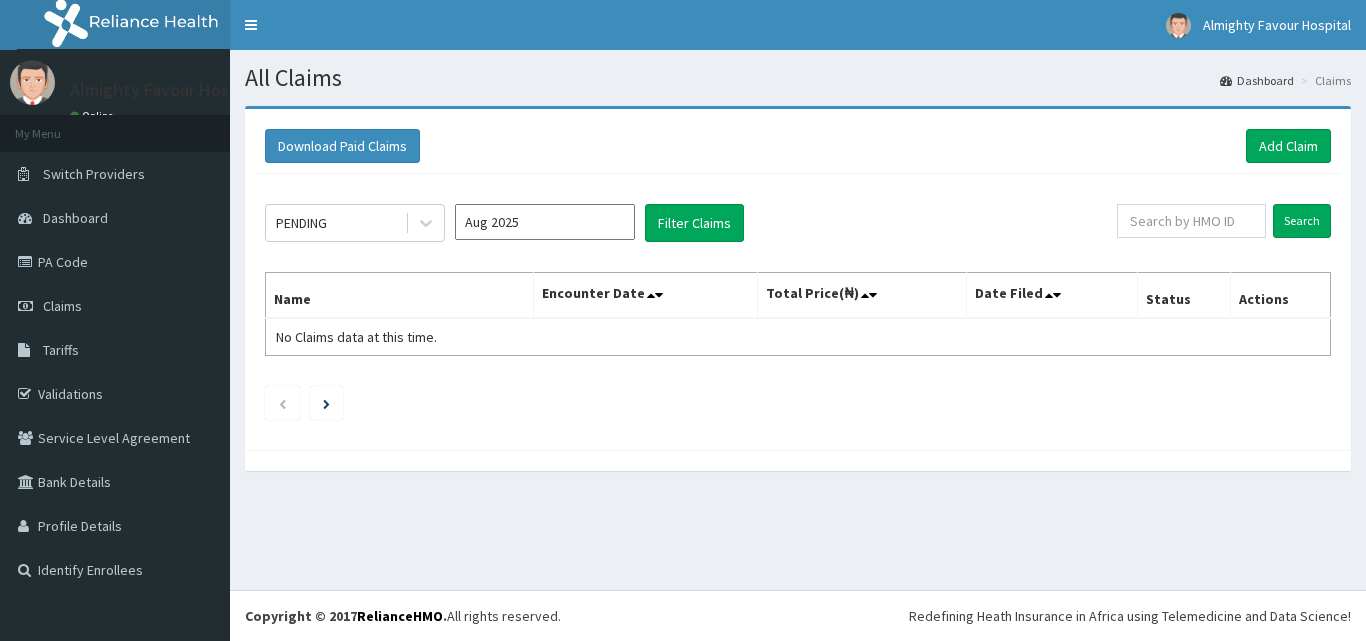 scroll, scrollTop: 0, scrollLeft: 0, axis: both 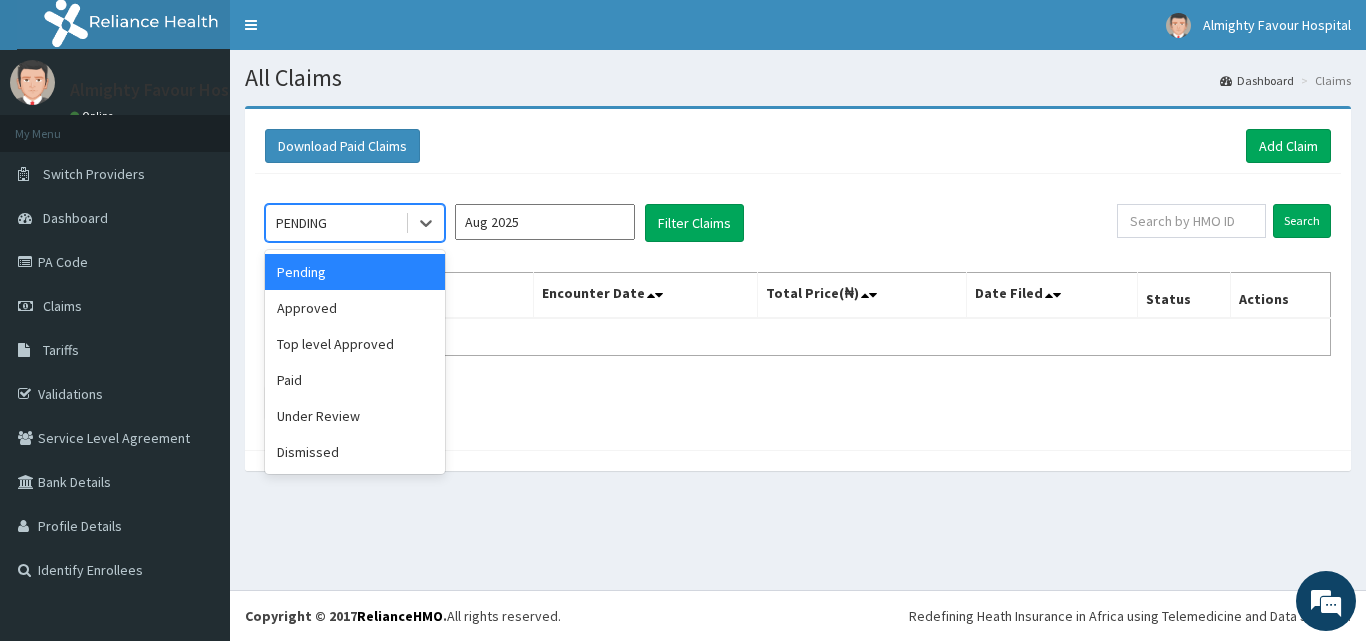 click on "Paid" at bounding box center [355, 380] 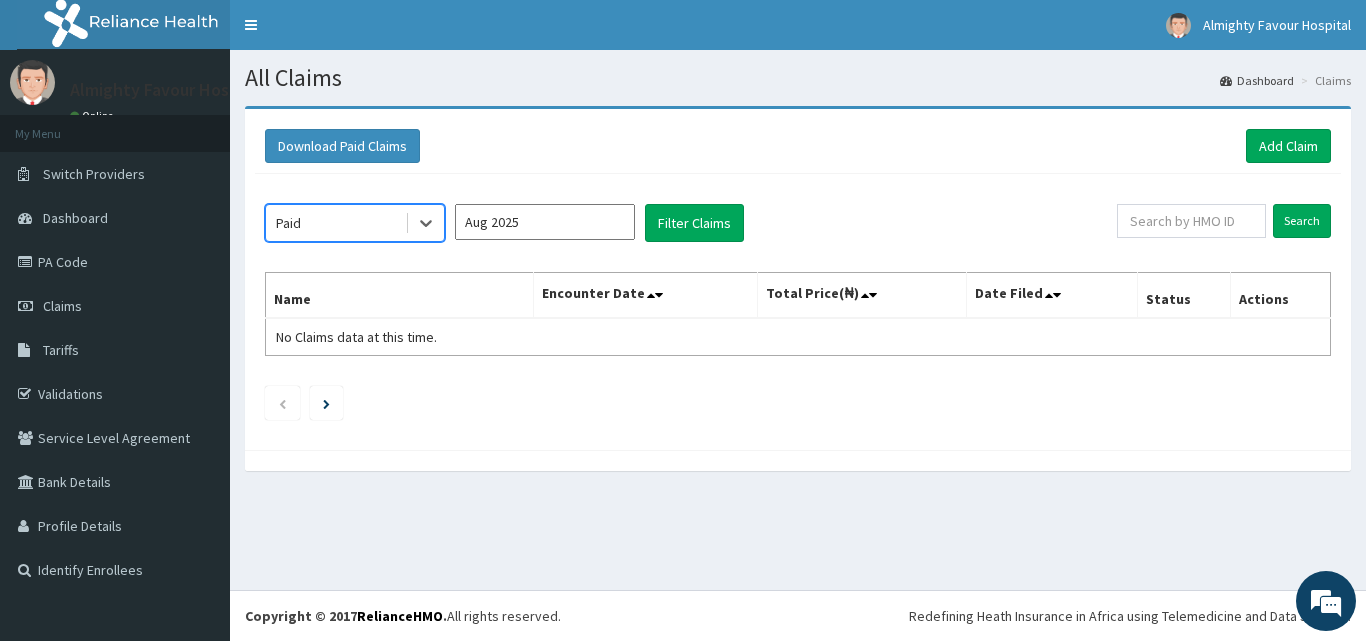 click on "Aug 2025" at bounding box center (545, 222) 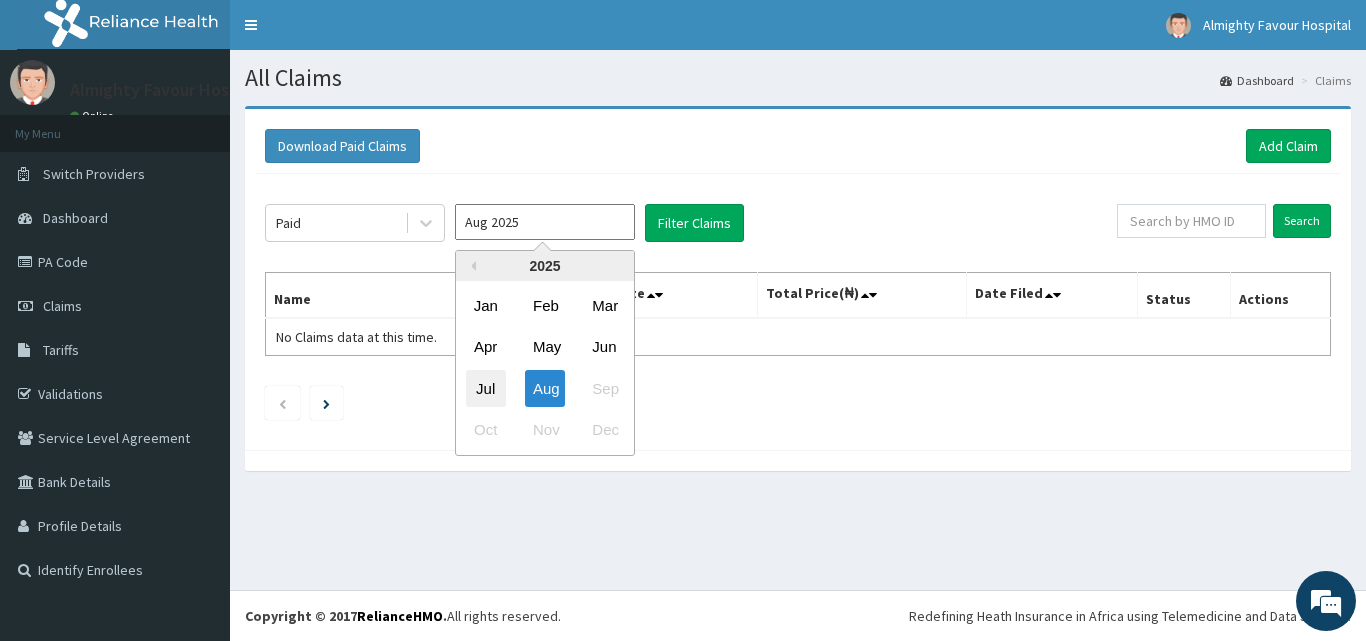 click on "Jul" at bounding box center [486, 388] 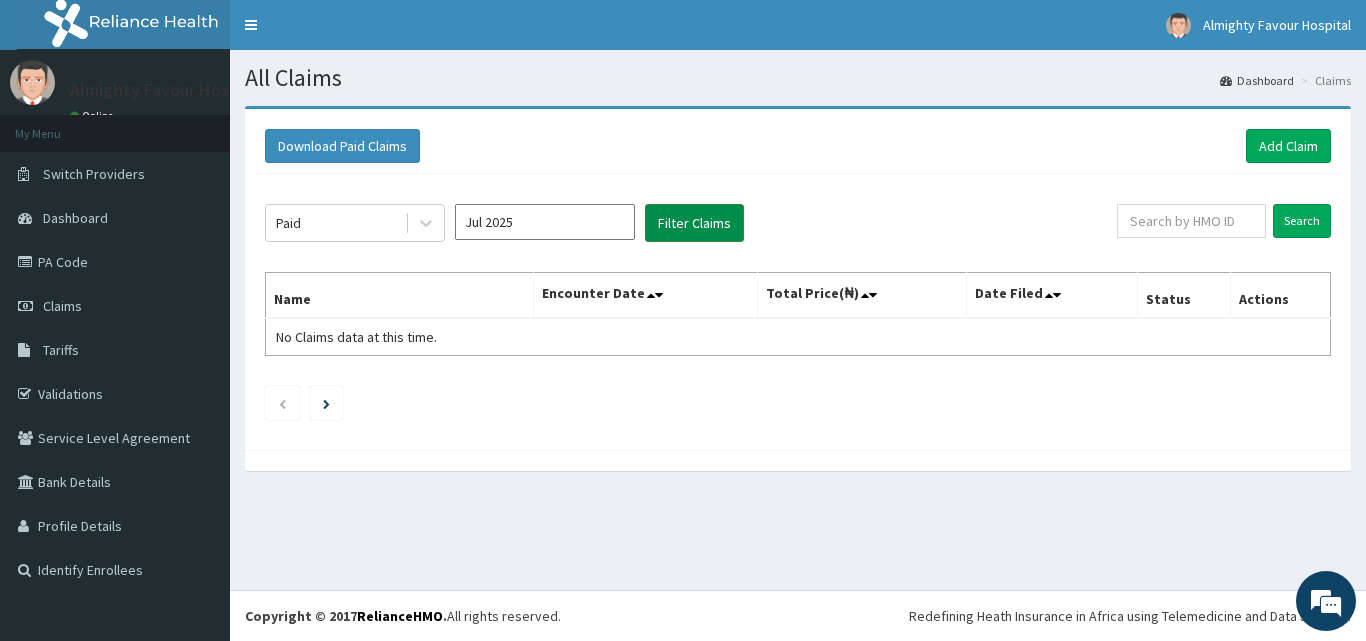click on "Filter Claims" at bounding box center (694, 223) 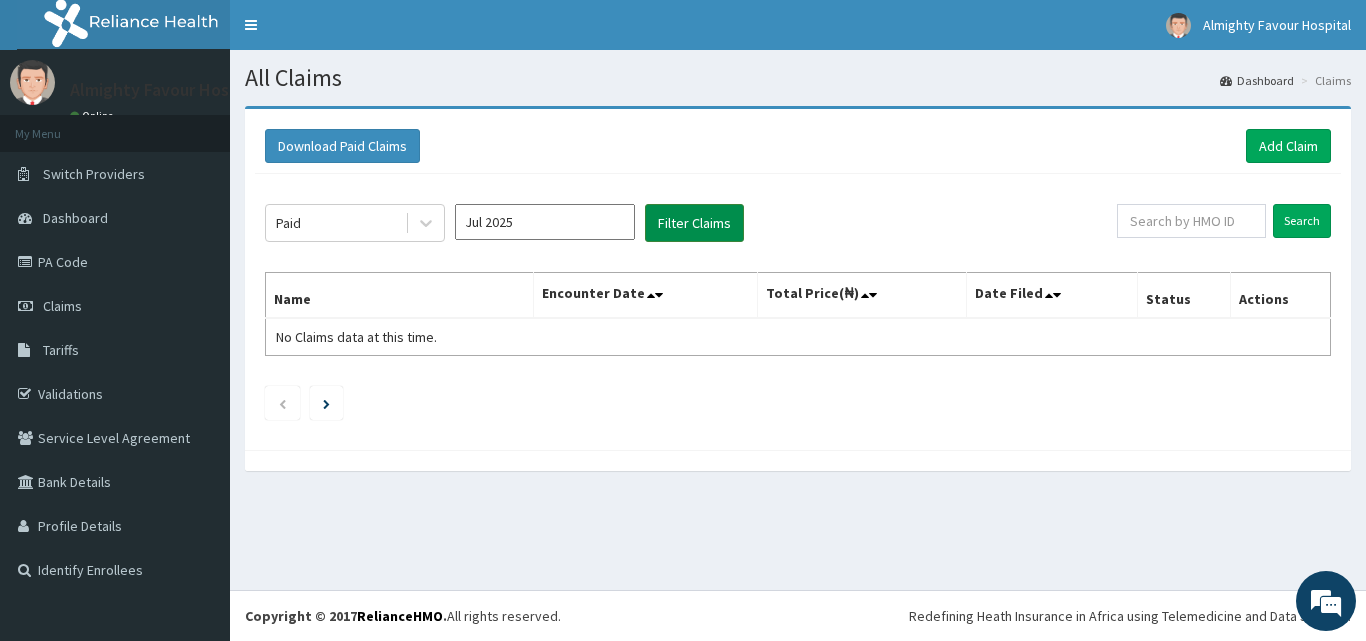 click on "Filter Claims" at bounding box center (694, 223) 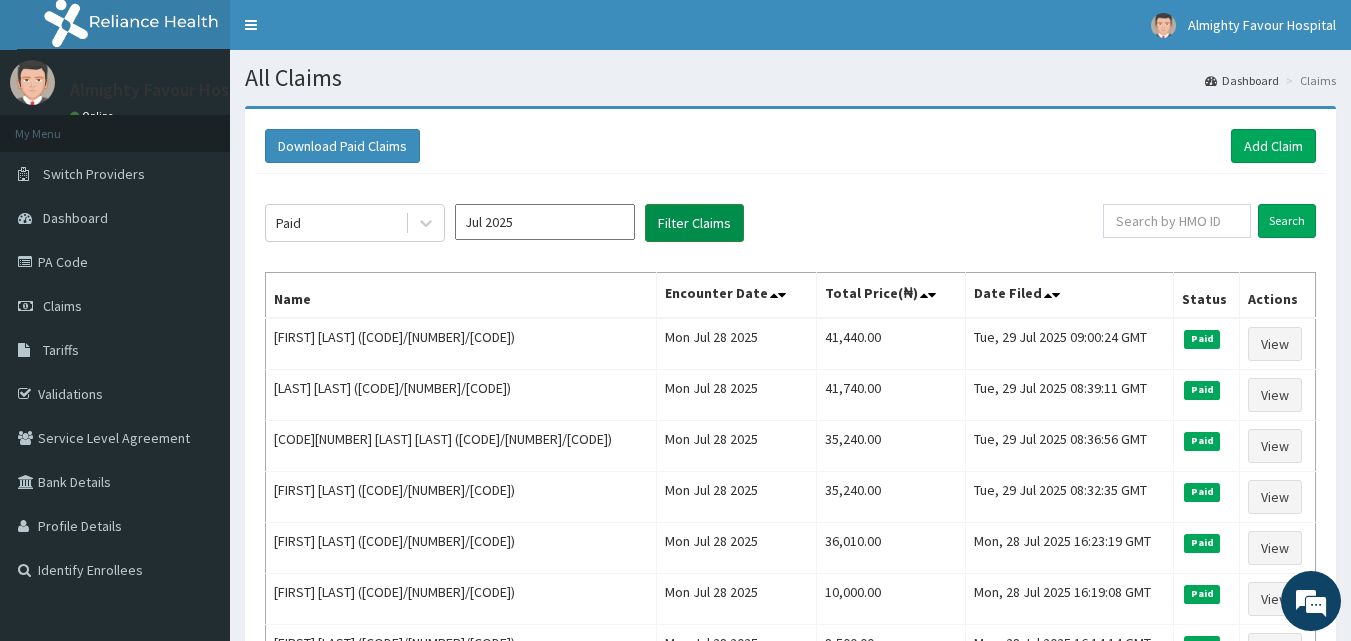 scroll, scrollTop: 0, scrollLeft: 0, axis: both 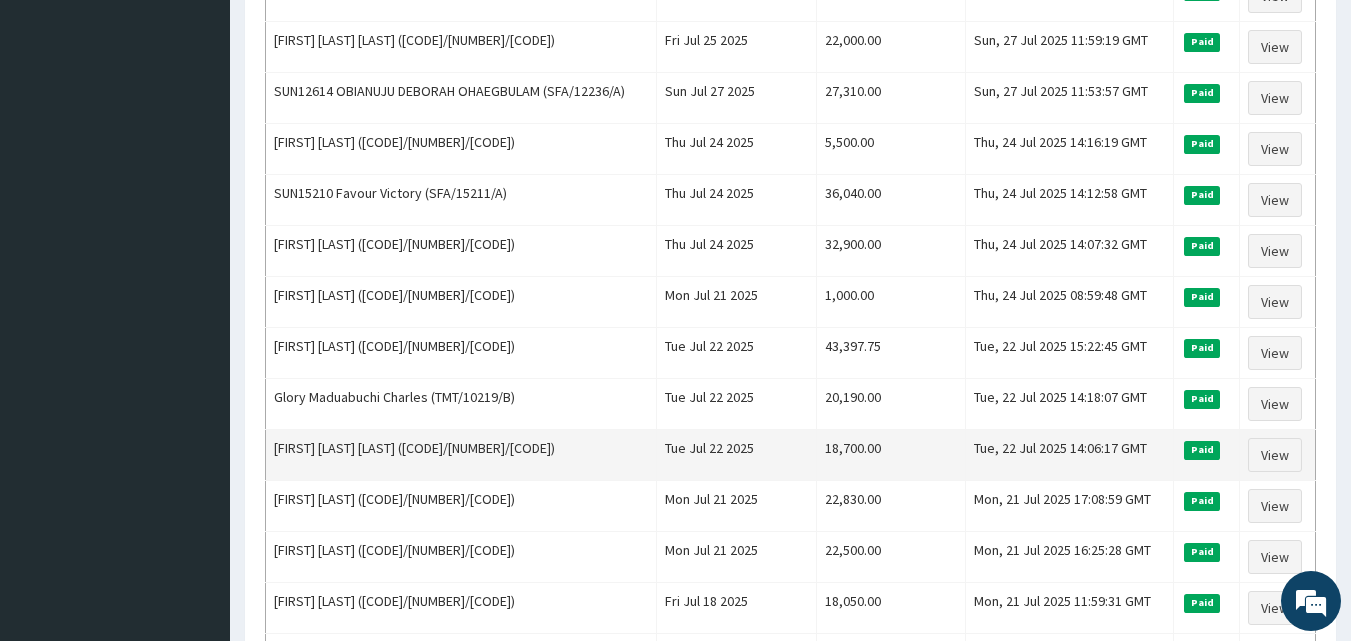click on "Paid" at bounding box center (1207, 455) 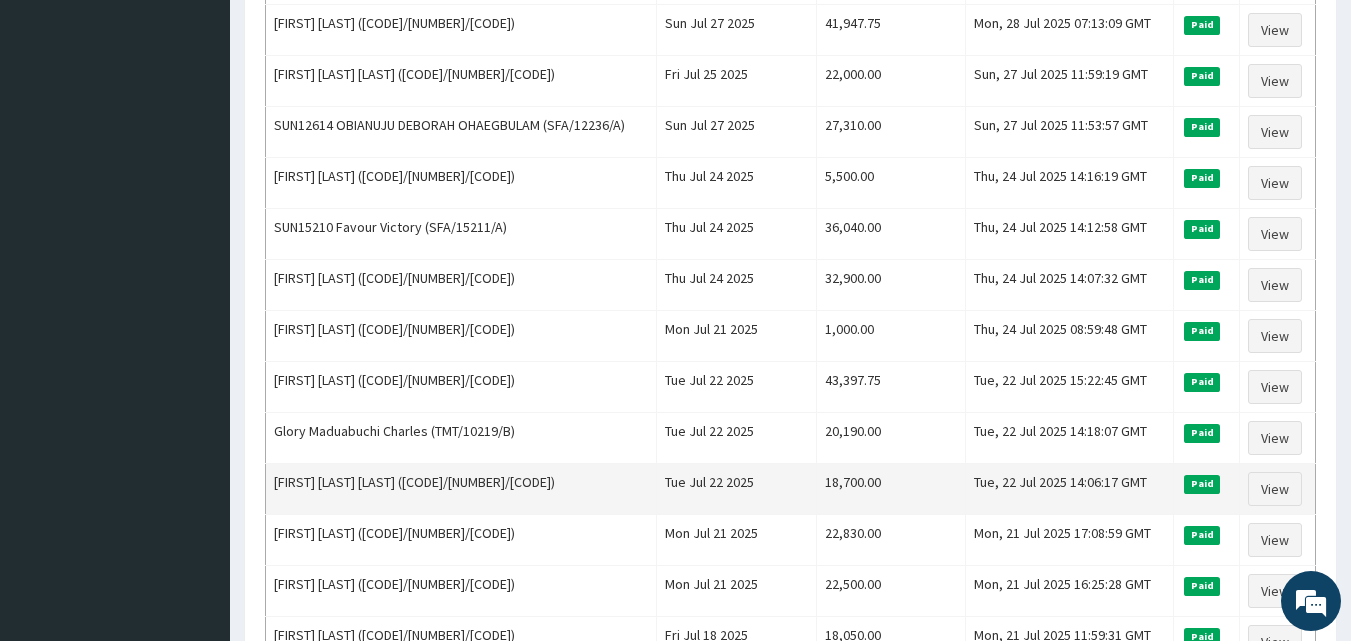 scroll, scrollTop: 771, scrollLeft: 0, axis: vertical 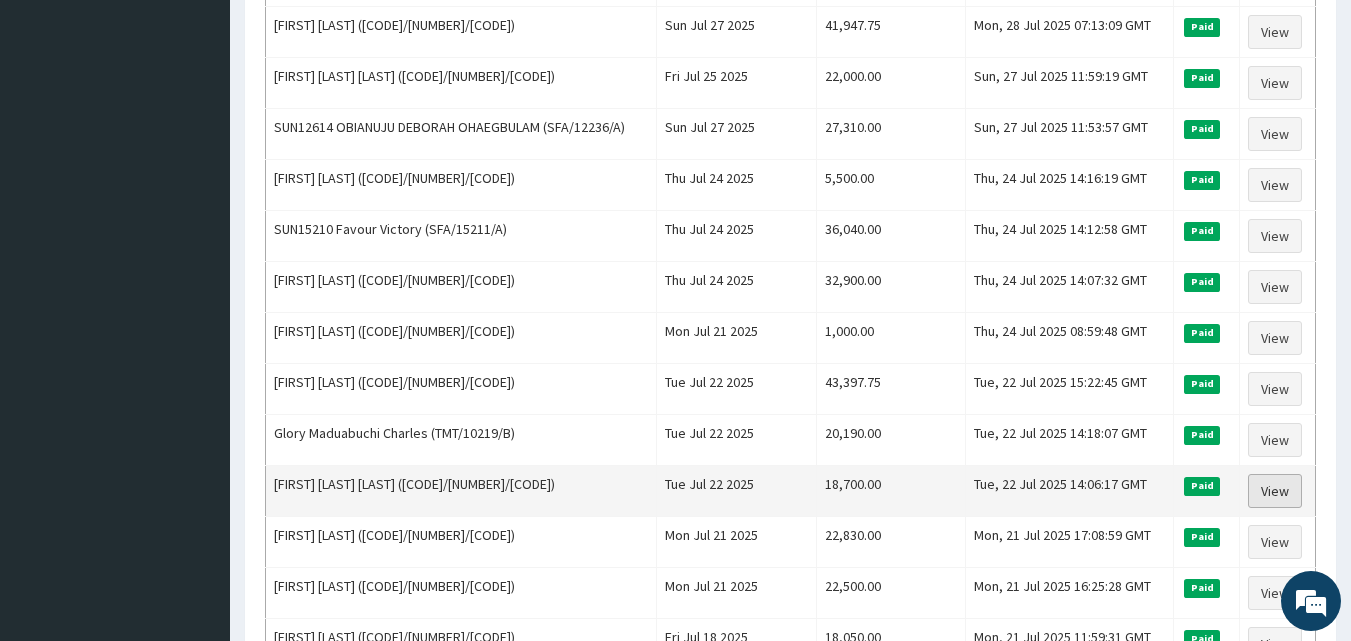 click on "View" at bounding box center (1275, 491) 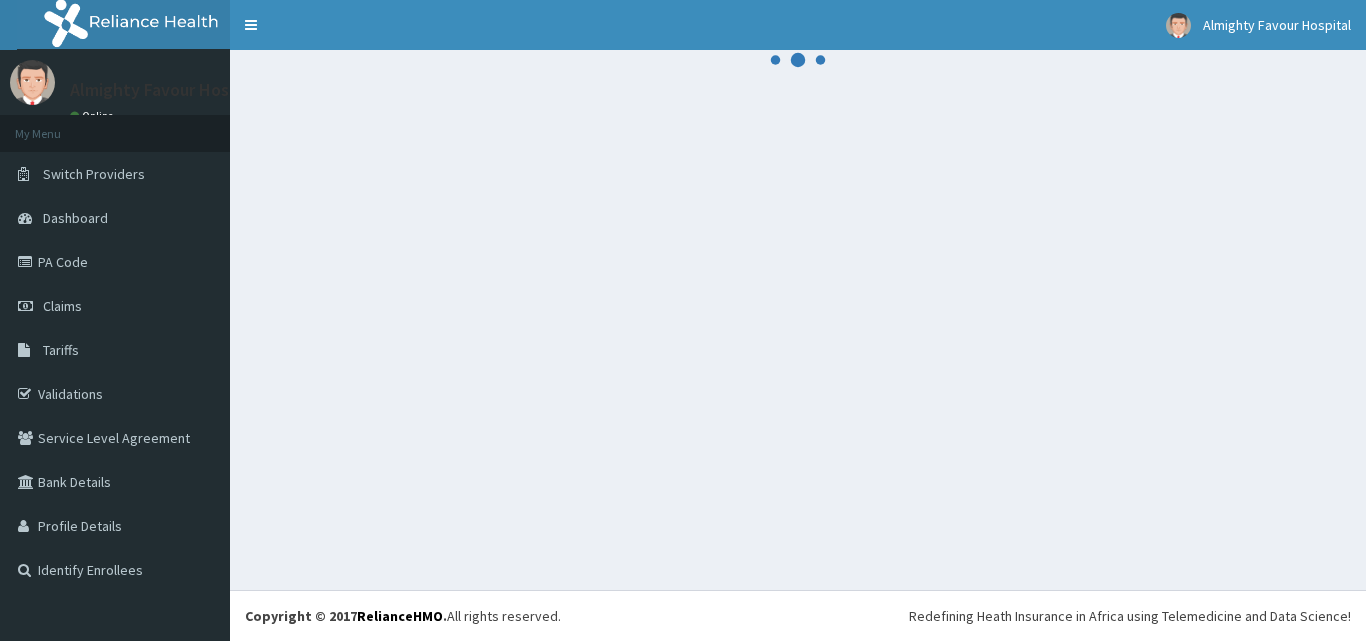 scroll, scrollTop: 0, scrollLeft: 0, axis: both 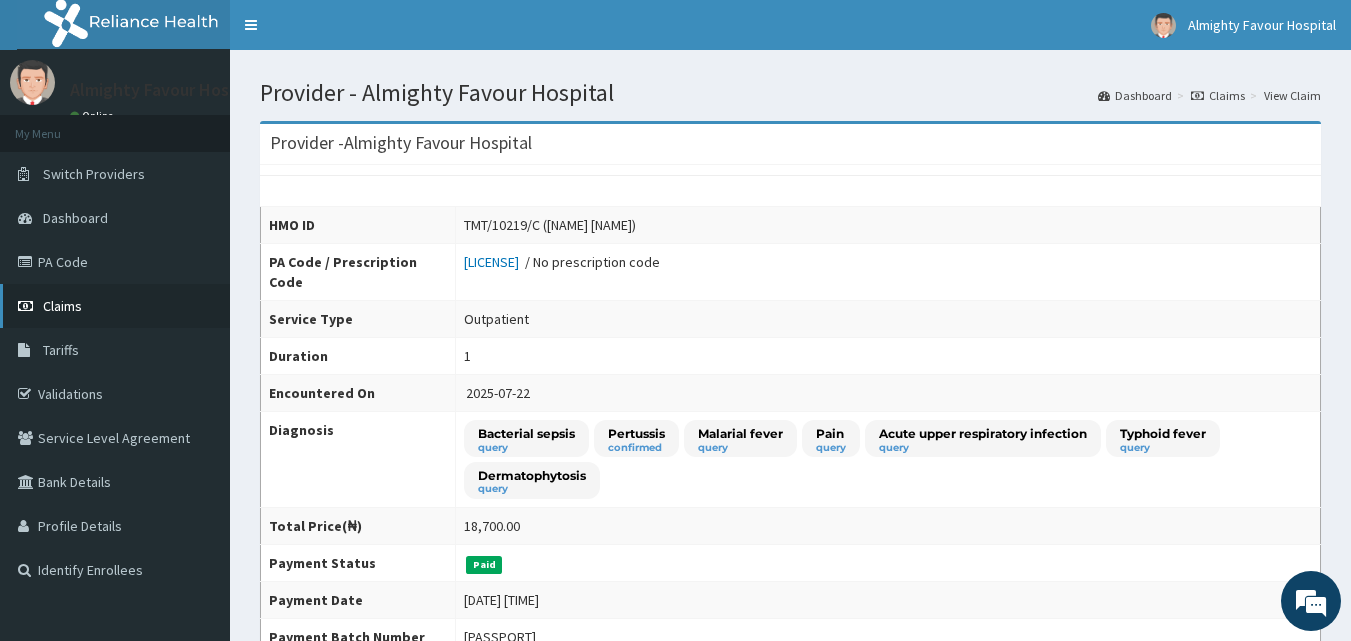 click on "Claims" at bounding box center (115, 306) 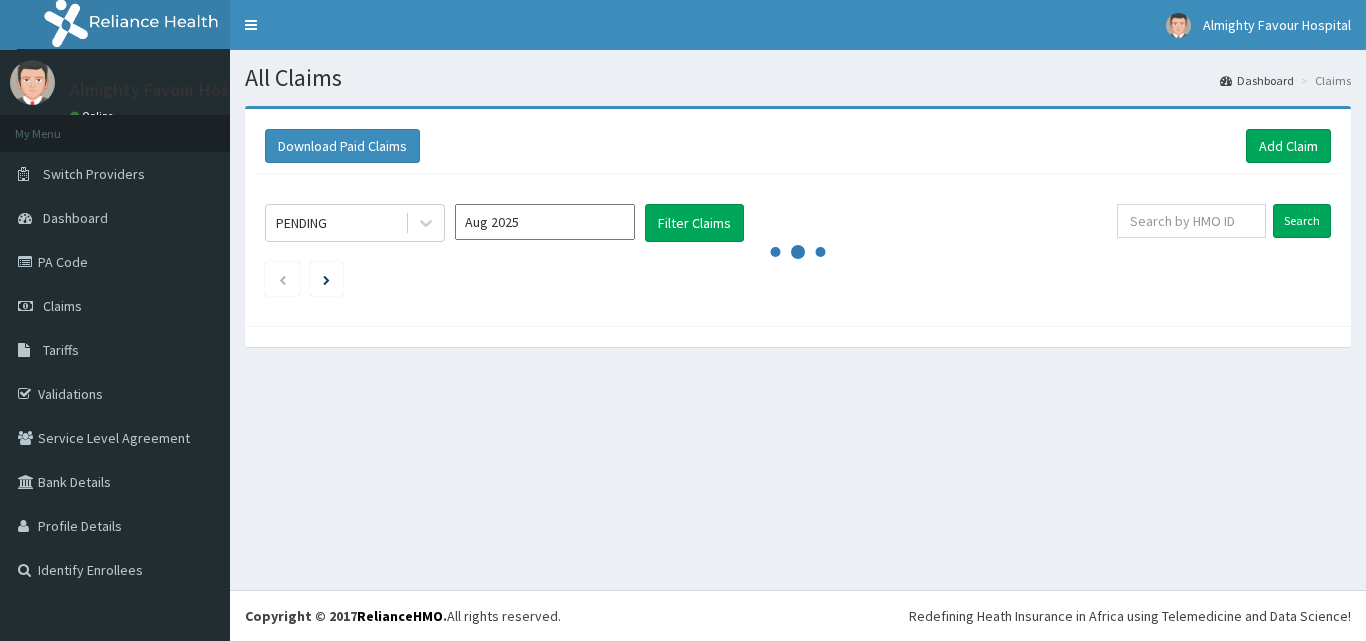 scroll, scrollTop: 0, scrollLeft: 0, axis: both 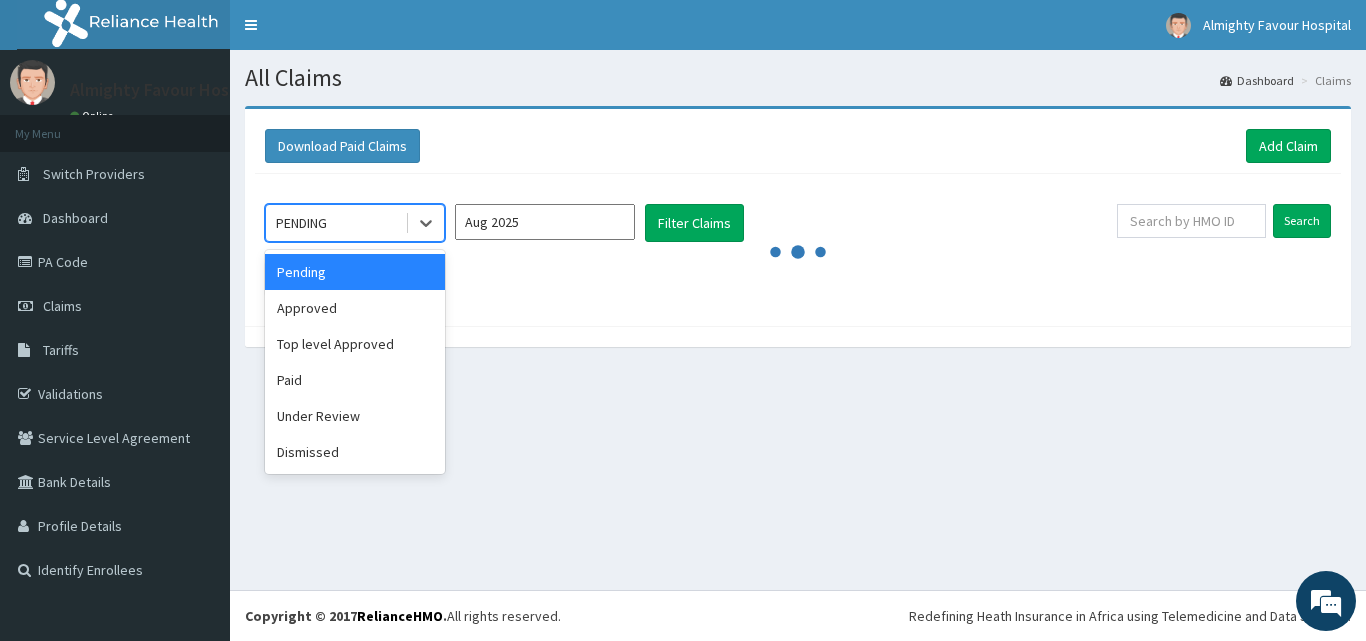 click on "Paid" at bounding box center (355, 380) 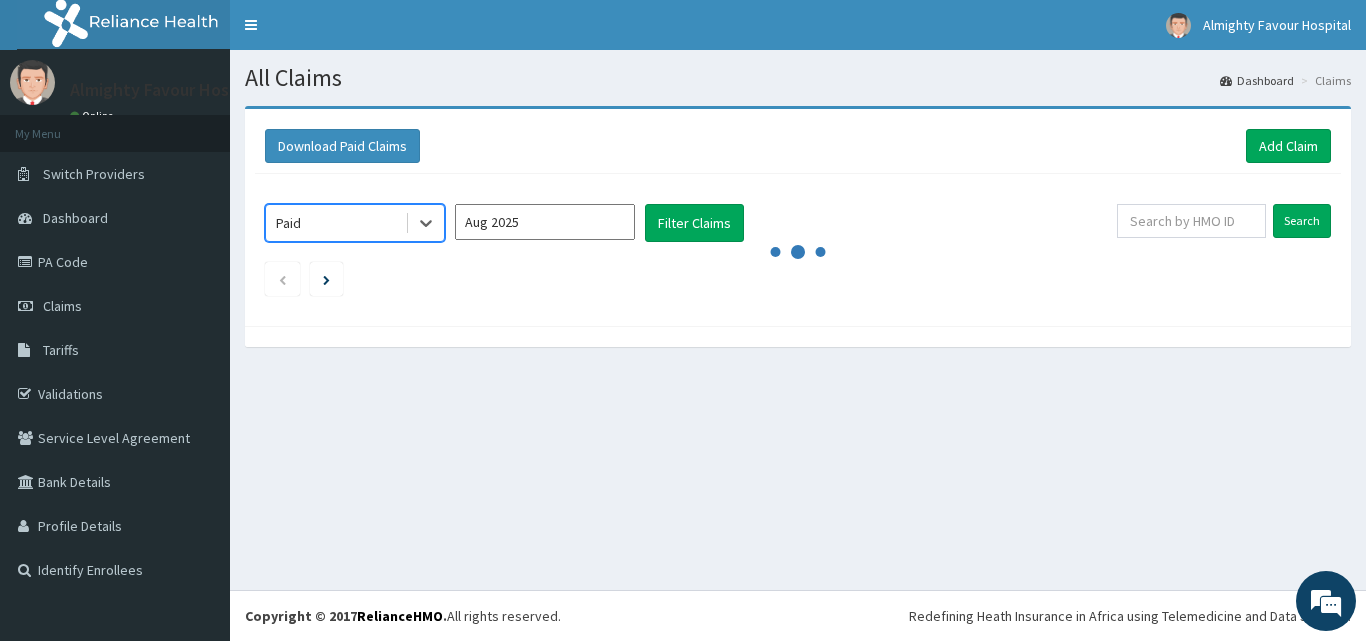 click on "Aug 2025" at bounding box center [545, 222] 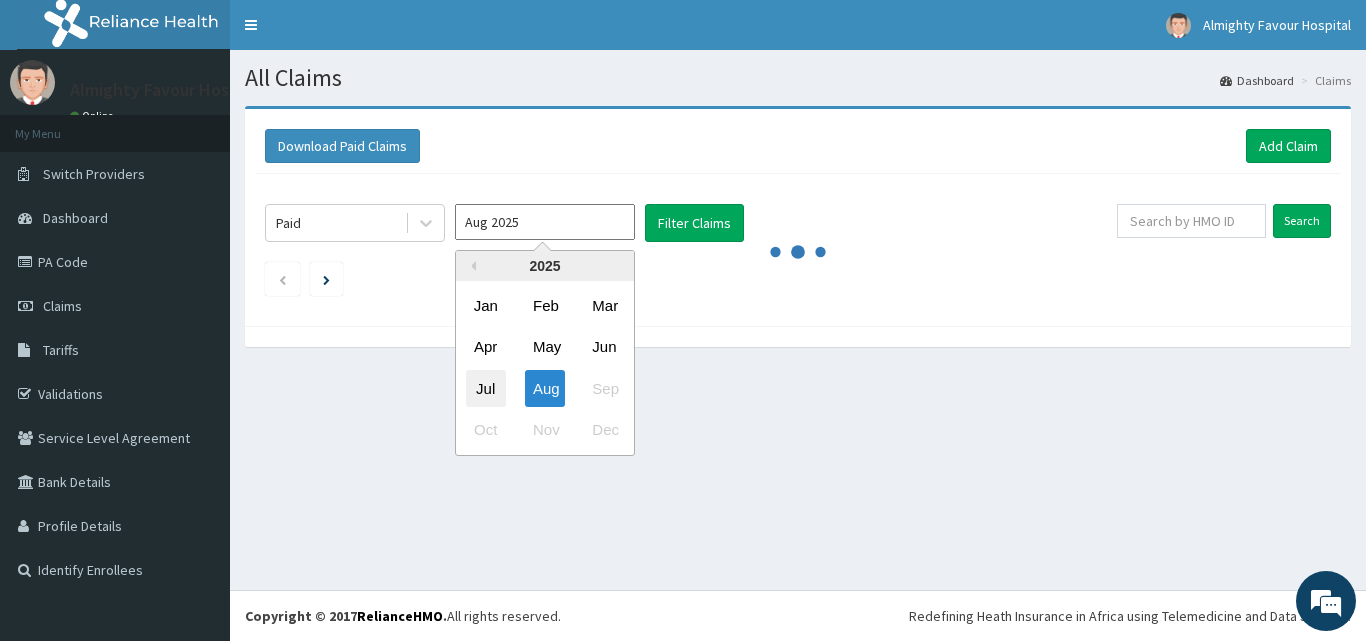 click on "Jul" at bounding box center [486, 388] 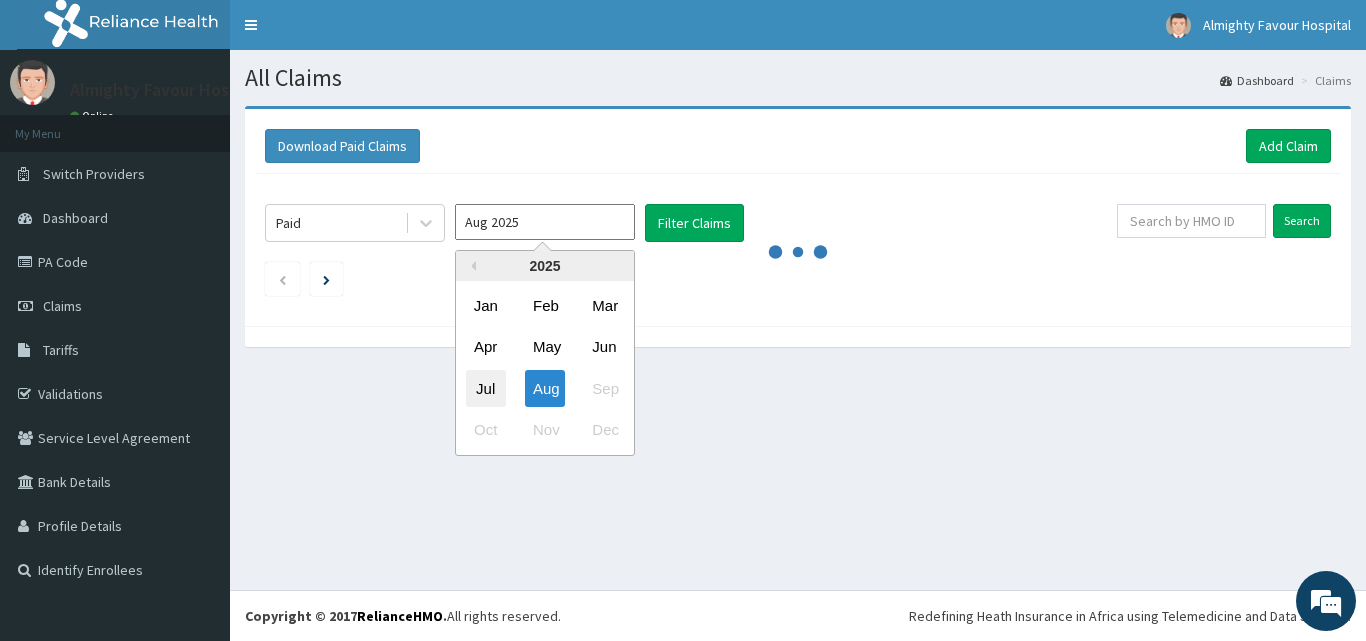 type on "Jul 2025" 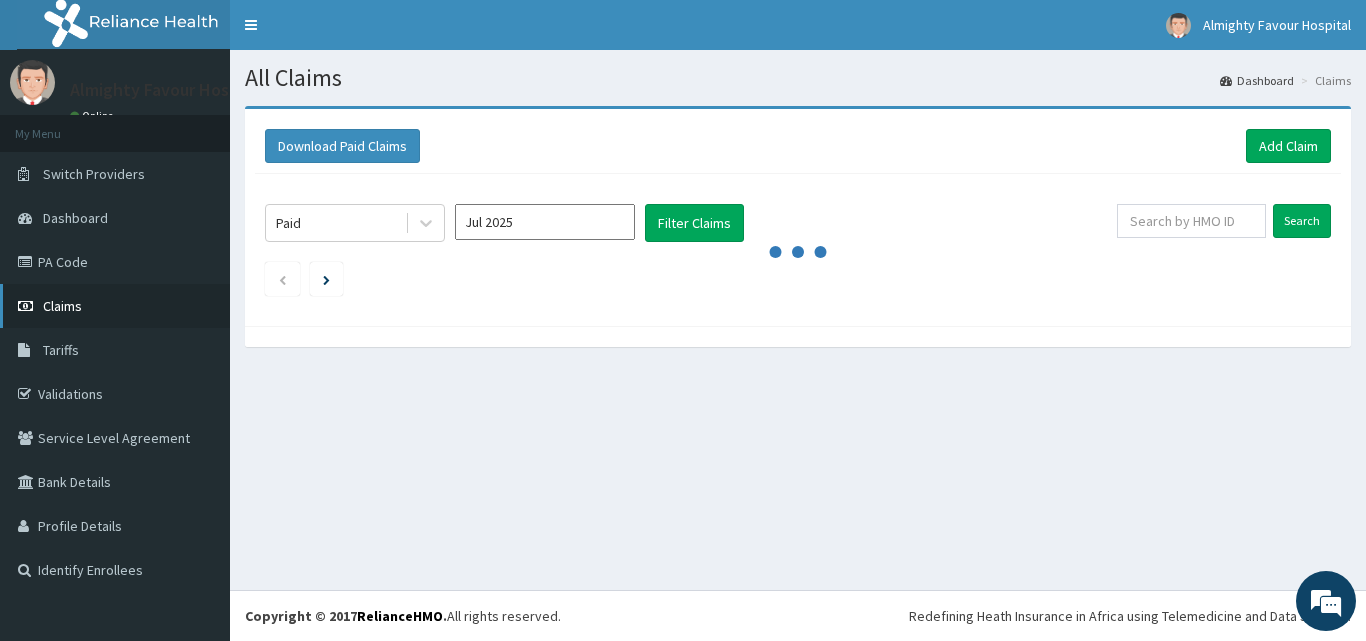 click on "Claims" at bounding box center [115, 306] 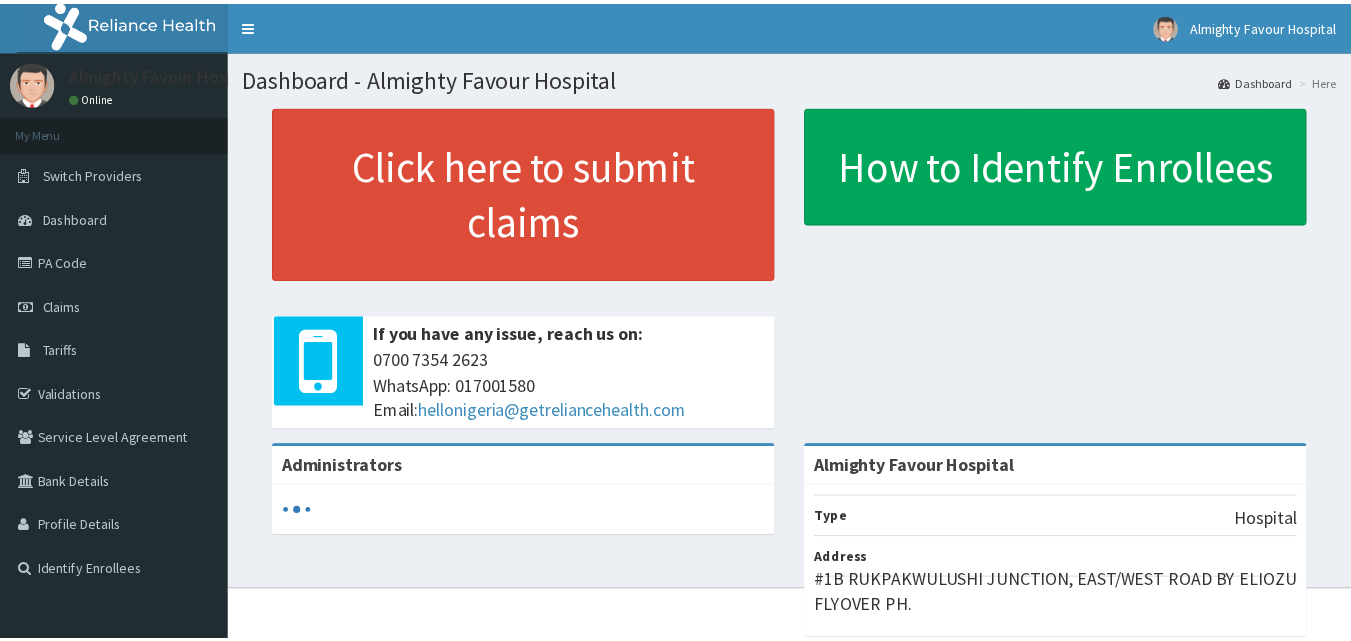 scroll, scrollTop: 0, scrollLeft: 0, axis: both 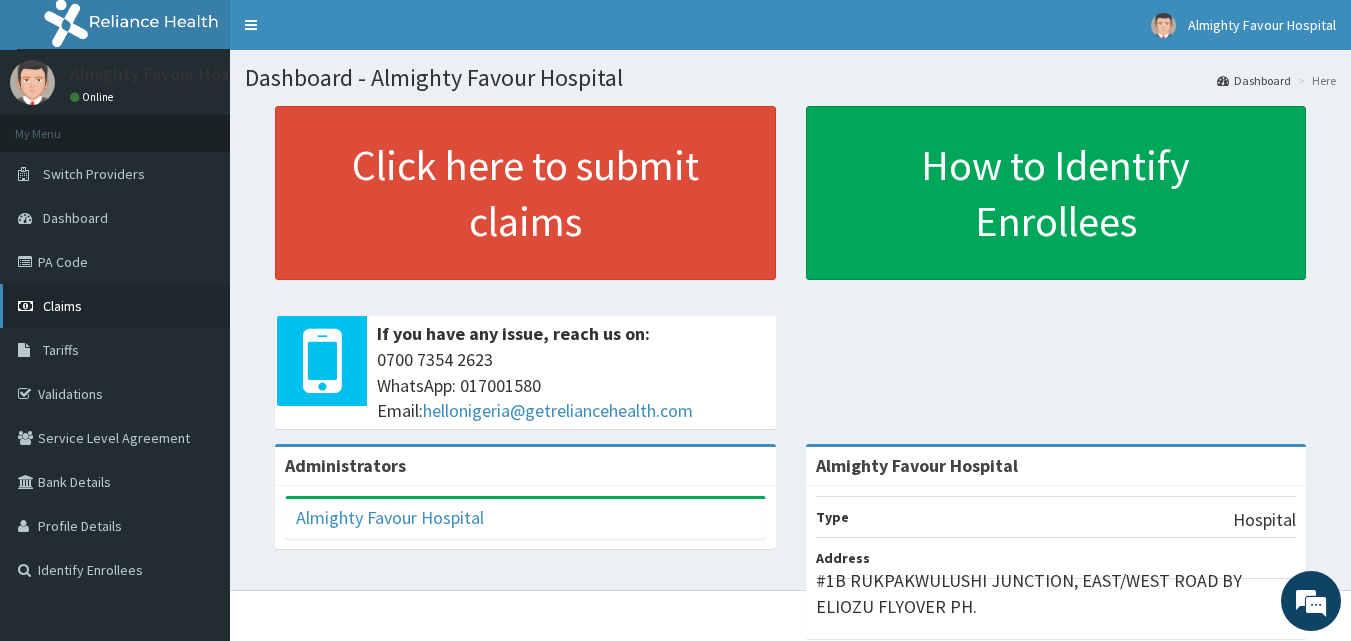 click on "Claims" at bounding box center [115, 306] 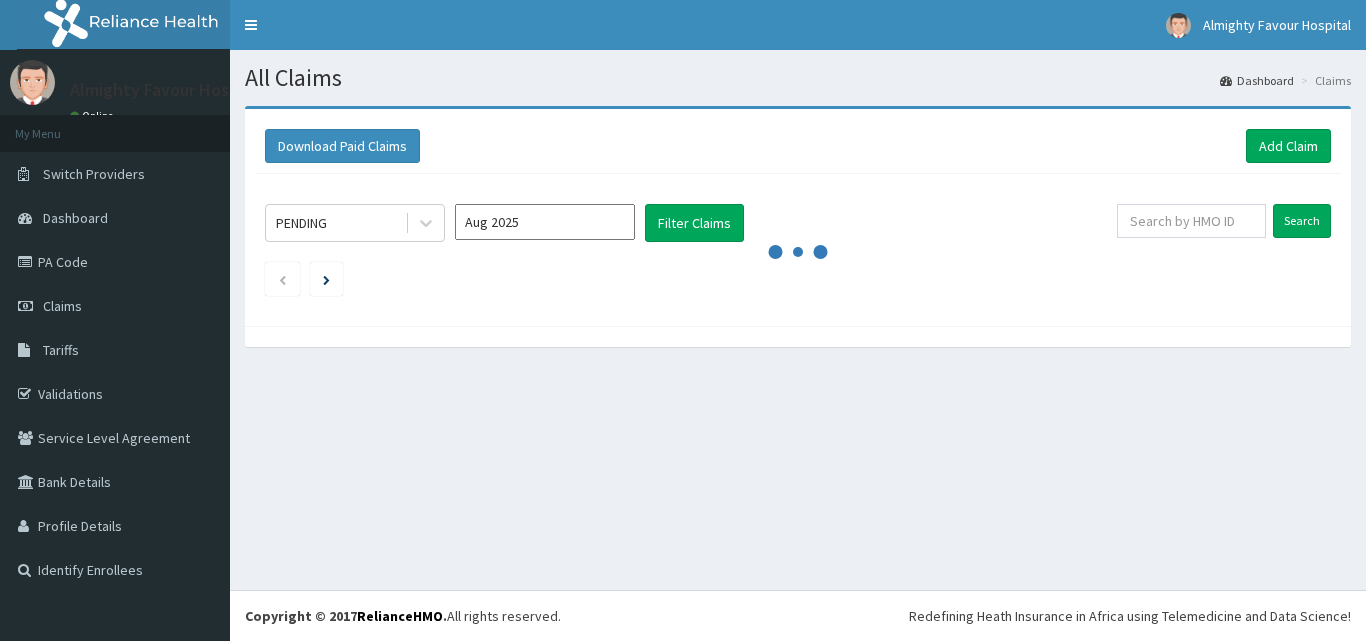 scroll, scrollTop: 0, scrollLeft: 0, axis: both 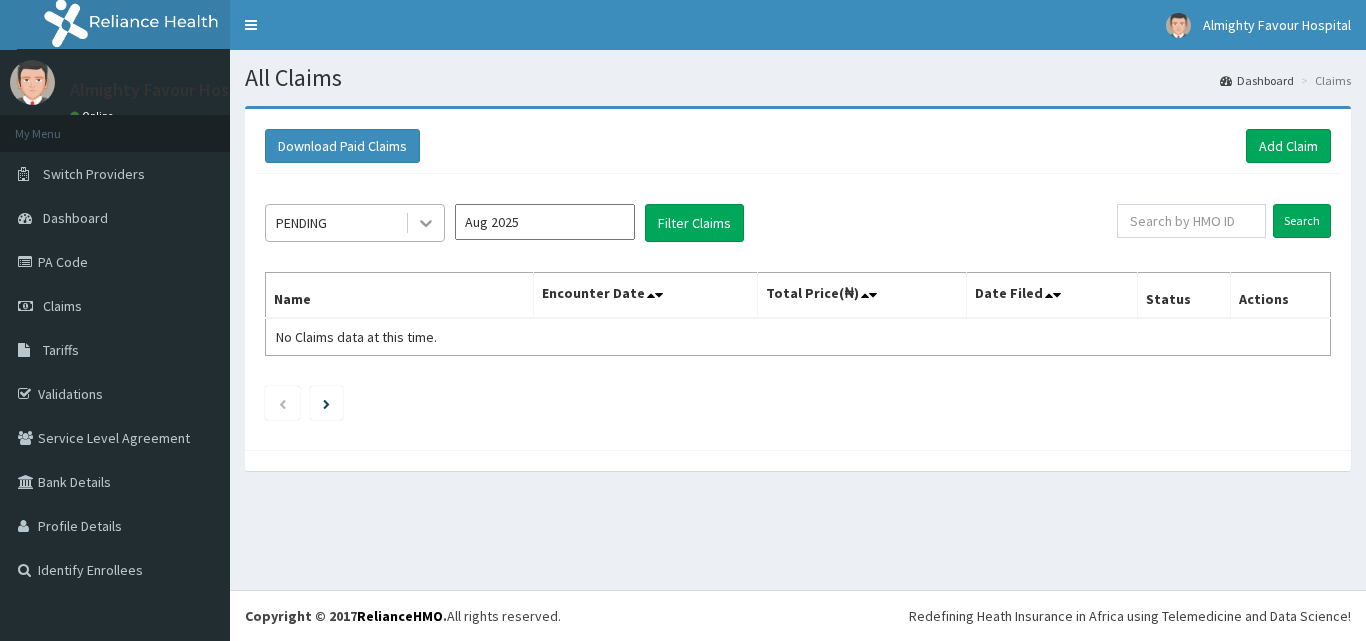 click at bounding box center [426, 223] 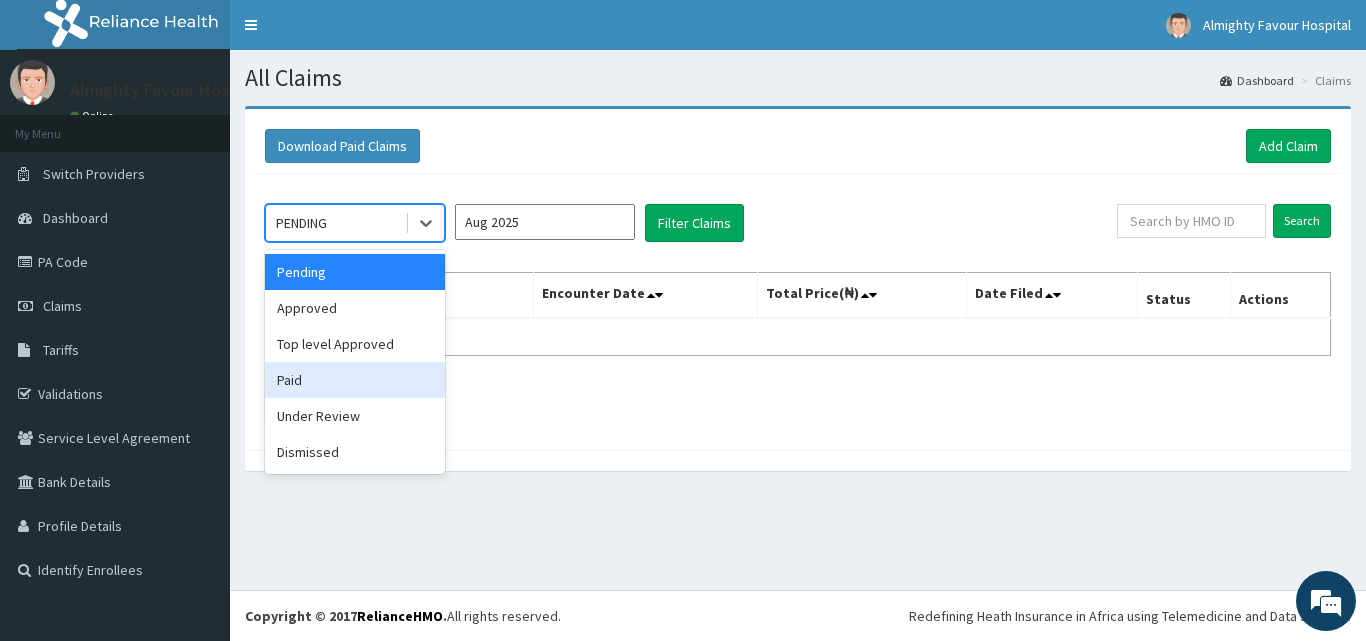 click on "Paid" at bounding box center [355, 380] 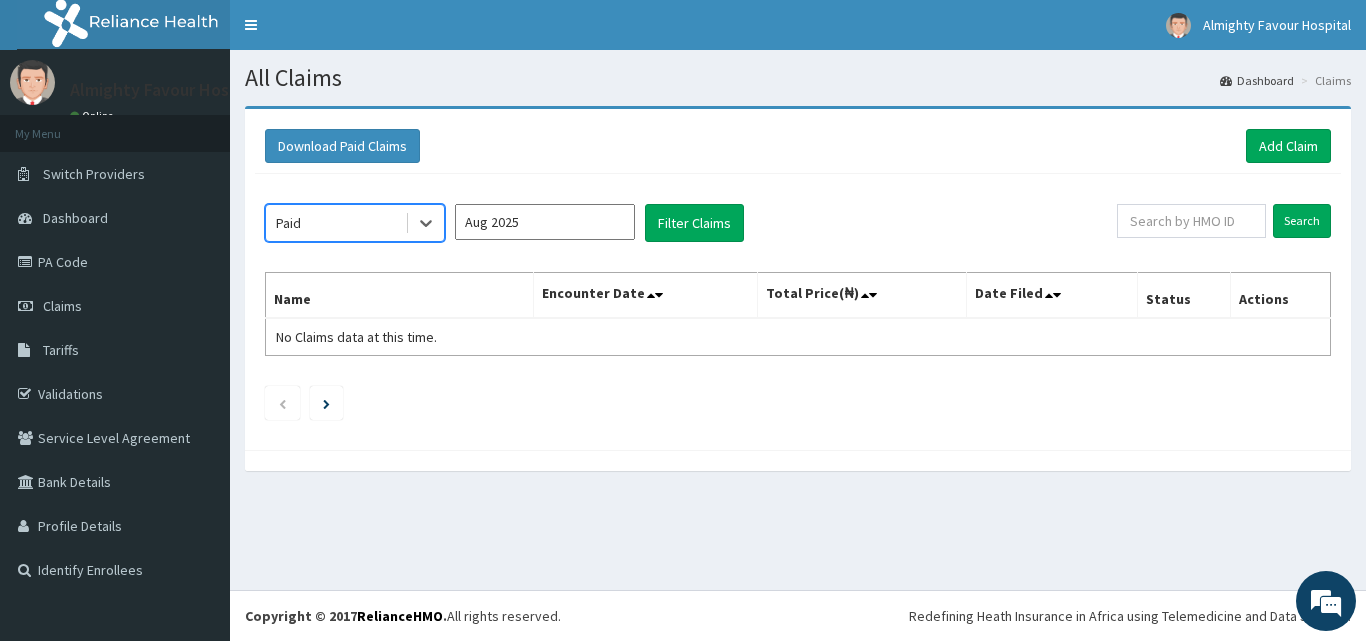 click on "Aug 2025" at bounding box center (545, 222) 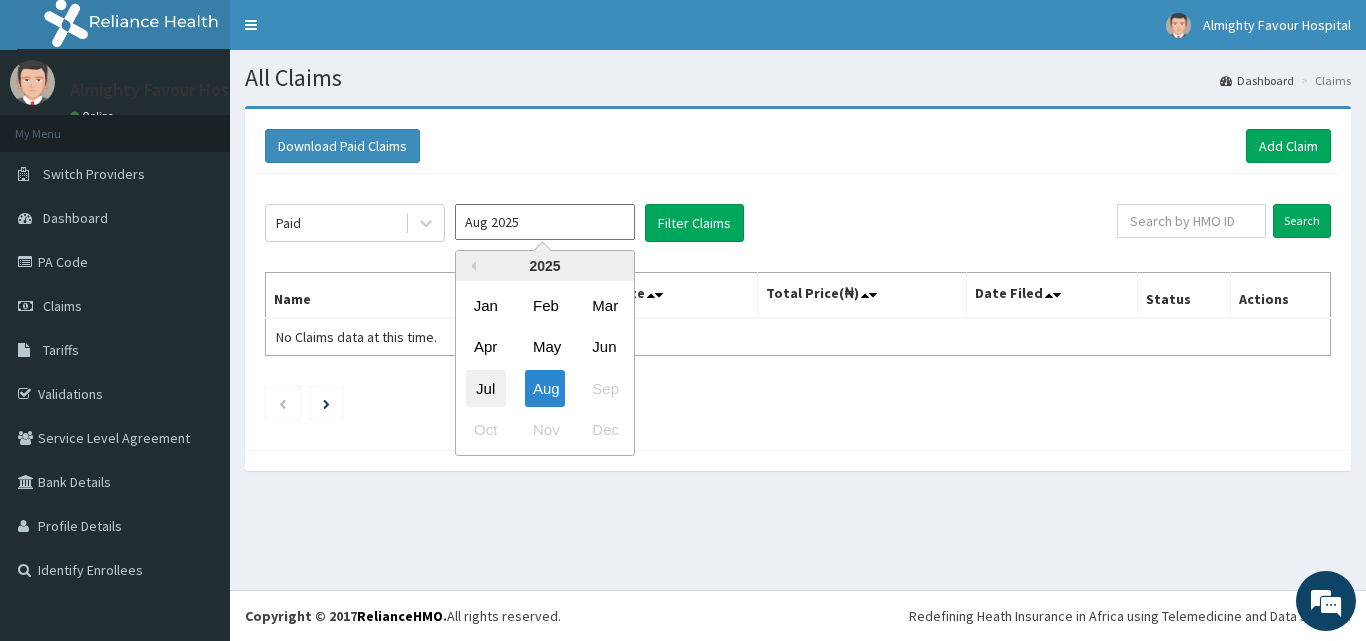 click on "Jul" at bounding box center (486, 388) 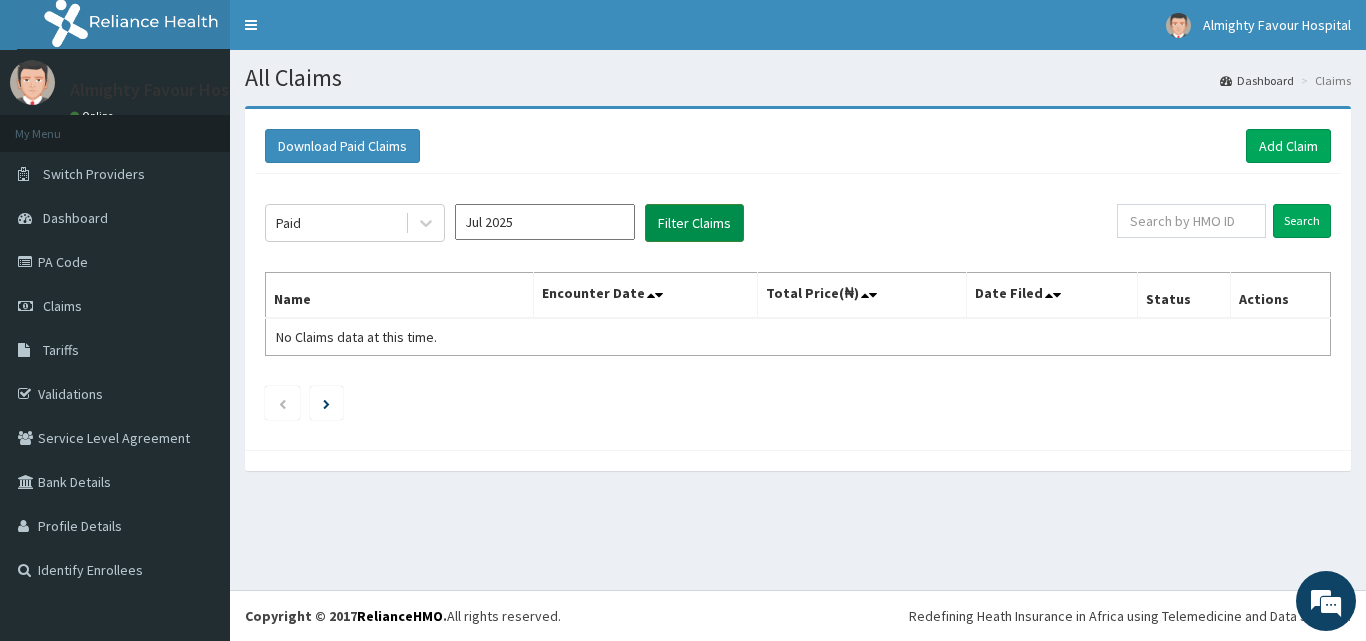 click on "Filter Claims" at bounding box center [694, 223] 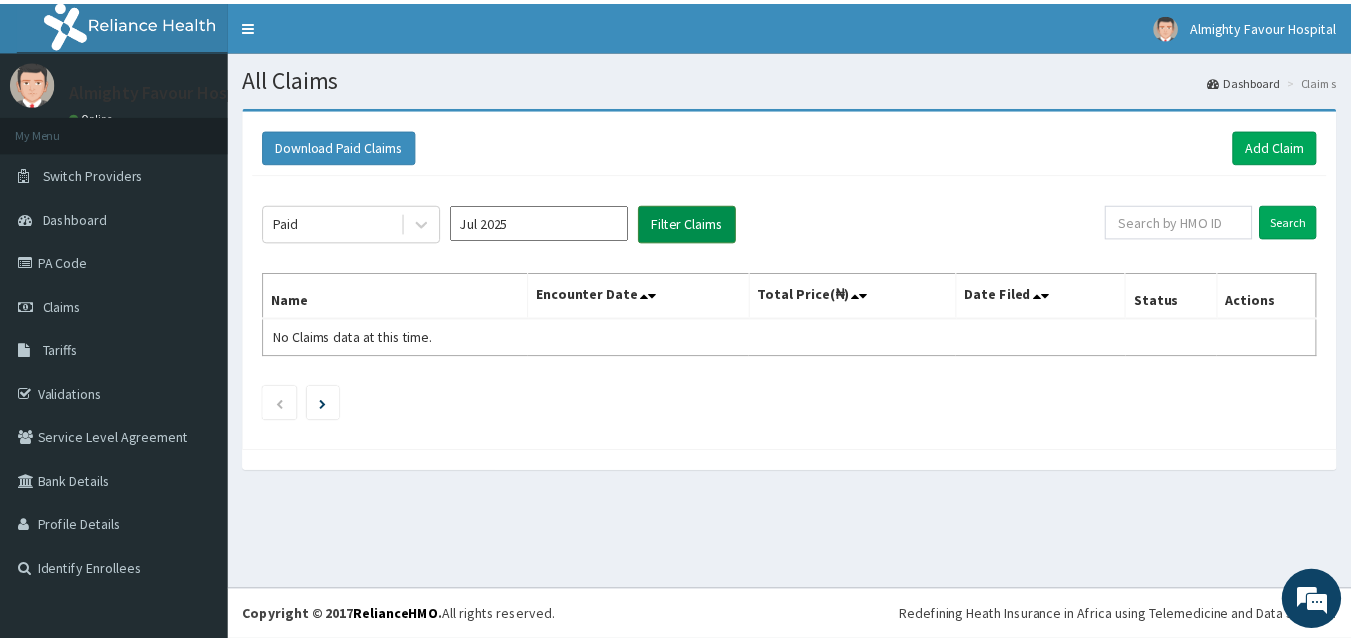 scroll, scrollTop: 0, scrollLeft: 0, axis: both 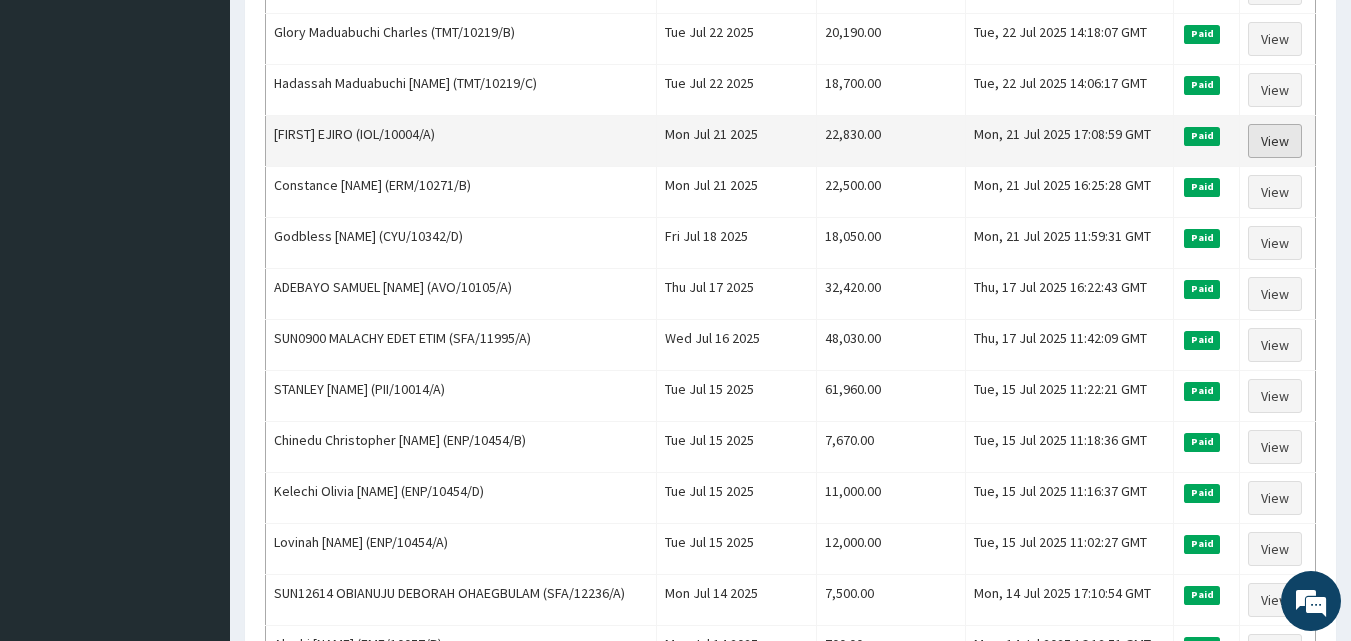 click on "View" at bounding box center [1275, 141] 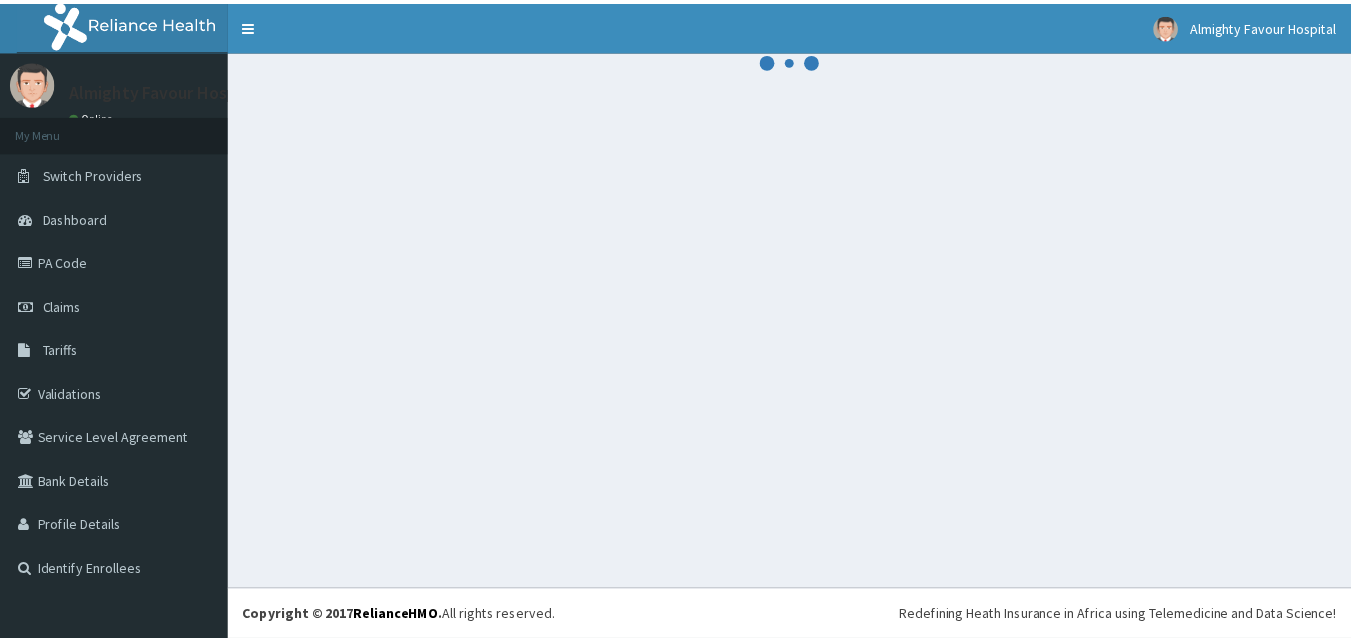 scroll, scrollTop: 0, scrollLeft: 0, axis: both 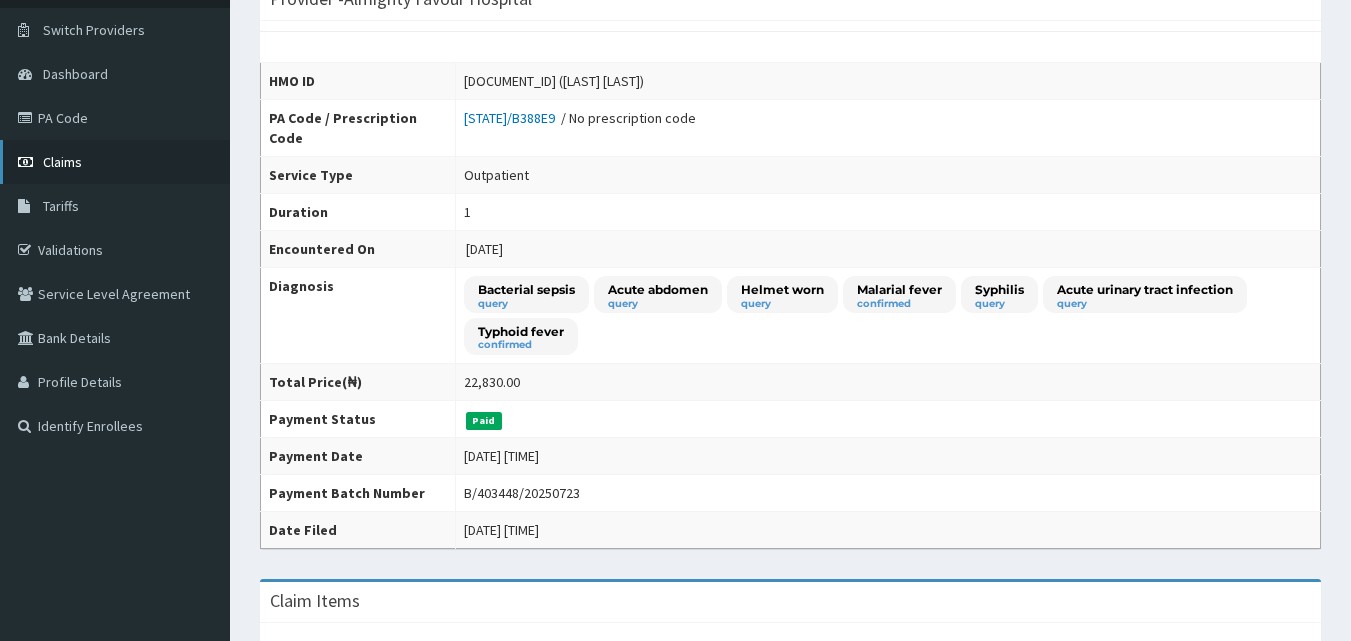 click on "Claims" at bounding box center [115, 162] 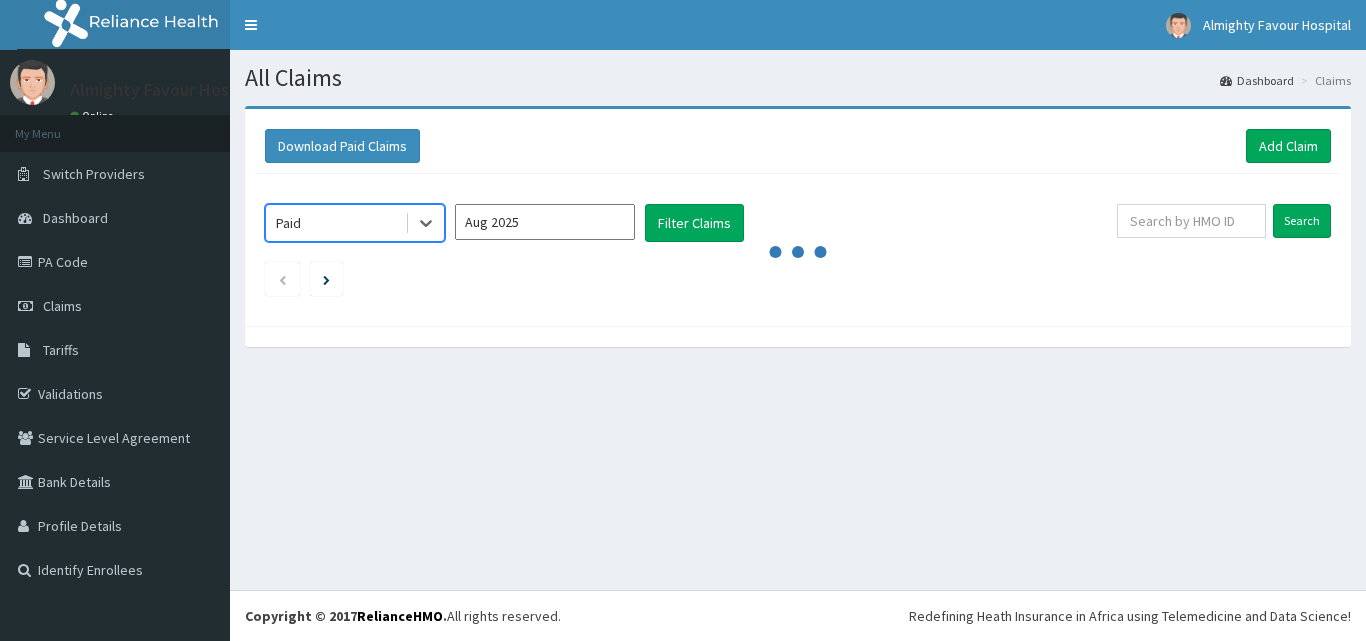 scroll, scrollTop: 0, scrollLeft: 0, axis: both 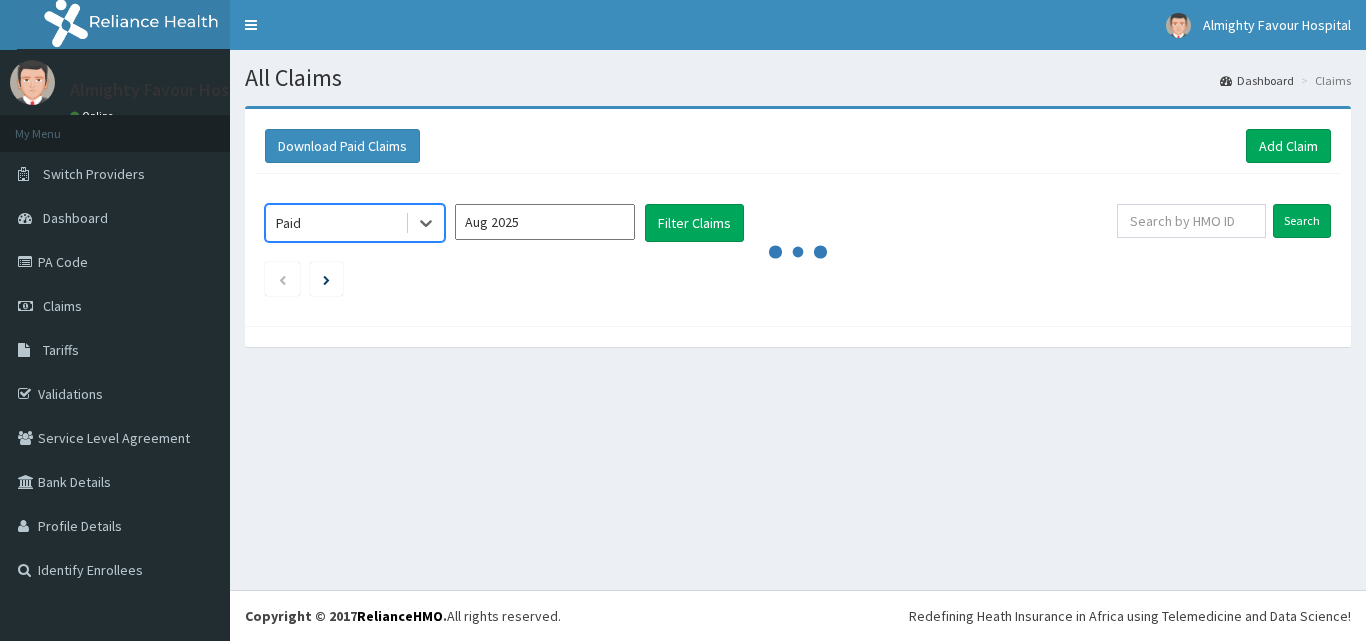 click on "Aug 2025" at bounding box center (545, 222) 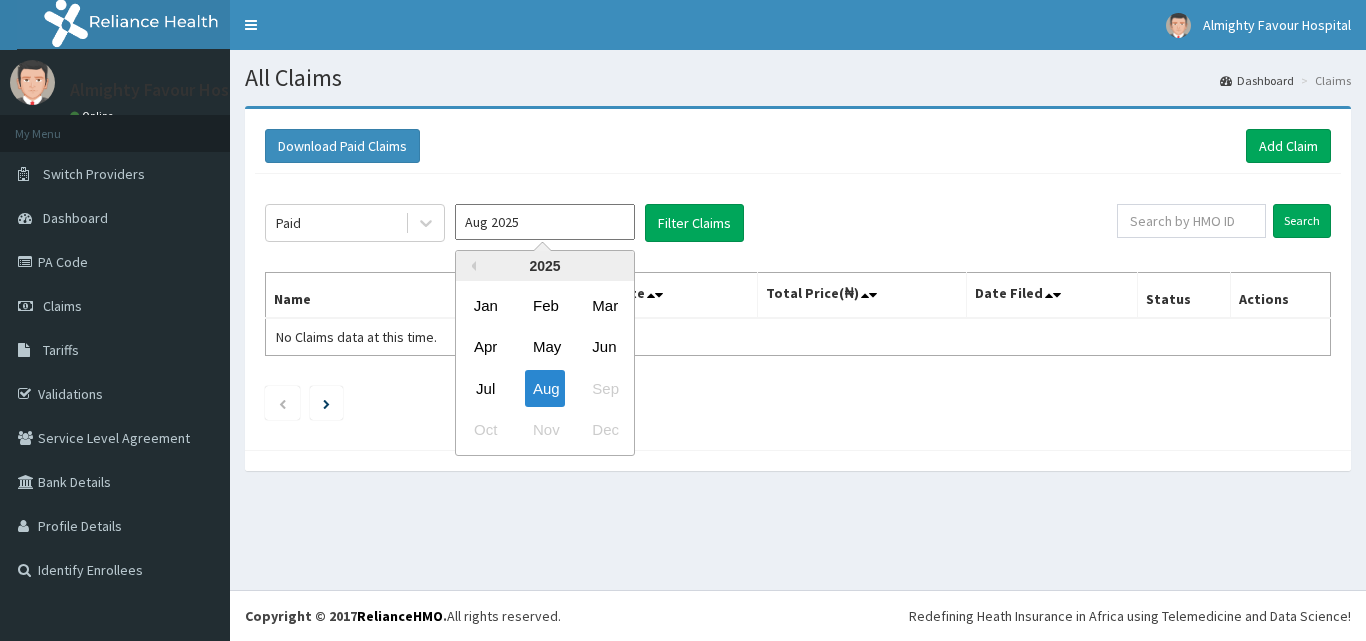 scroll, scrollTop: 0, scrollLeft: 0, axis: both 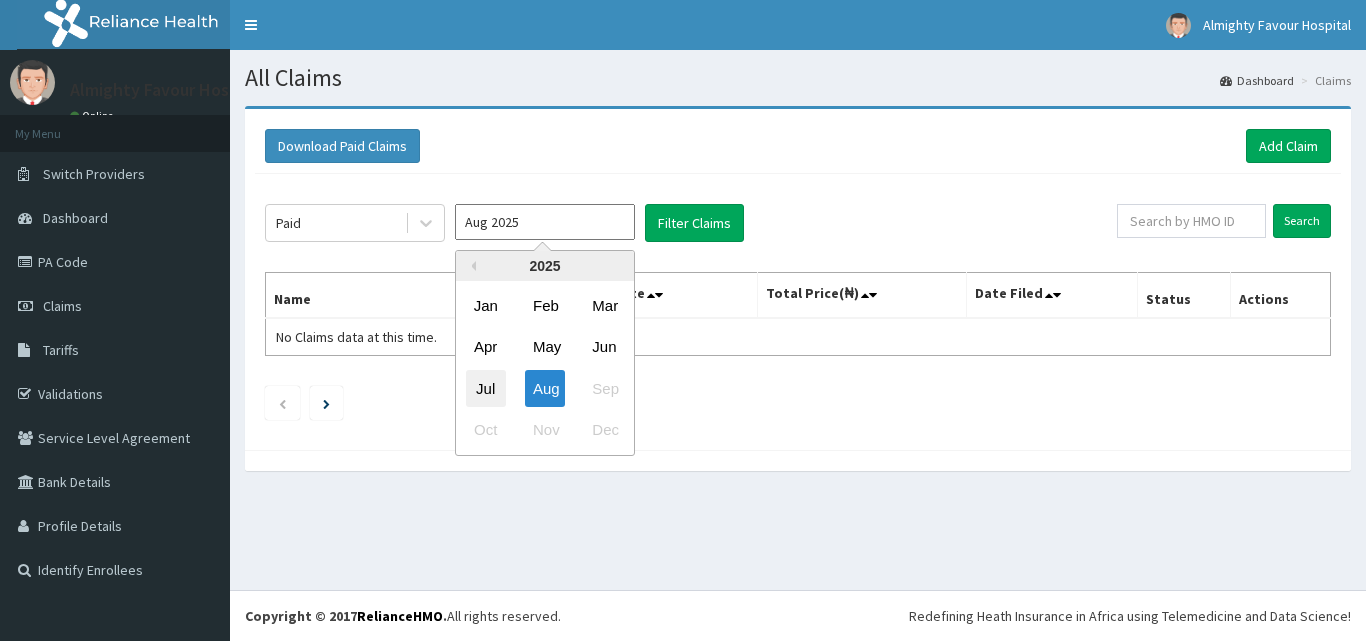 click on "Jul" at bounding box center [486, 388] 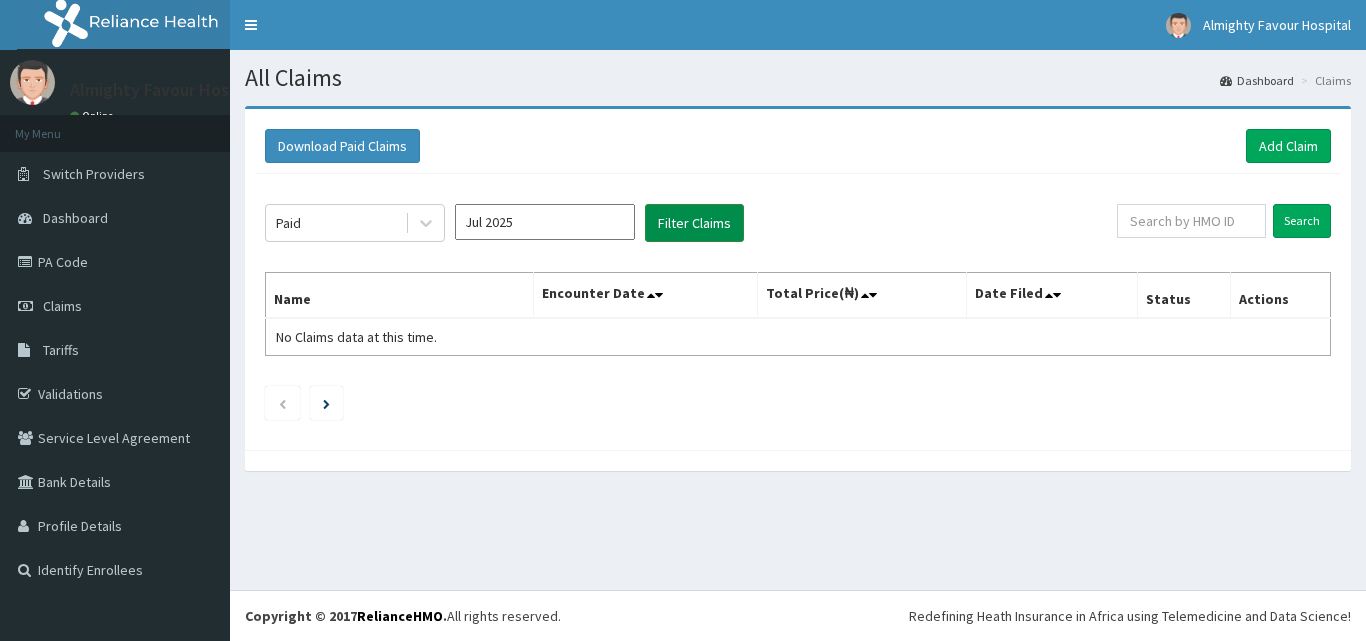 click on "Filter Claims" at bounding box center [694, 223] 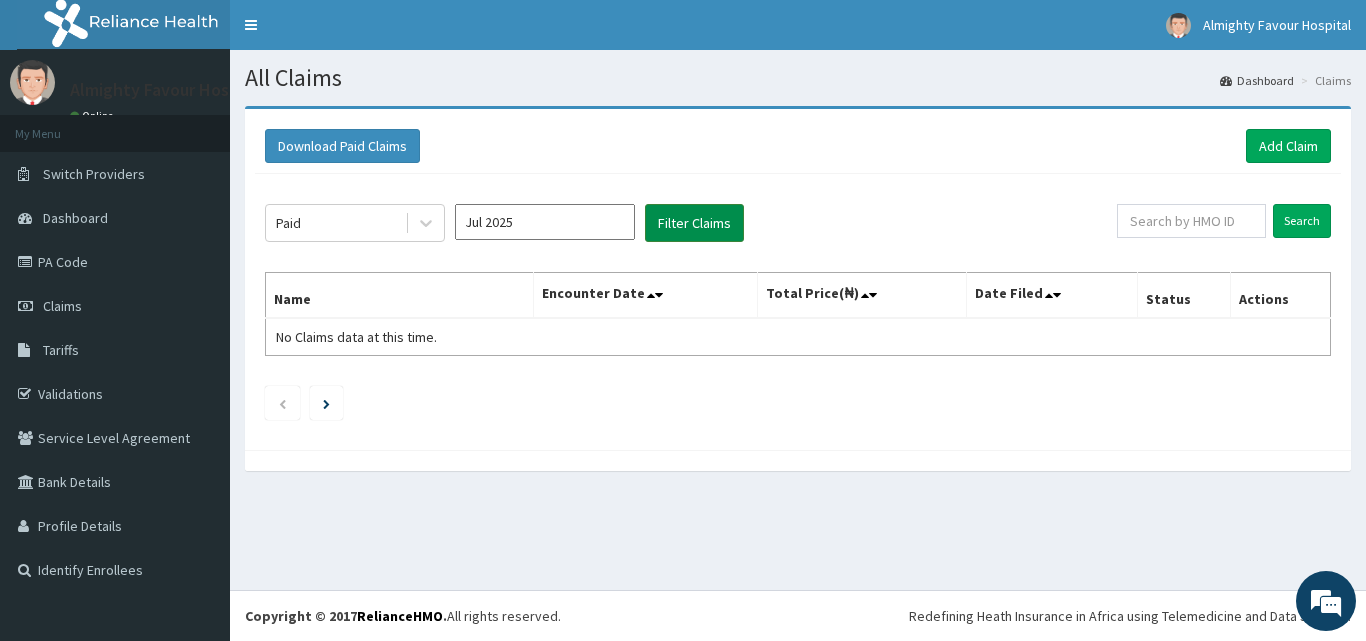 scroll, scrollTop: 0, scrollLeft: 0, axis: both 